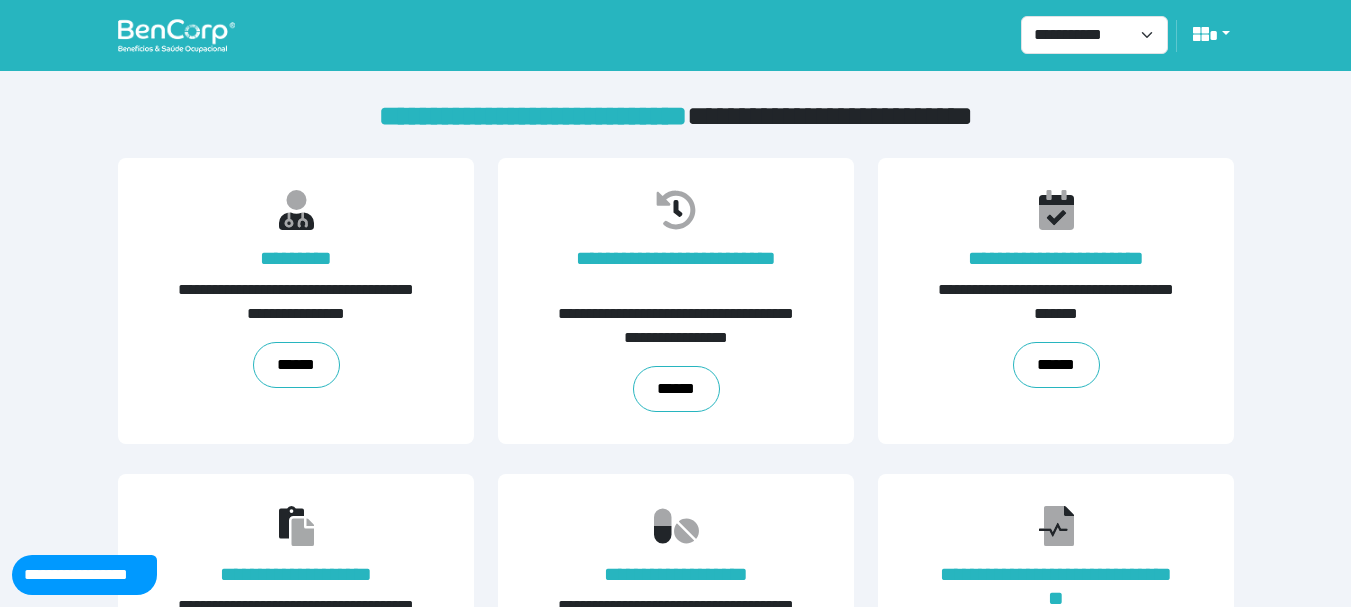 scroll, scrollTop: 489, scrollLeft: 0, axis: vertical 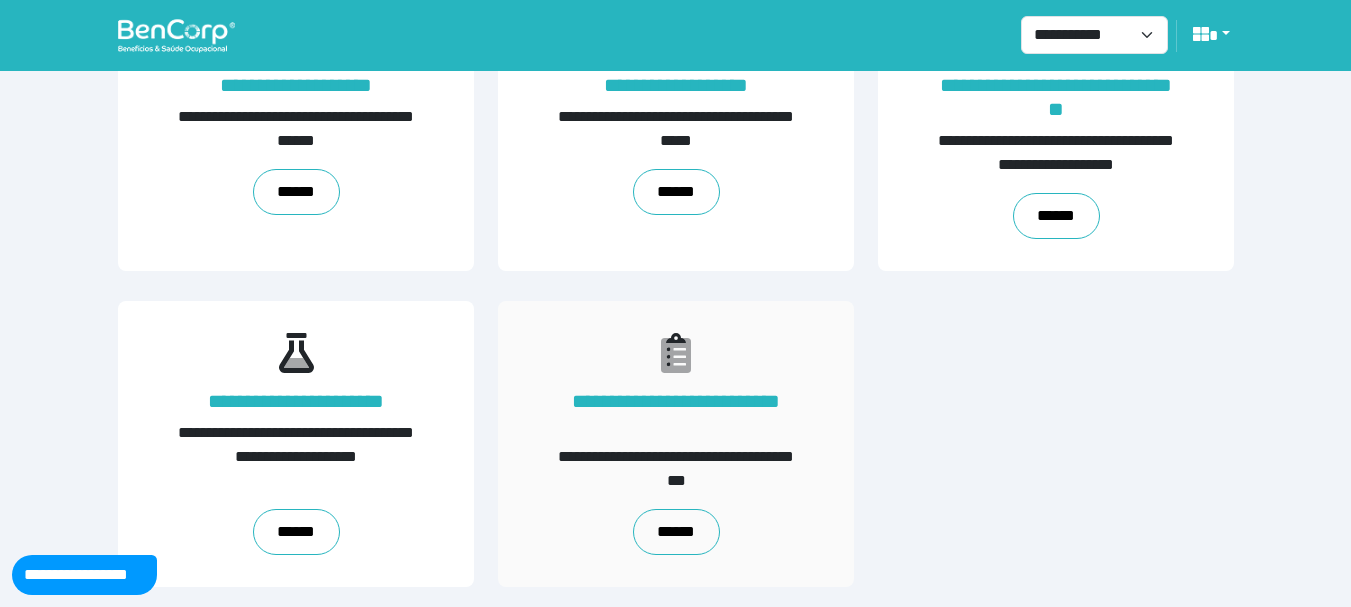 click on "**********" at bounding box center (676, 444) 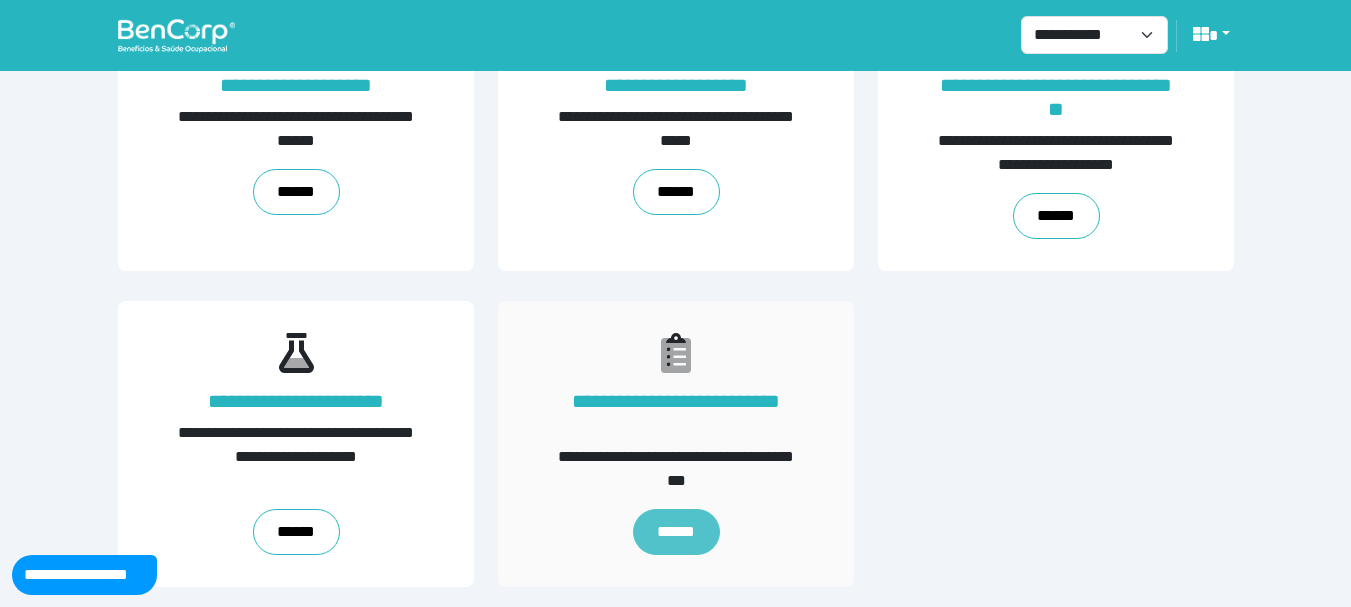 click on "******" at bounding box center (675, 532) 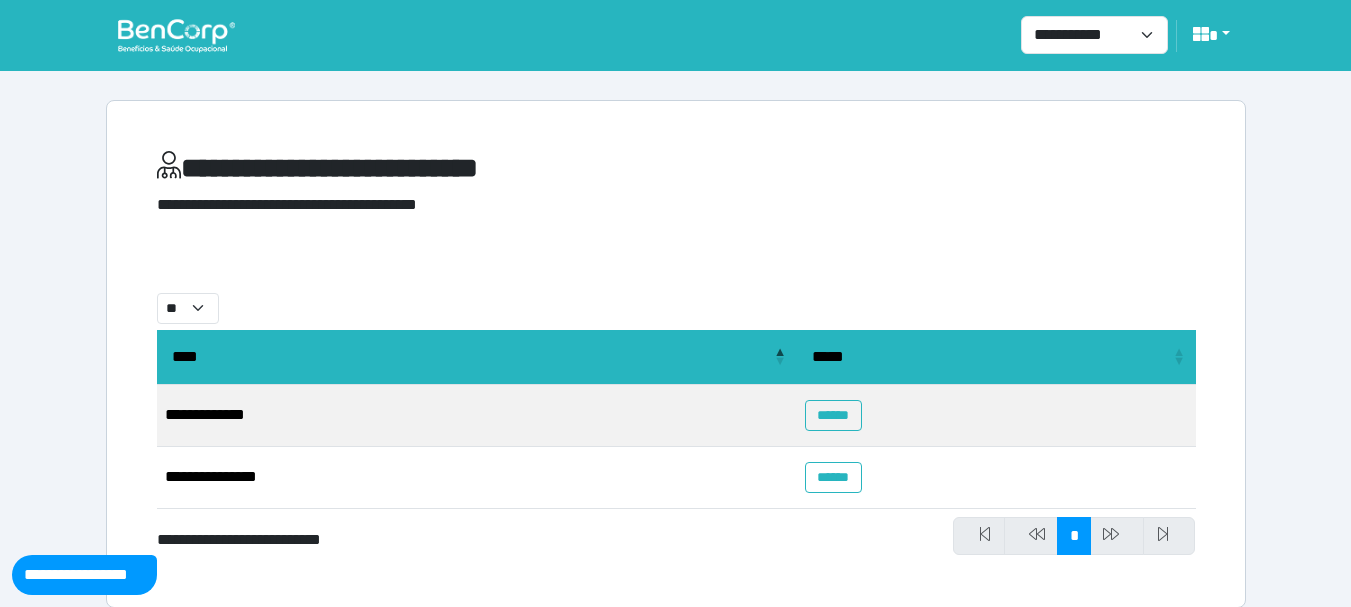 scroll, scrollTop: 21, scrollLeft: 0, axis: vertical 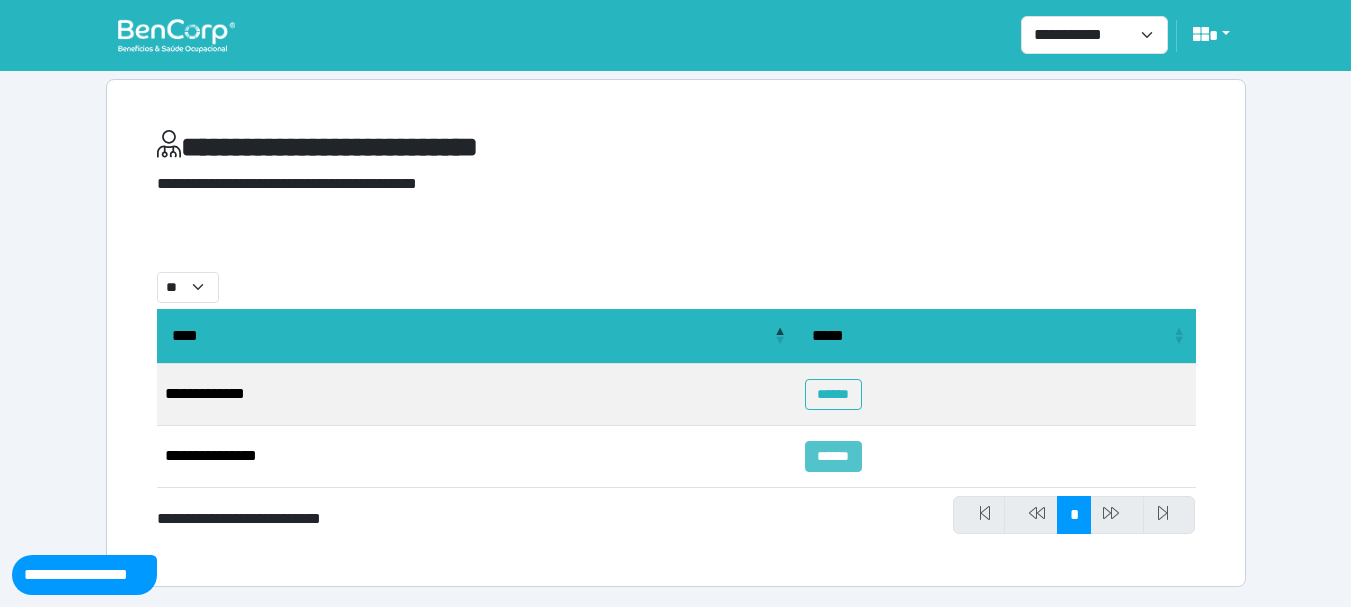 click on "******" at bounding box center [833, 456] 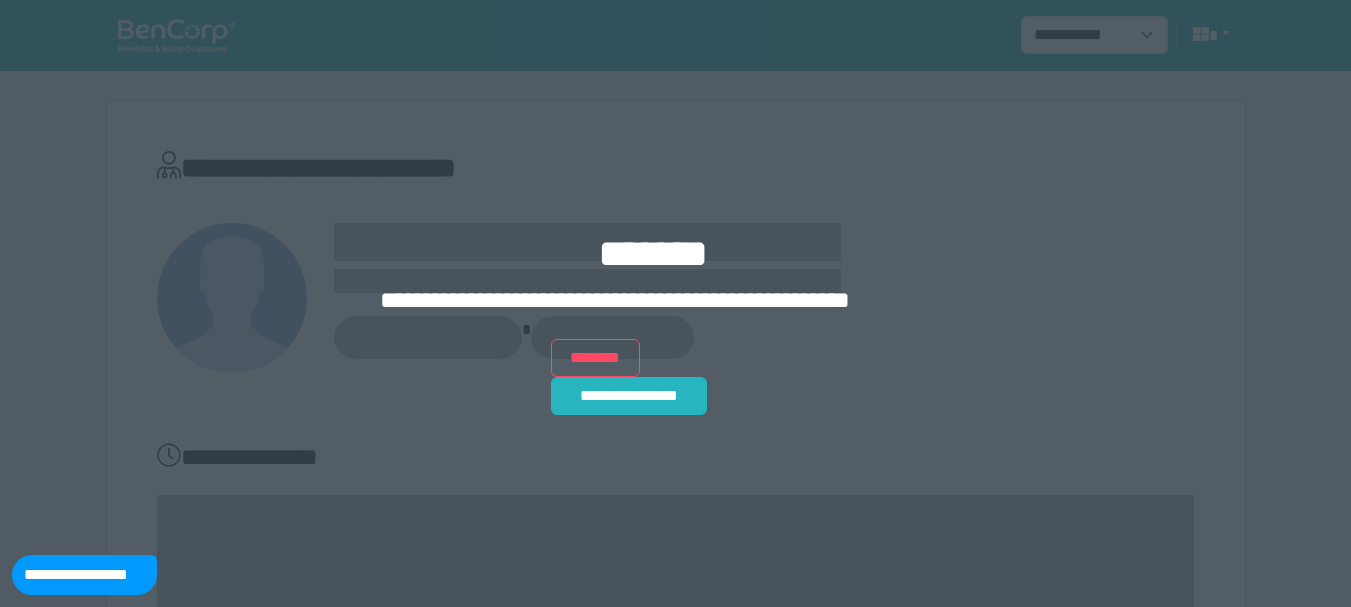 scroll, scrollTop: 109, scrollLeft: 0, axis: vertical 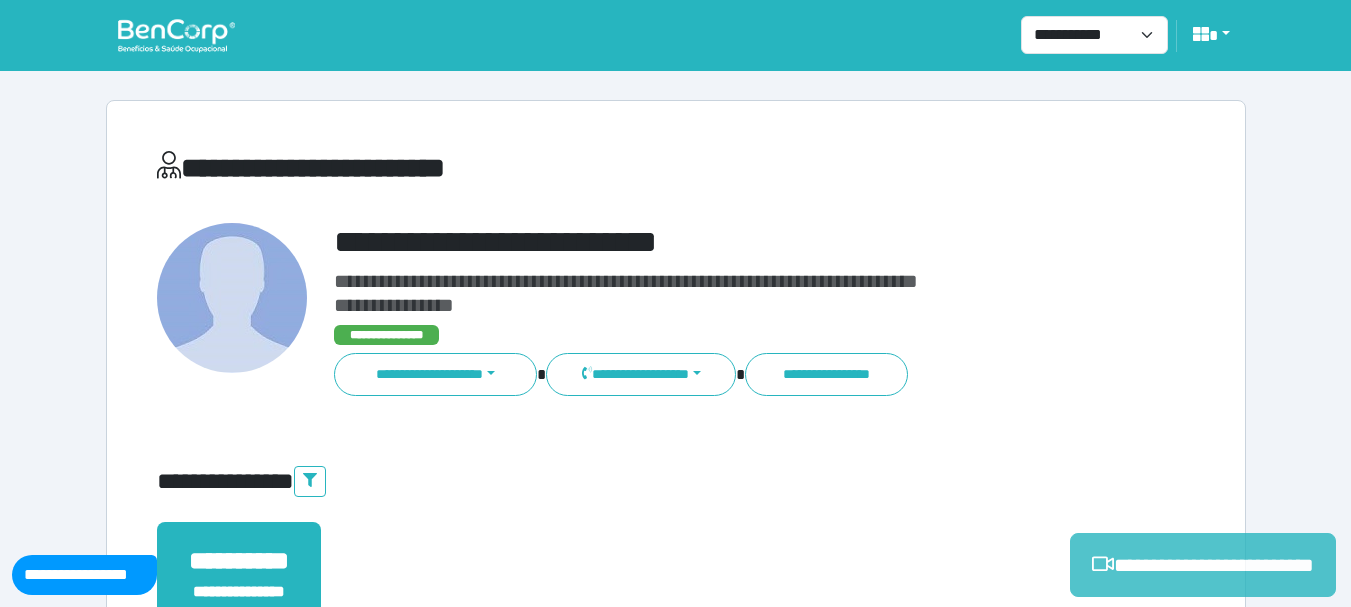 click on "**********" at bounding box center [1203, 565] 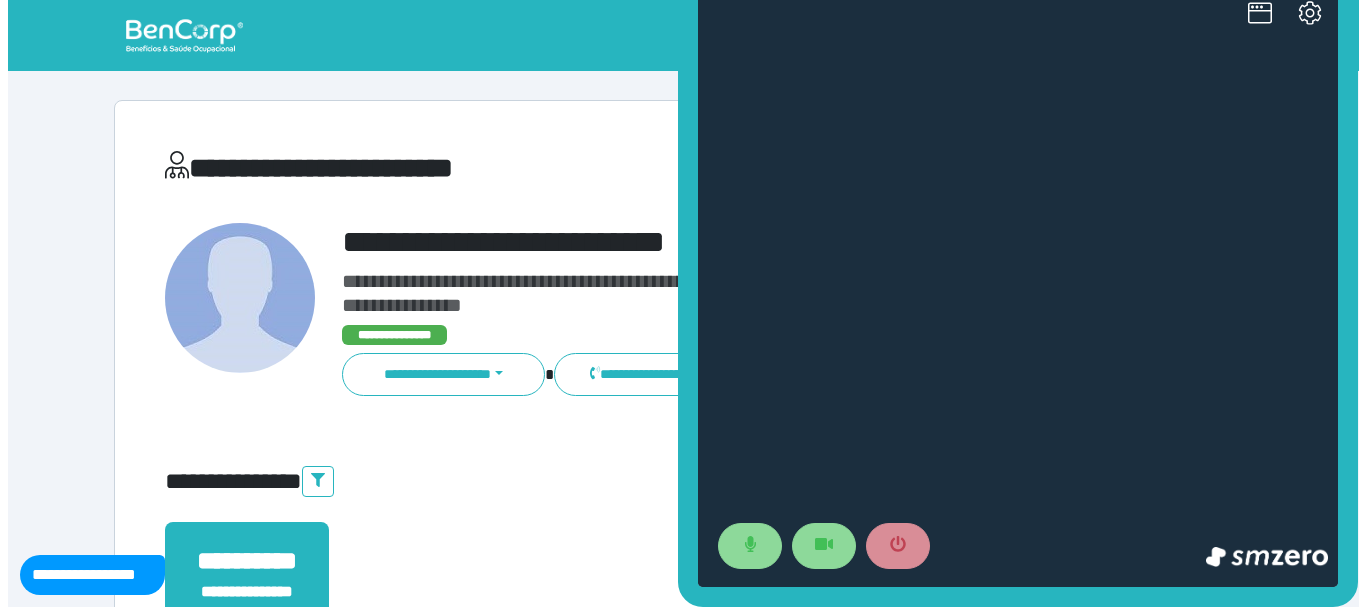 scroll, scrollTop: 0, scrollLeft: 0, axis: both 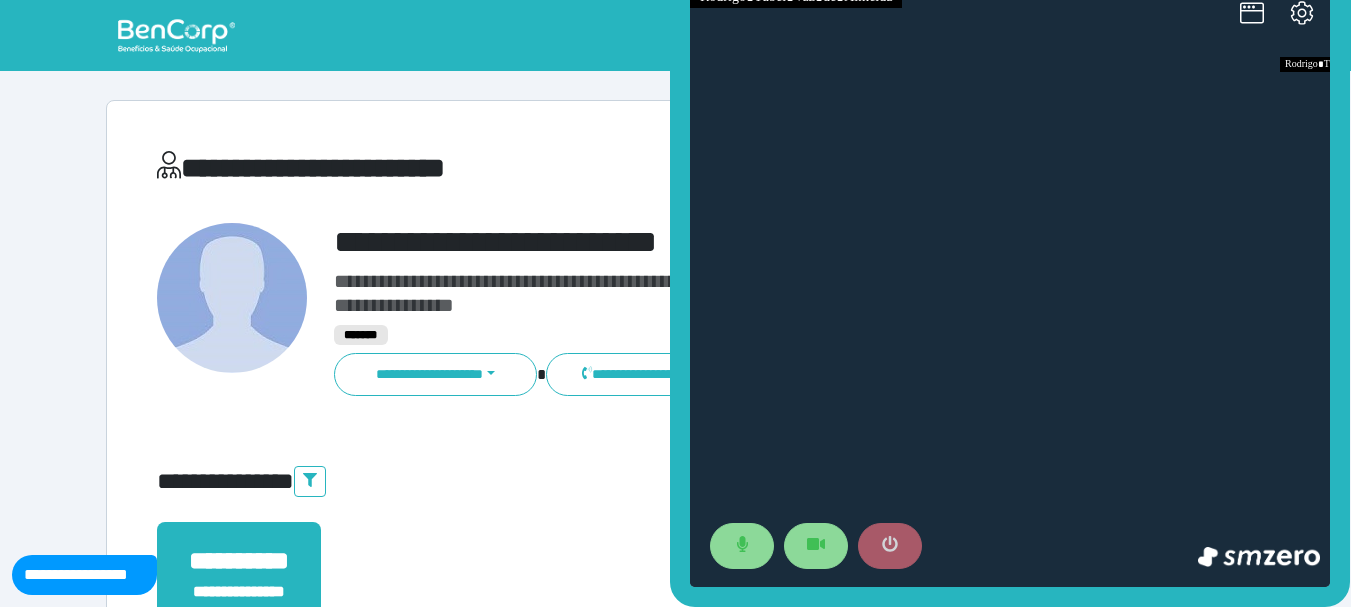 click at bounding box center [890, 546] 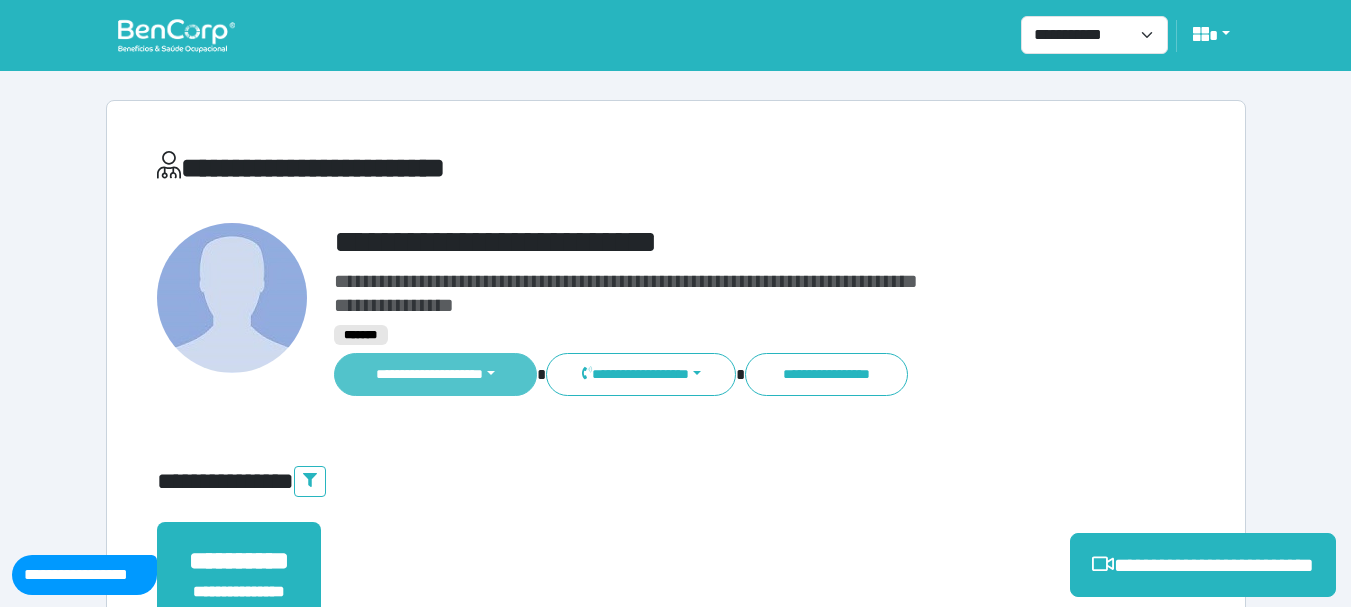 click on "**********" at bounding box center [436, 374] 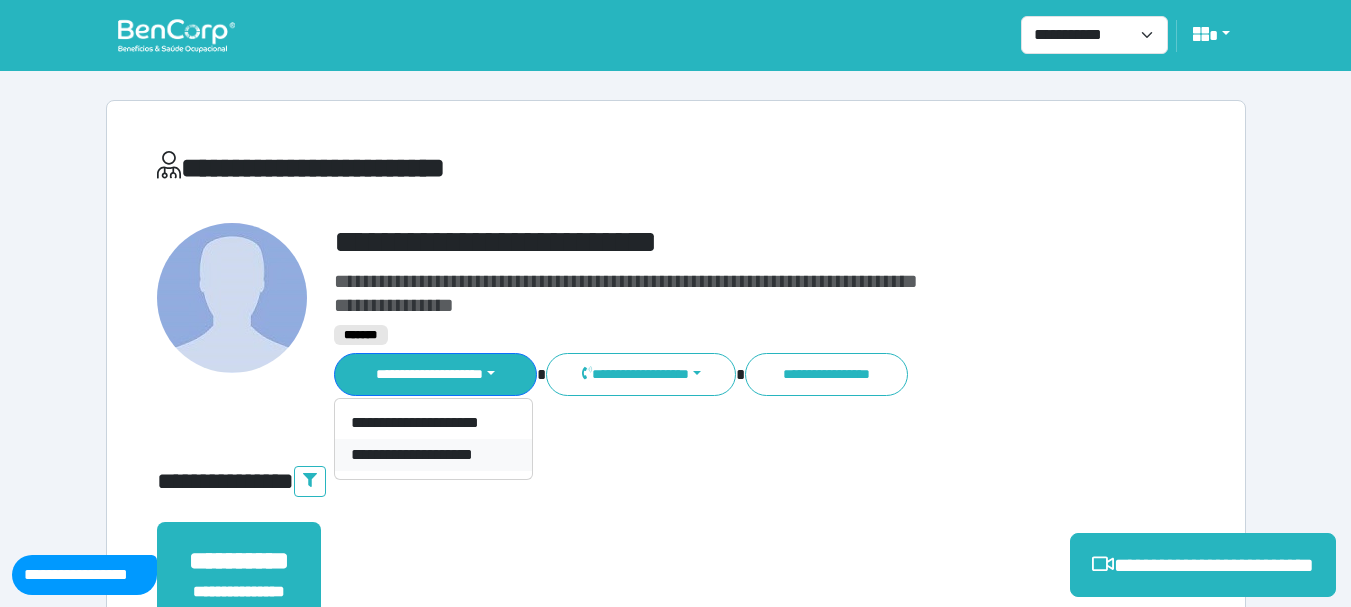 click on "**********" at bounding box center [433, 455] 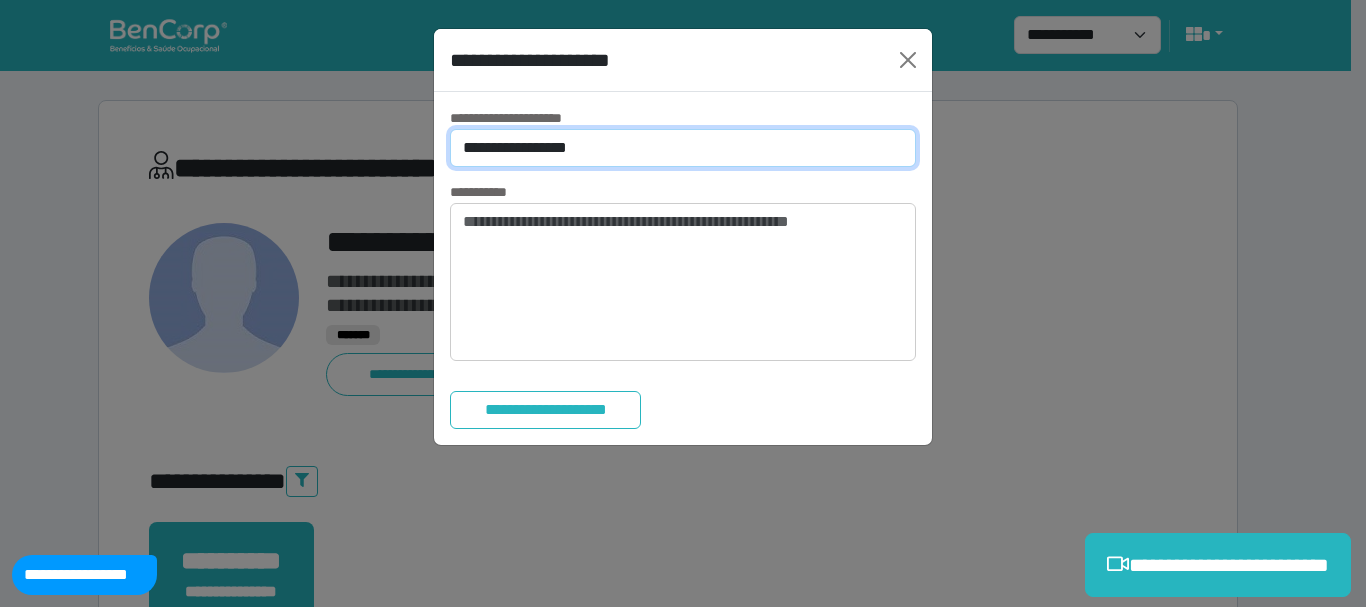 click on "**********" at bounding box center [683, 148] 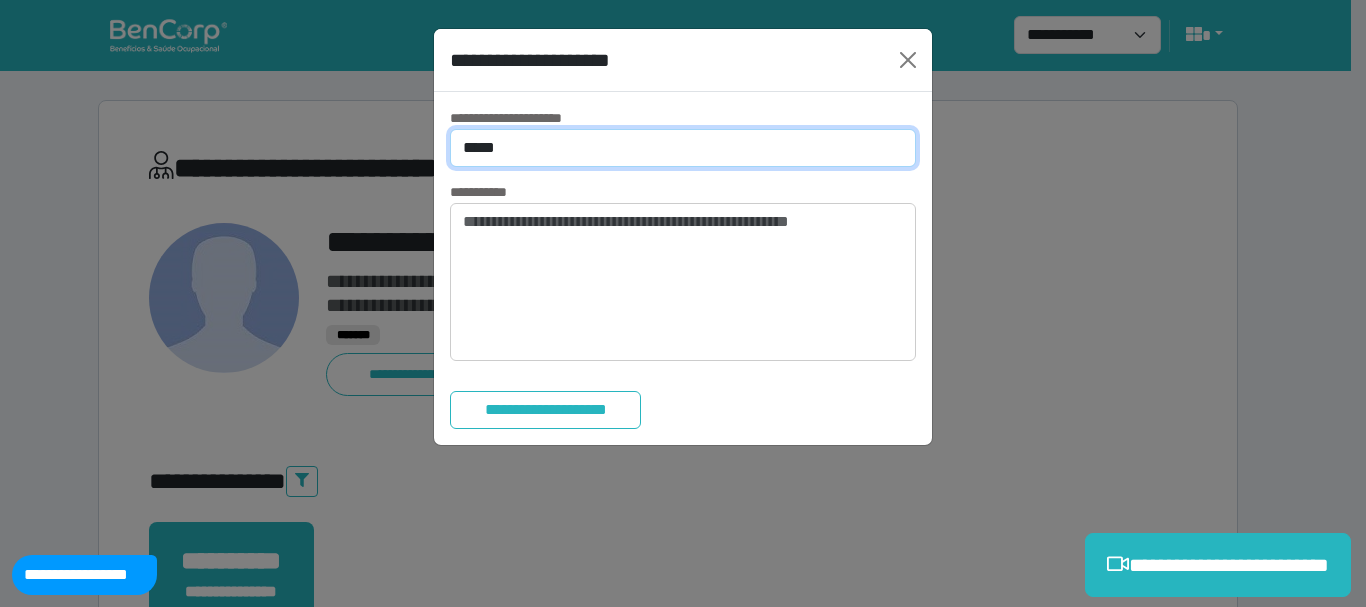 click on "**********" at bounding box center [683, 148] 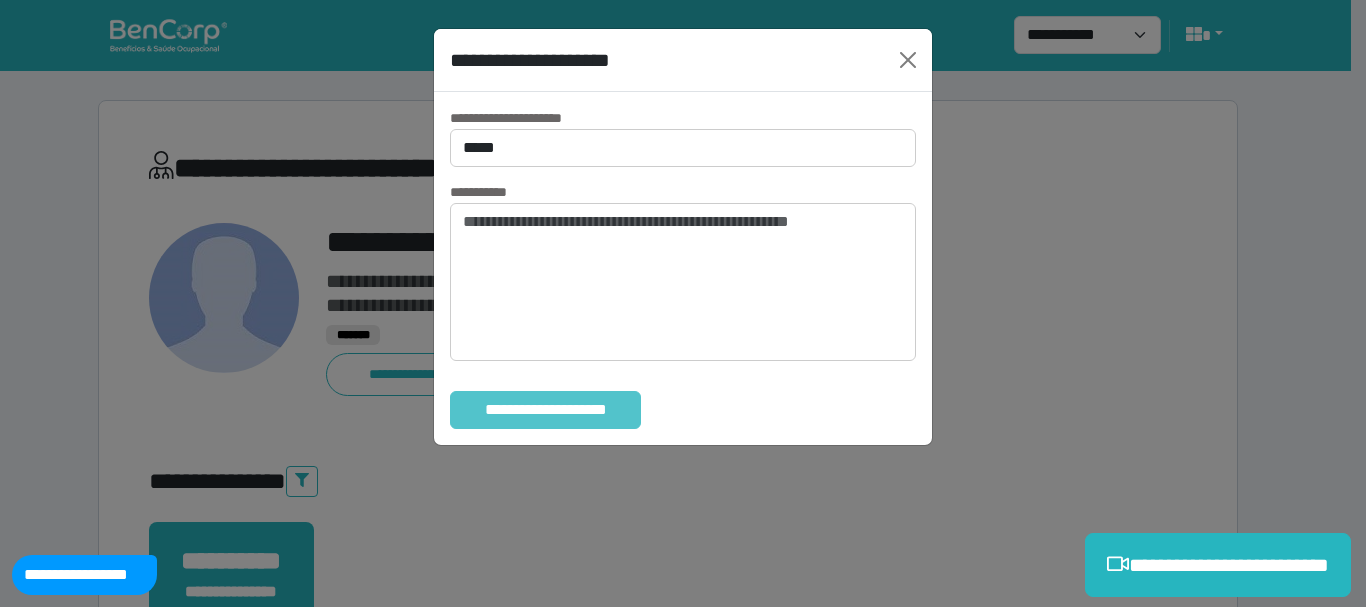 click on "**********" at bounding box center (545, 410) 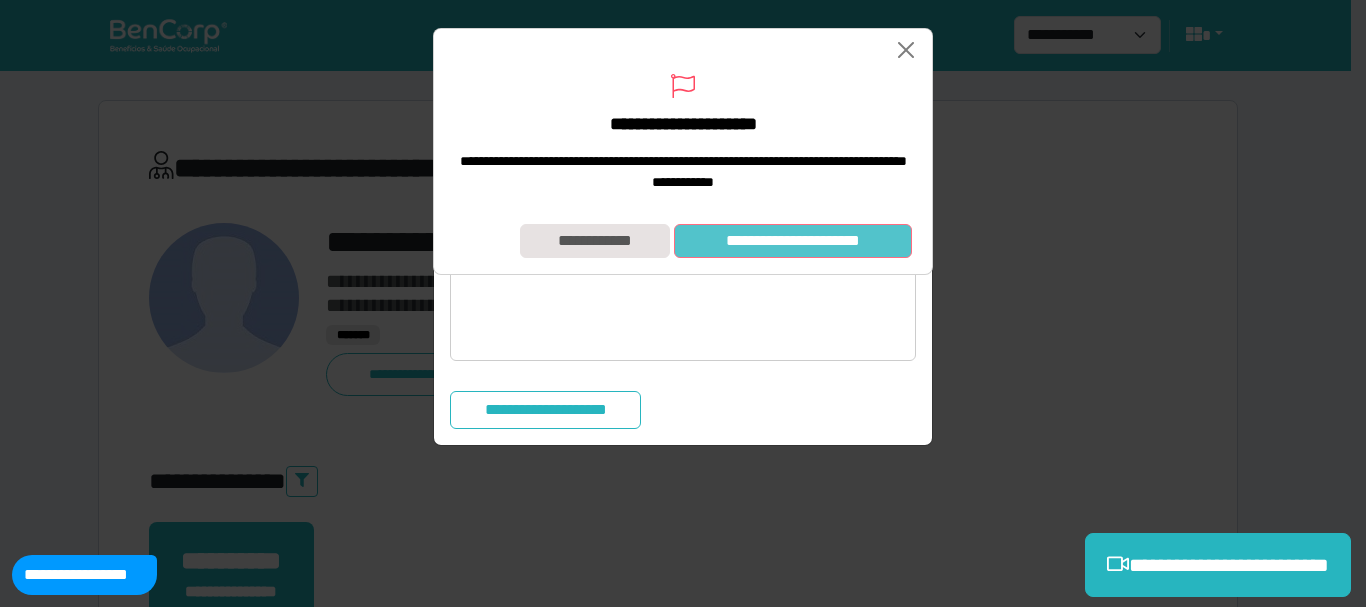 click on "**********" at bounding box center [793, 241] 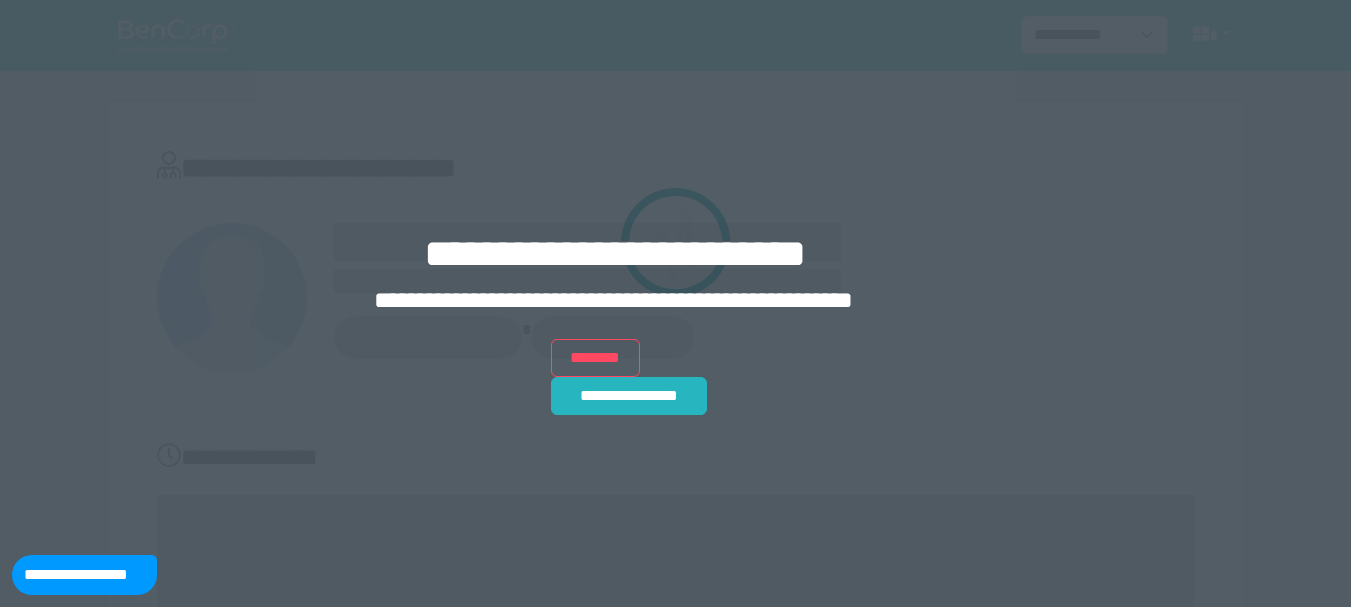 scroll, scrollTop: 0, scrollLeft: 0, axis: both 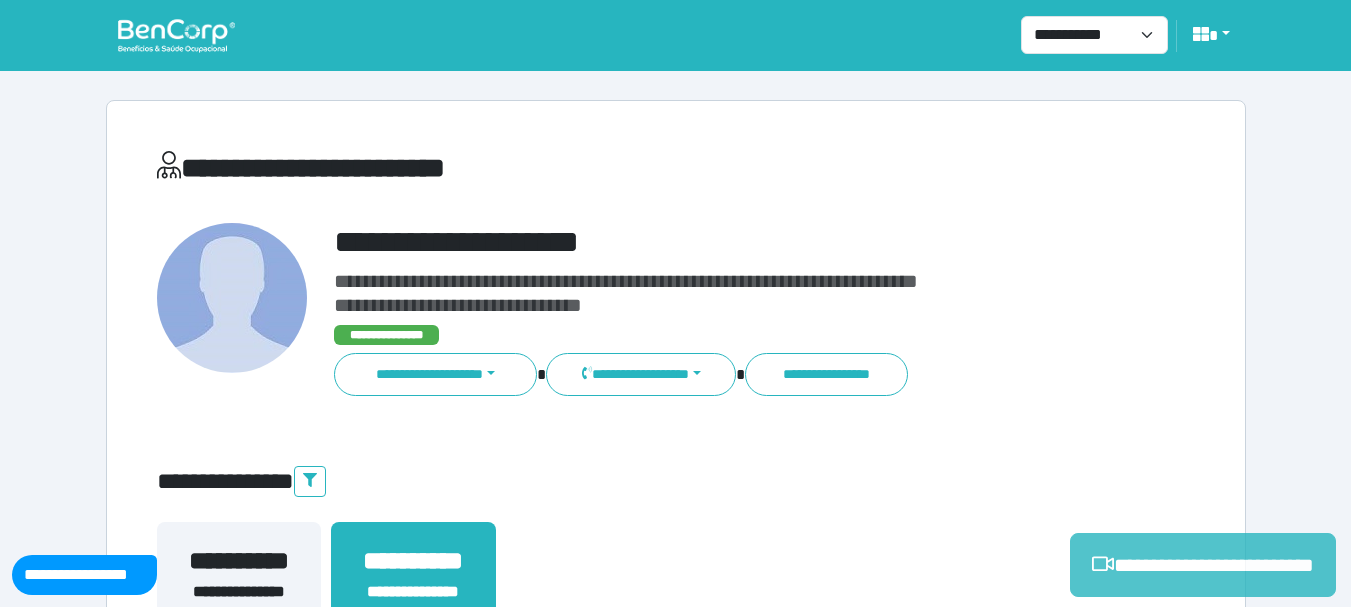 click on "**********" at bounding box center (1203, 565) 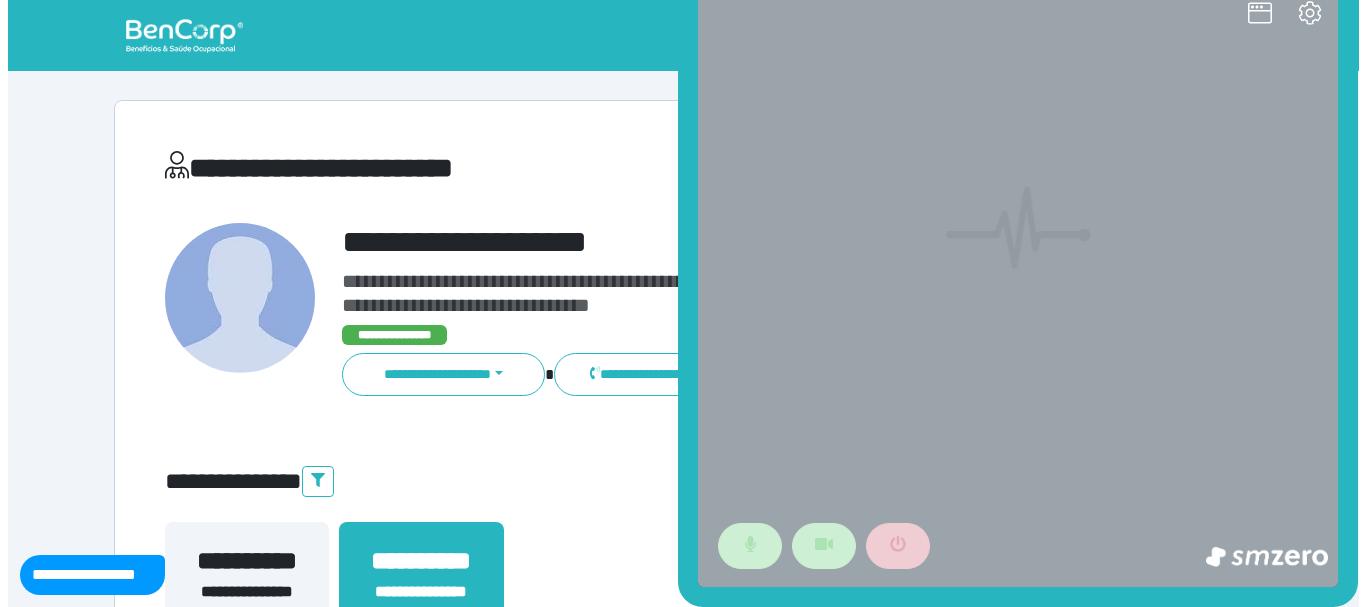 scroll, scrollTop: 0, scrollLeft: 0, axis: both 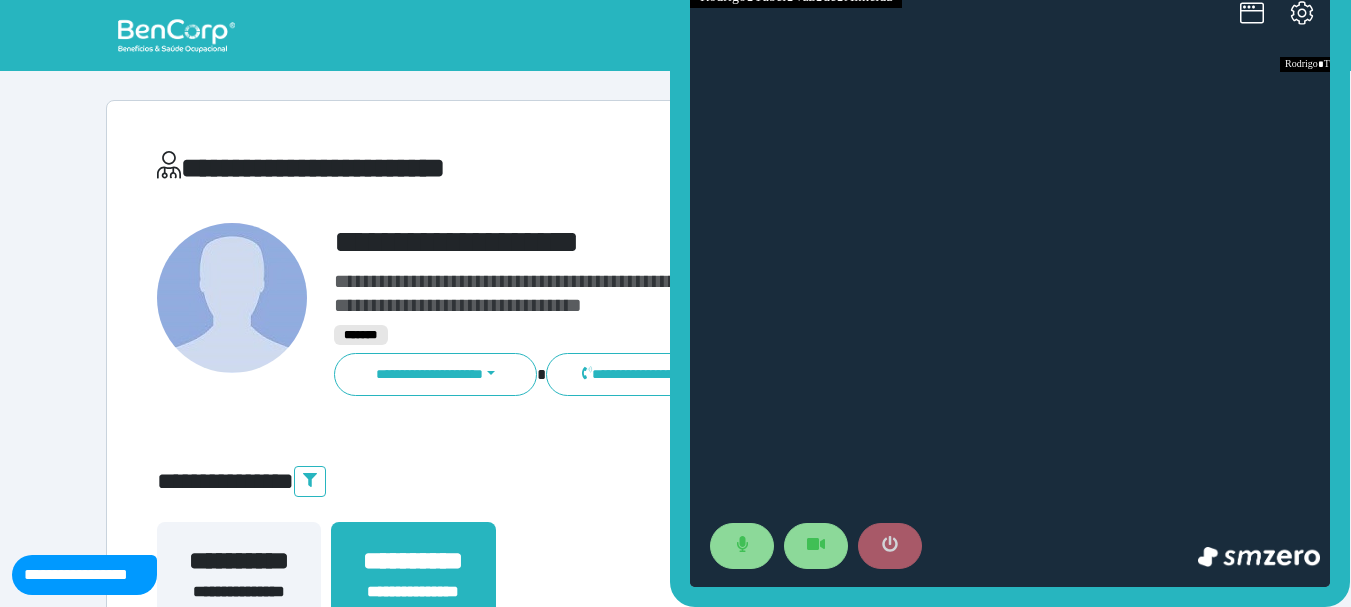 click 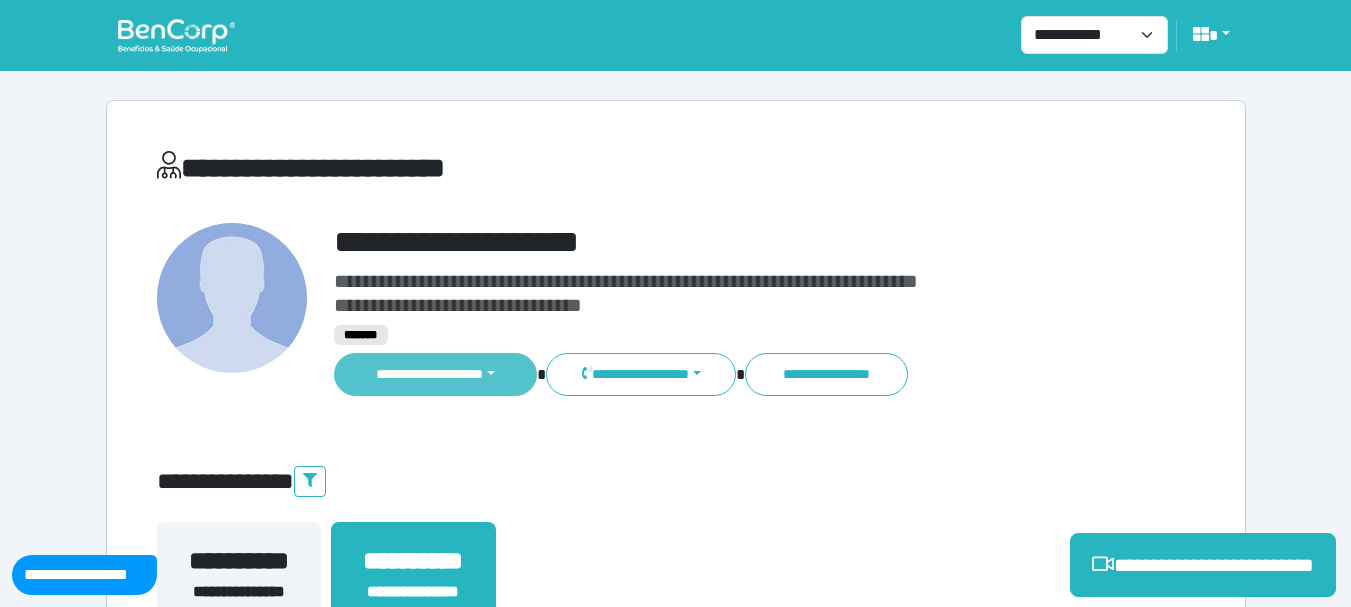 click on "**********" at bounding box center [436, 374] 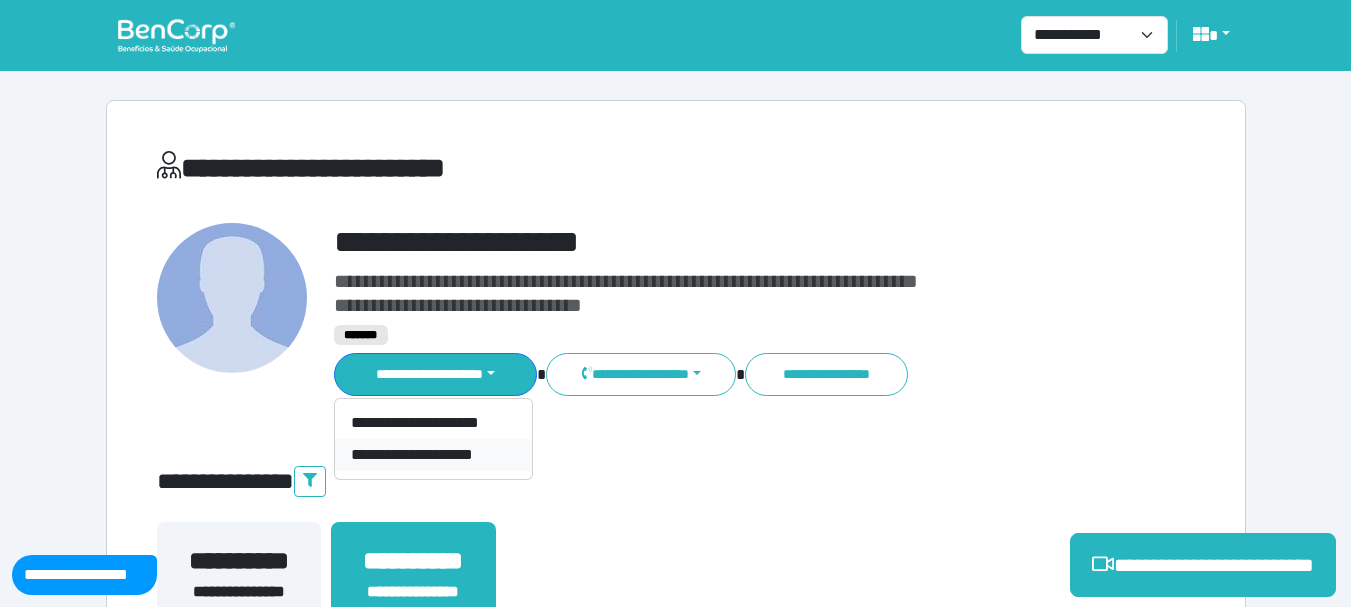 click on "**********" at bounding box center [433, 455] 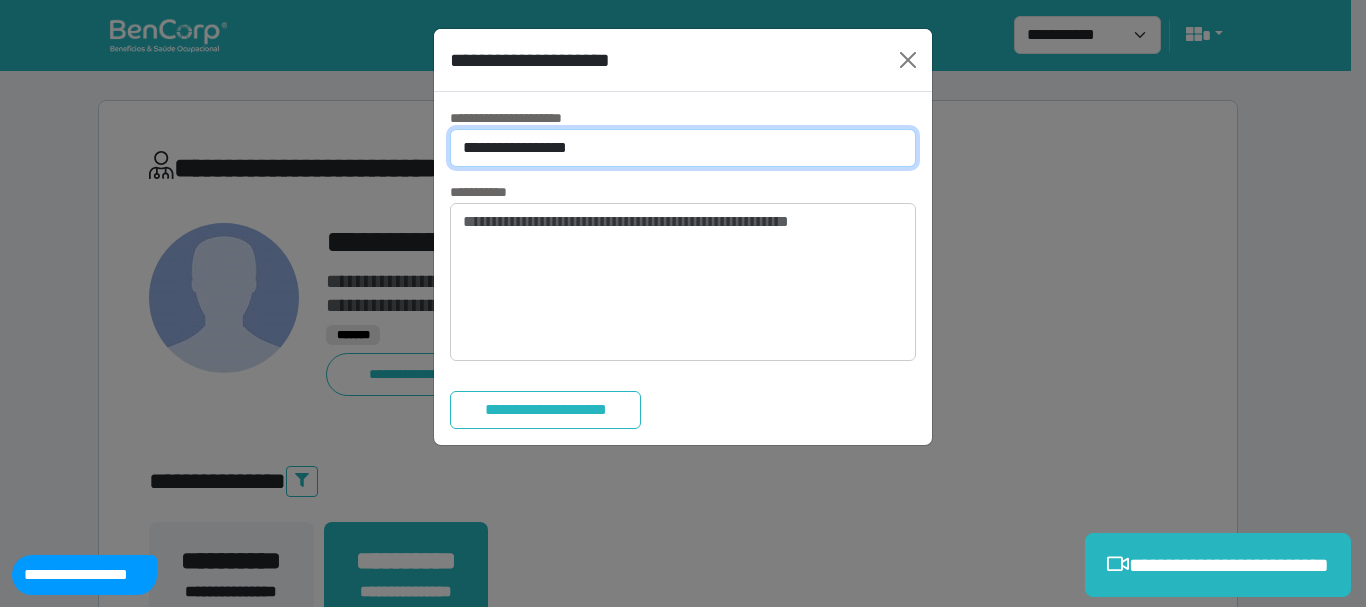click on "**********" at bounding box center [683, 148] 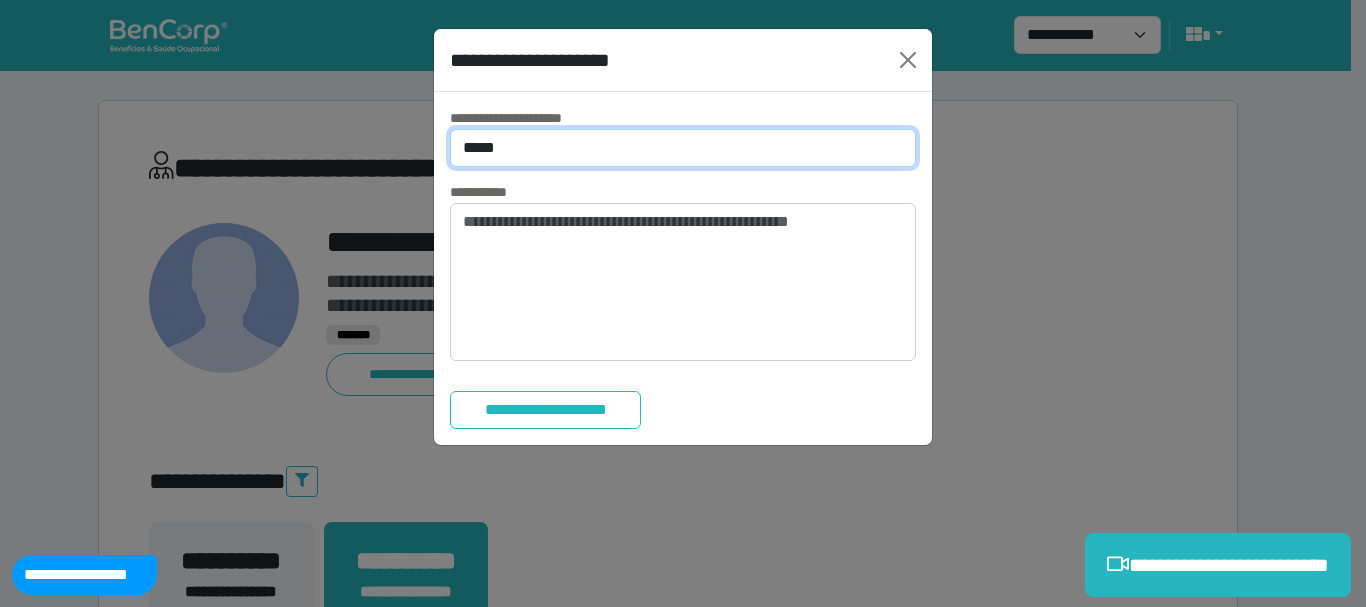 click on "**********" at bounding box center (683, 148) 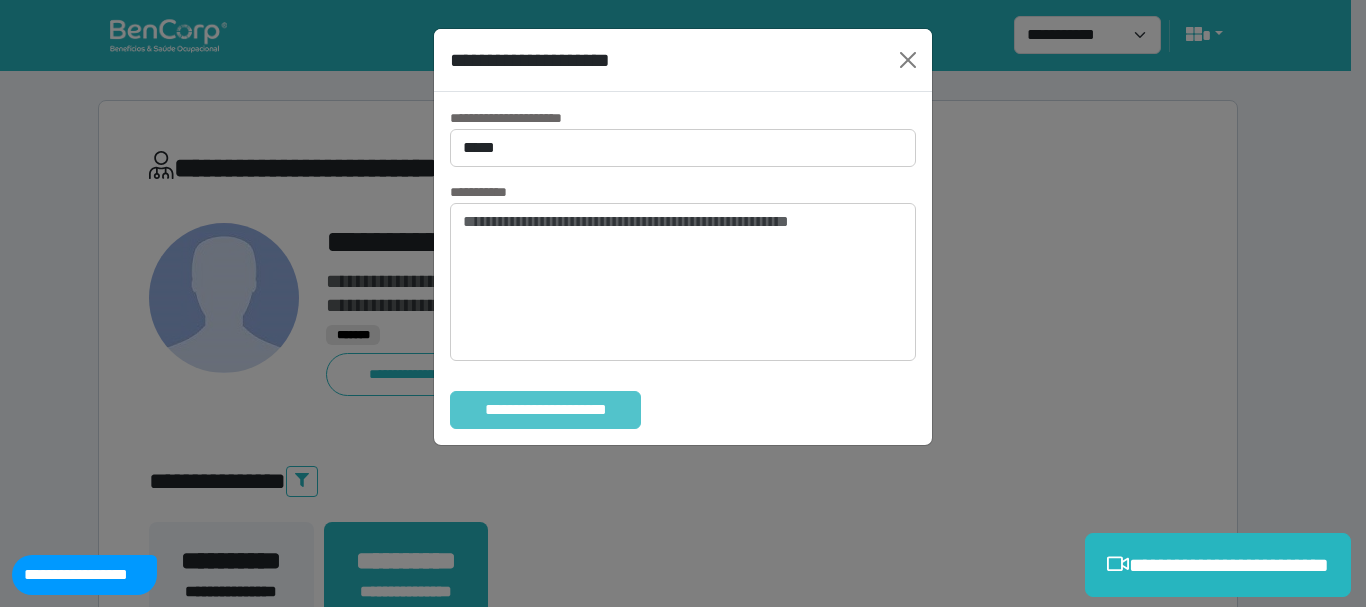 click on "**********" at bounding box center (545, 410) 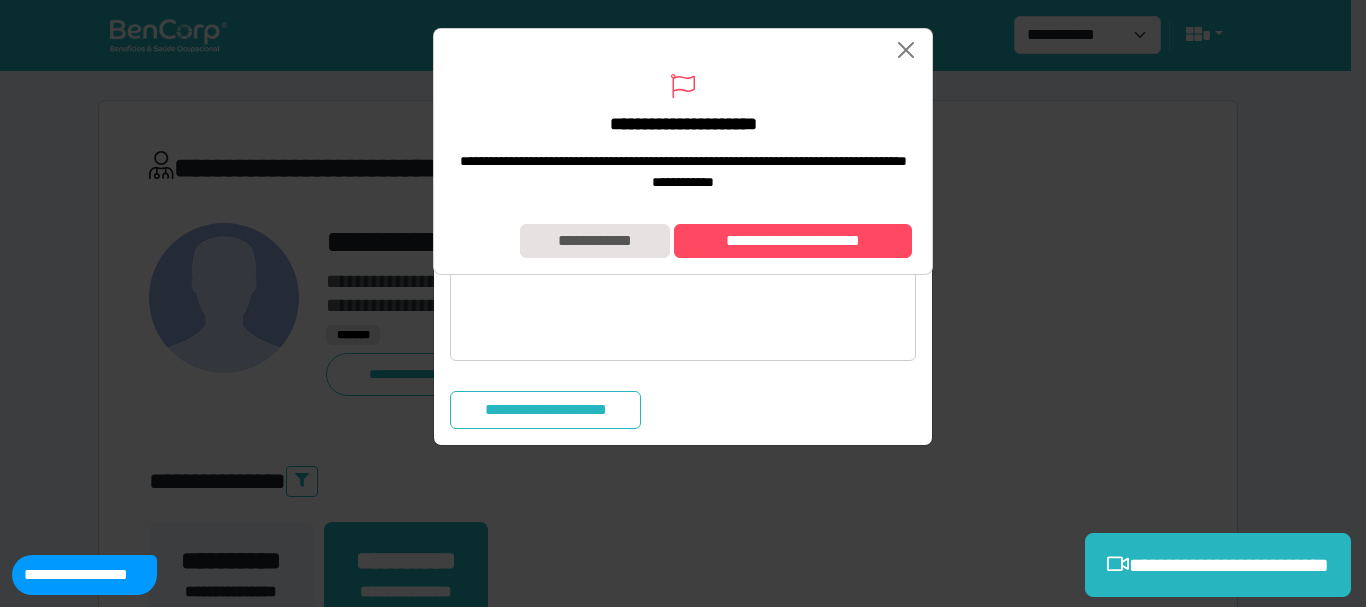 click on "**********" at bounding box center (683, 241) 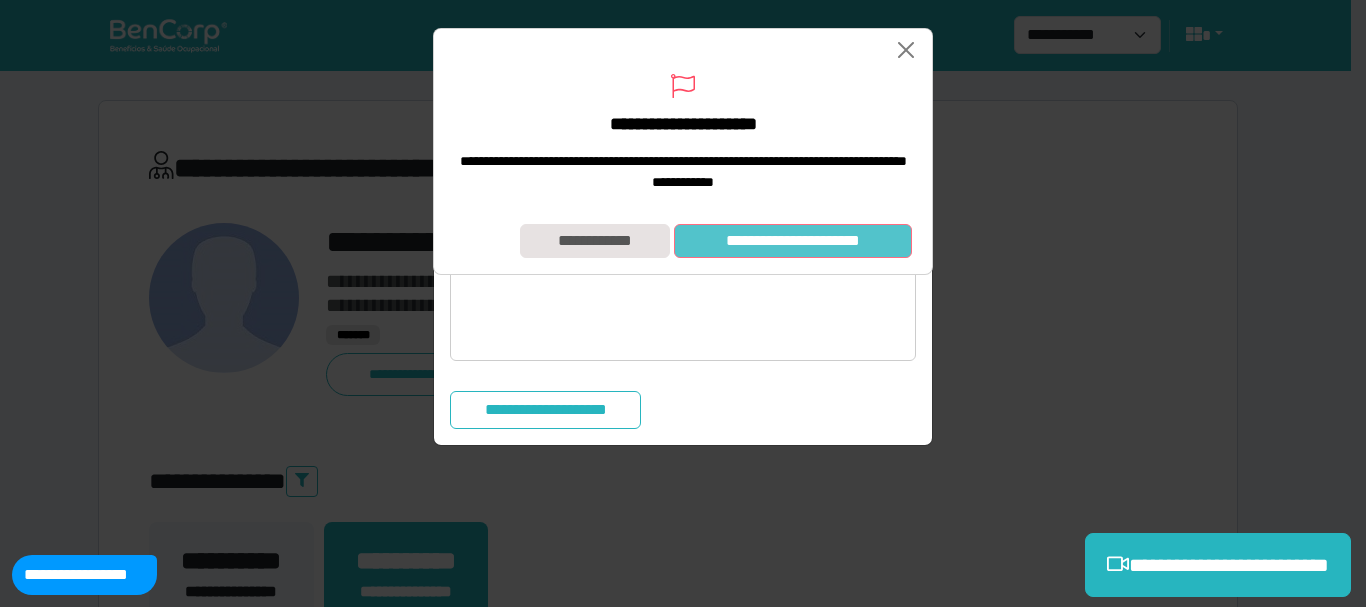 click on "**********" at bounding box center [793, 241] 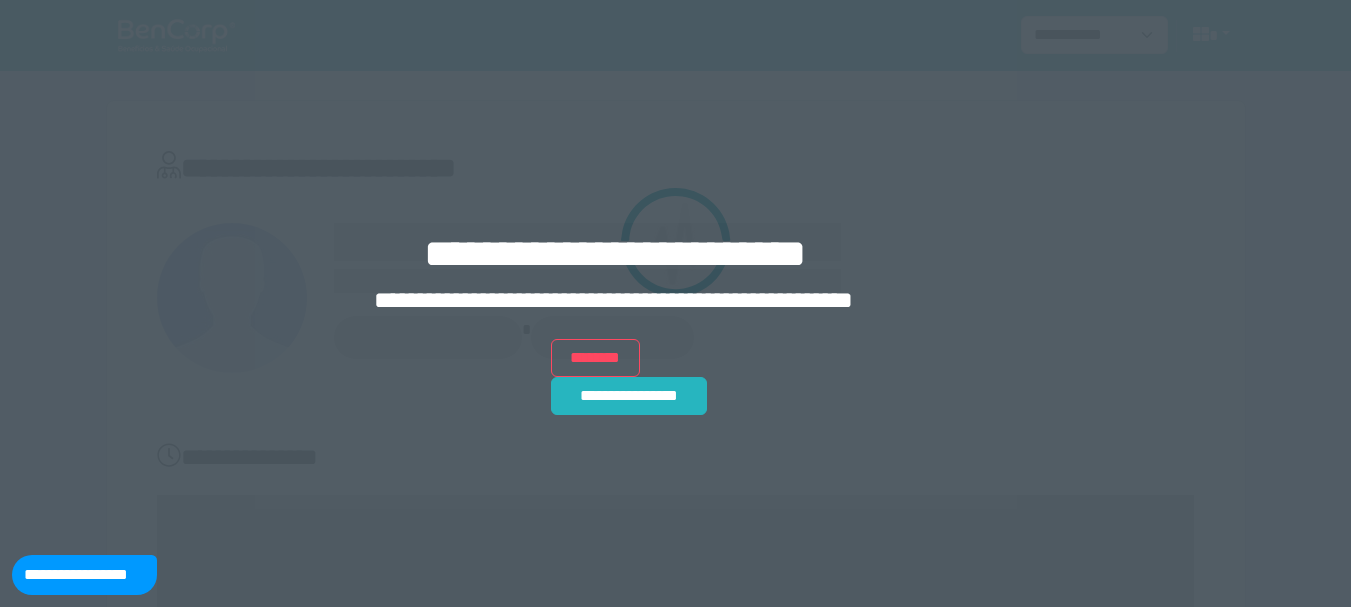 scroll, scrollTop: 0, scrollLeft: 0, axis: both 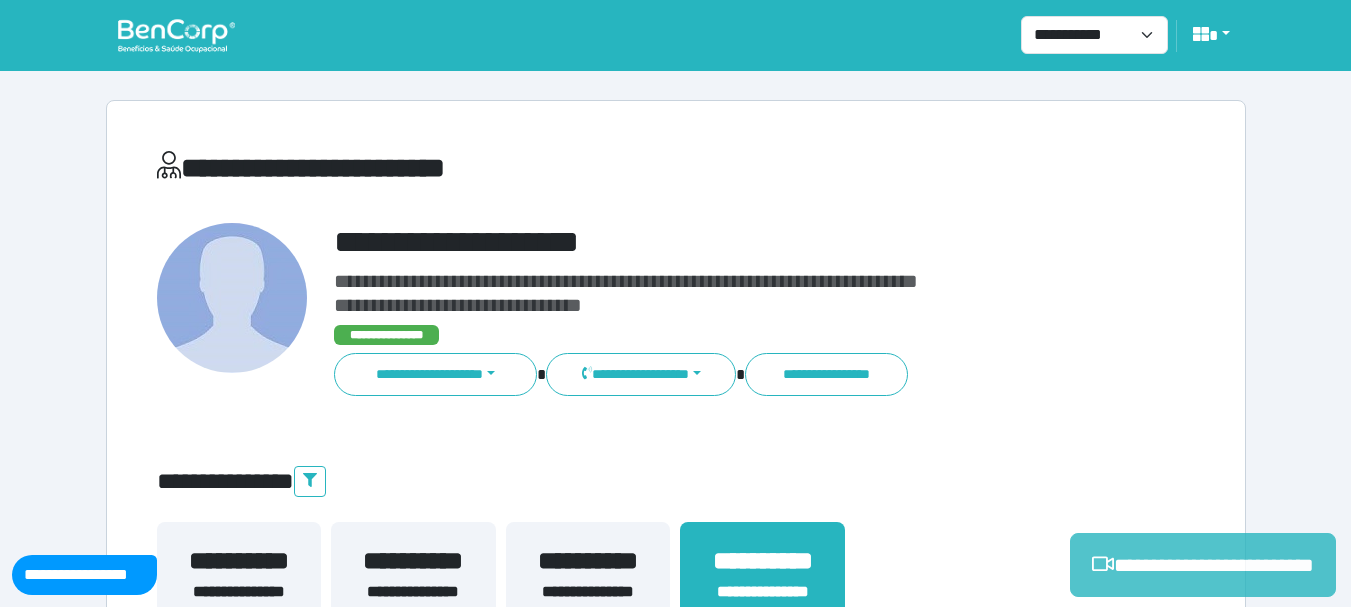 click on "**********" at bounding box center (1203, 565) 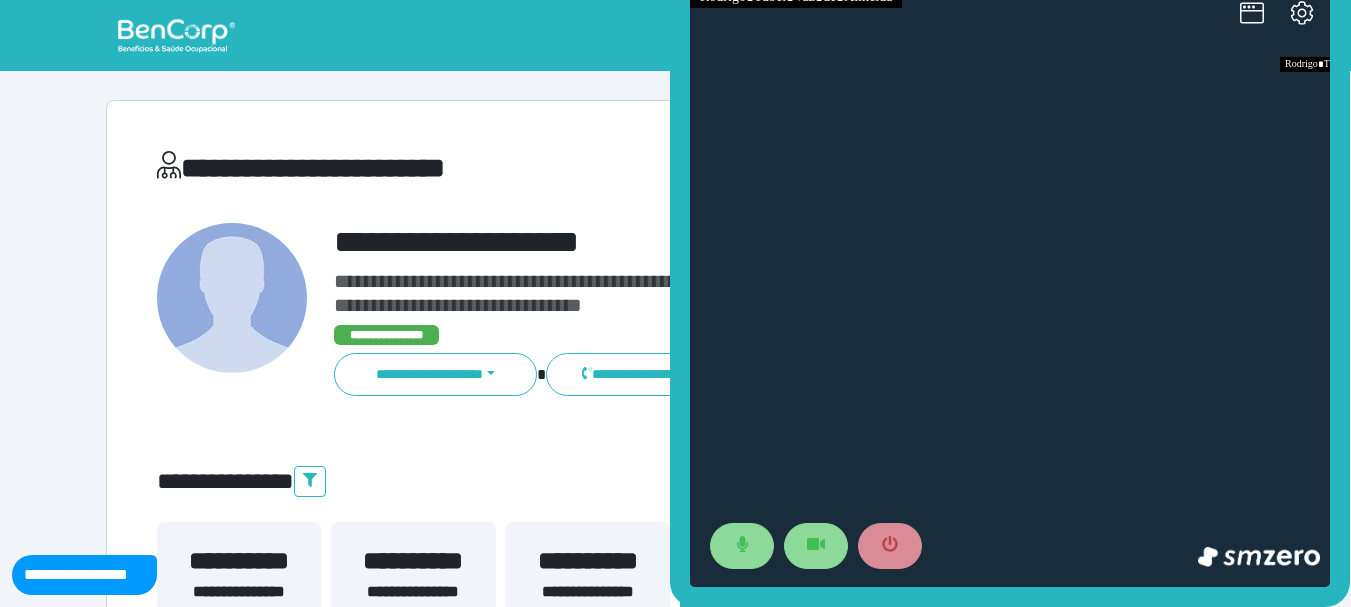 scroll, scrollTop: 0, scrollLeft: 0, axis: both 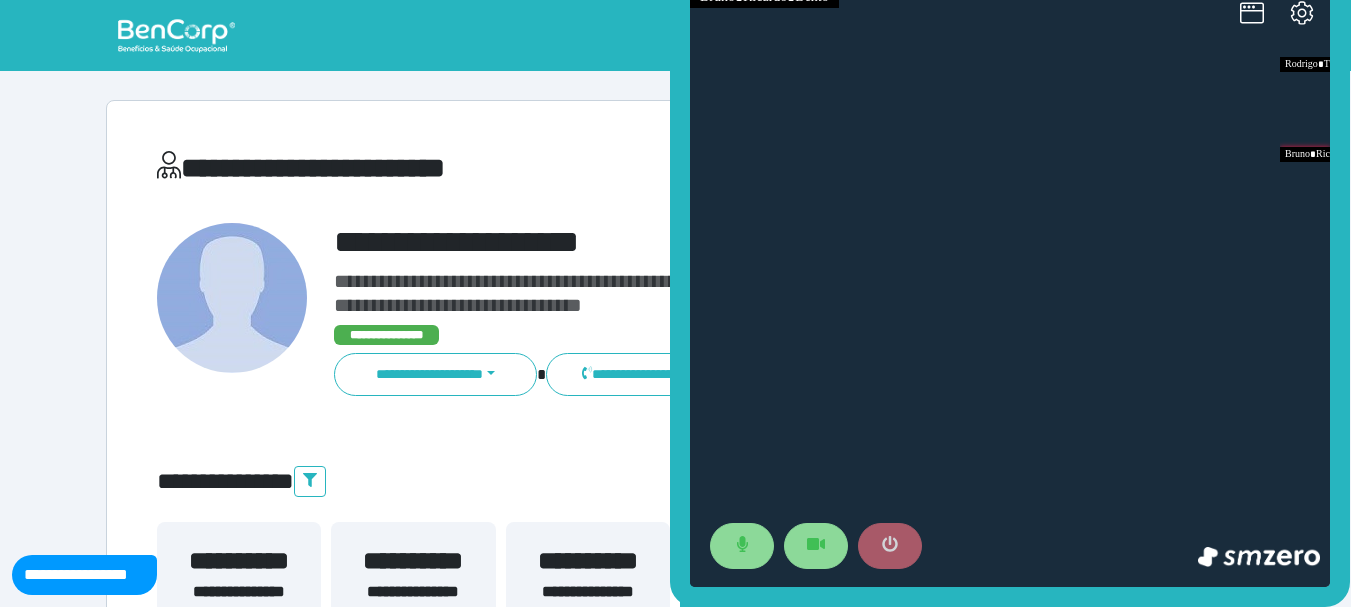 click at bounding box center (890, 546) 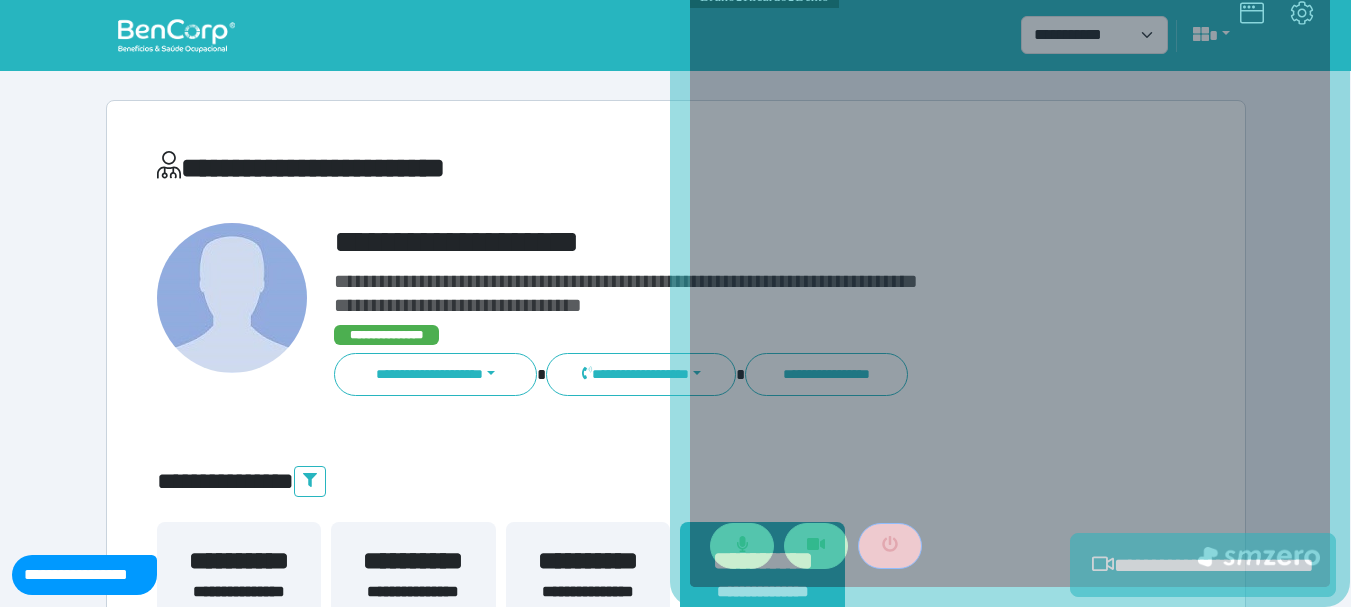 scroll, scrollTop: 500, scrollLeft: 0, axis: vertical 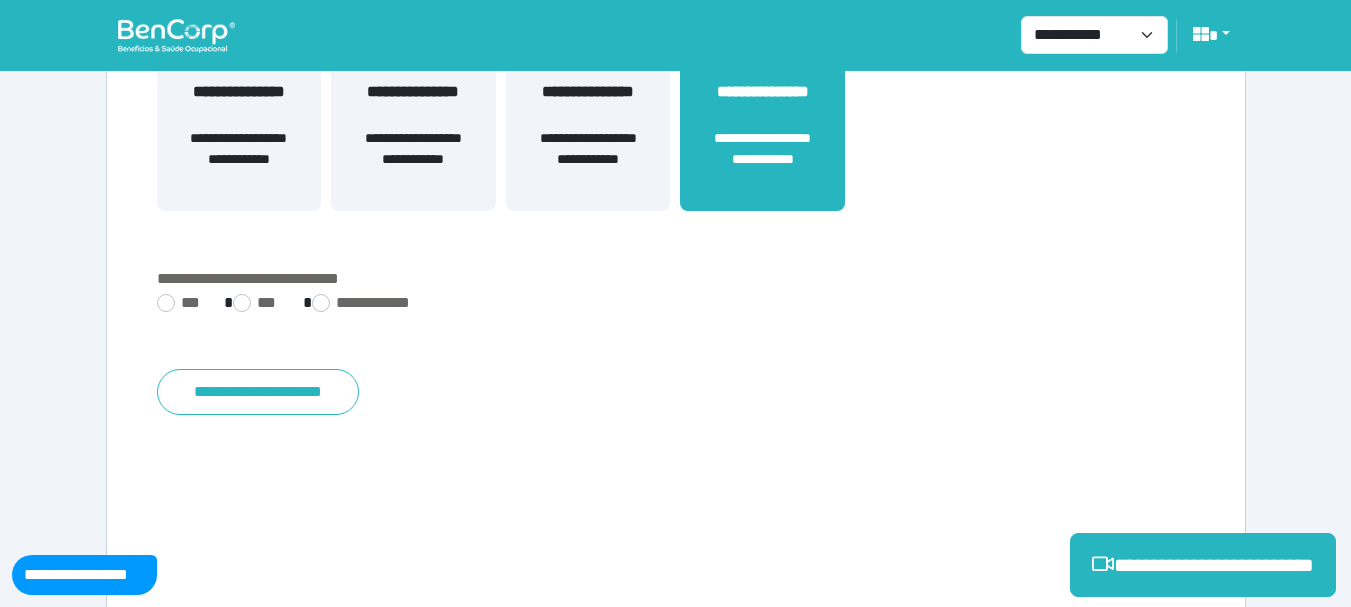 click on "**********" at bounding box center [676, 108] 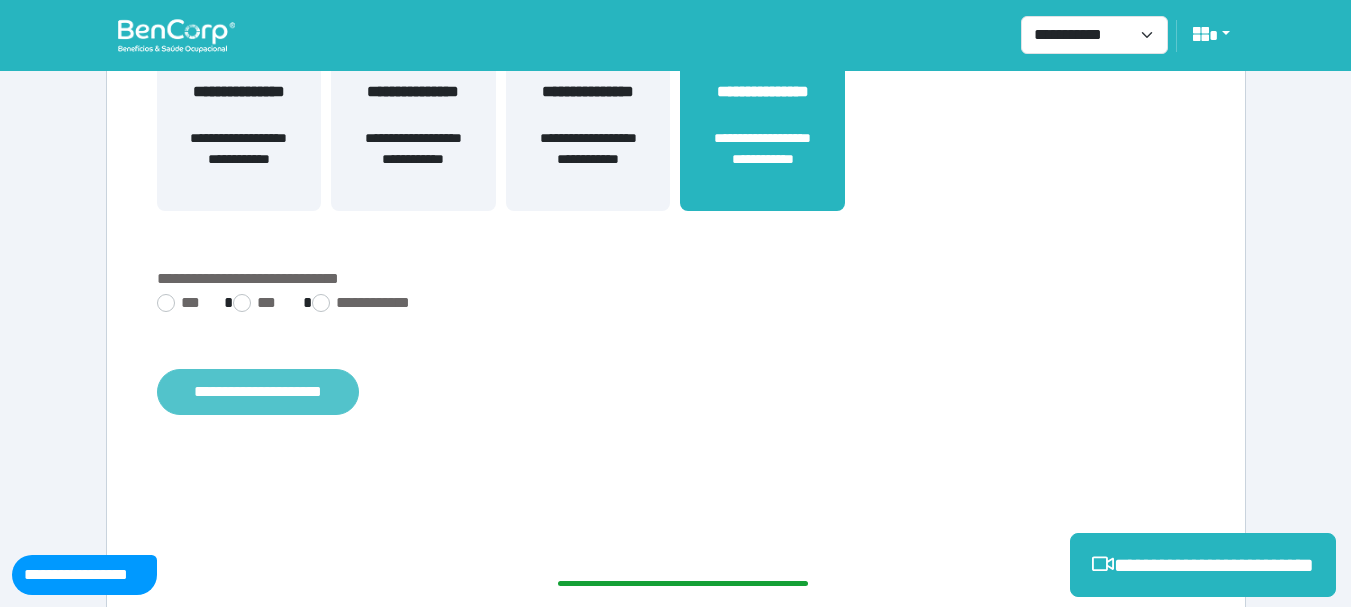 click on "**********" at bounding box center [258, 392] 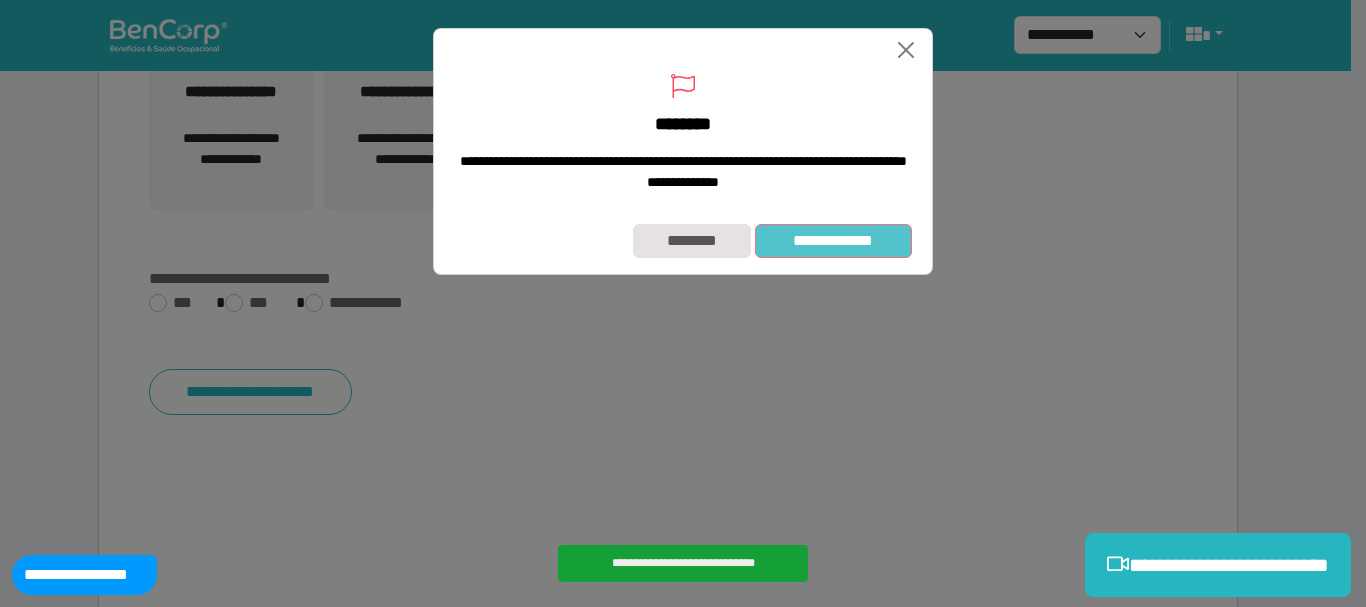 click on "**********" at bounding box center (833, 241) 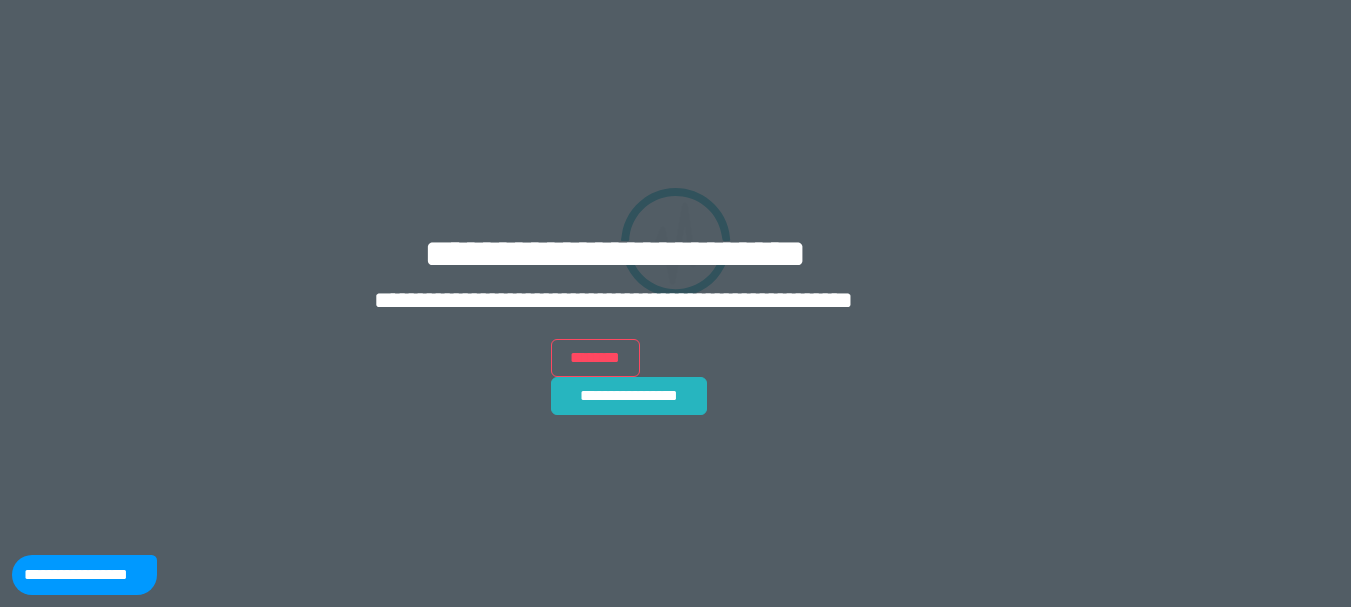 scroll, scrollTop: 109, scrollLeft: 0, axis: vertical 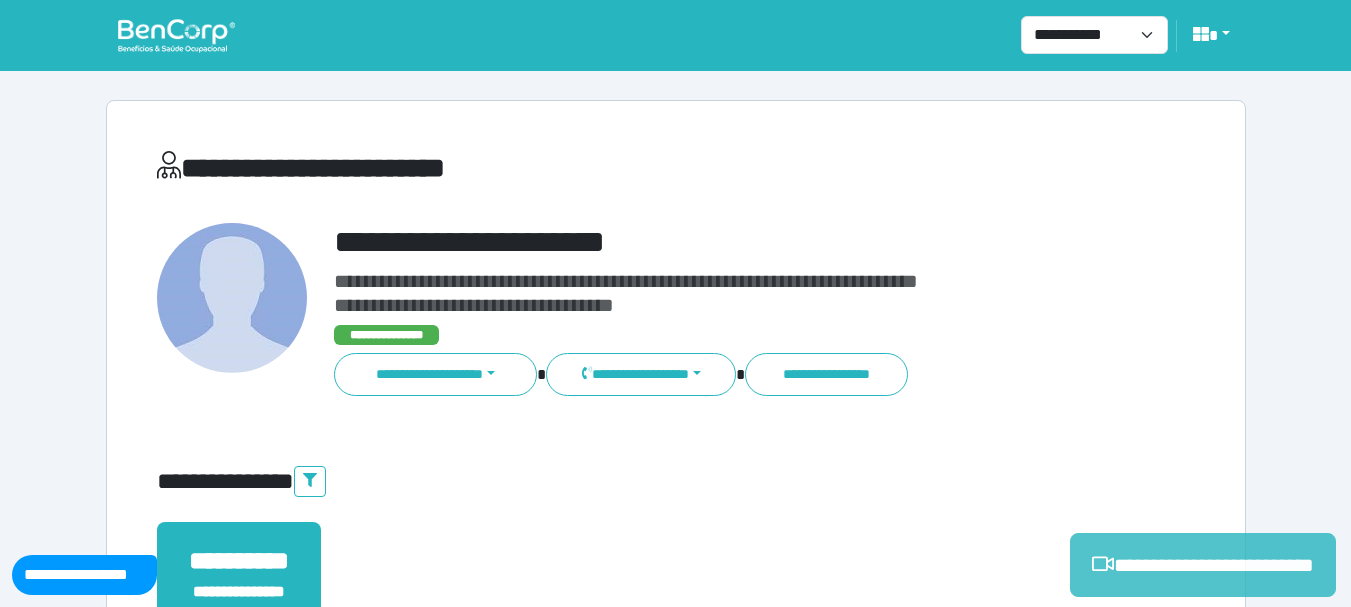 click on "**********" at bounding box center (1203, 565) 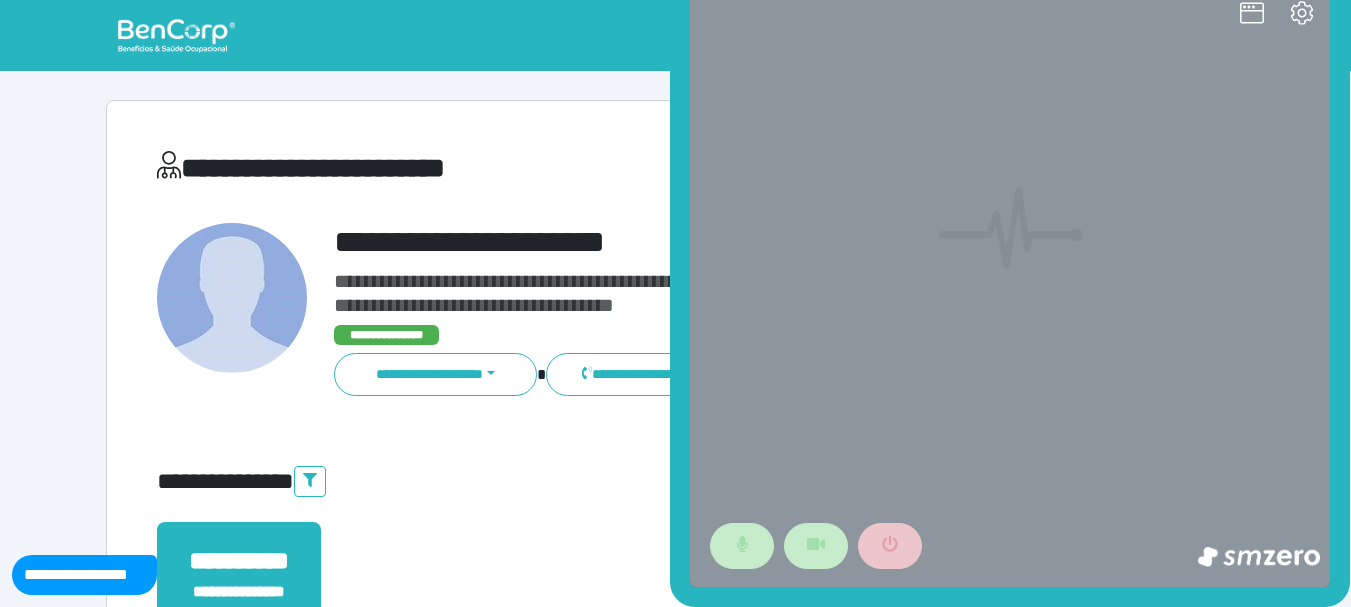 scroll, scrollTop: 0, scrollLeft: 0, axis: both 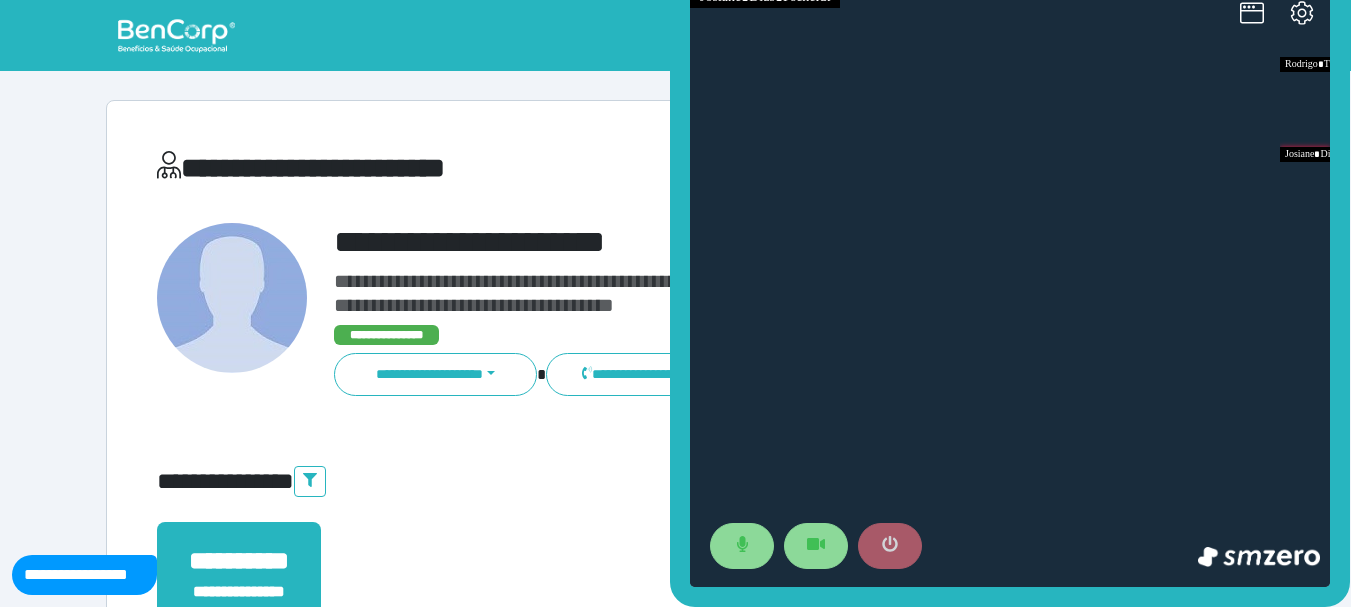 click 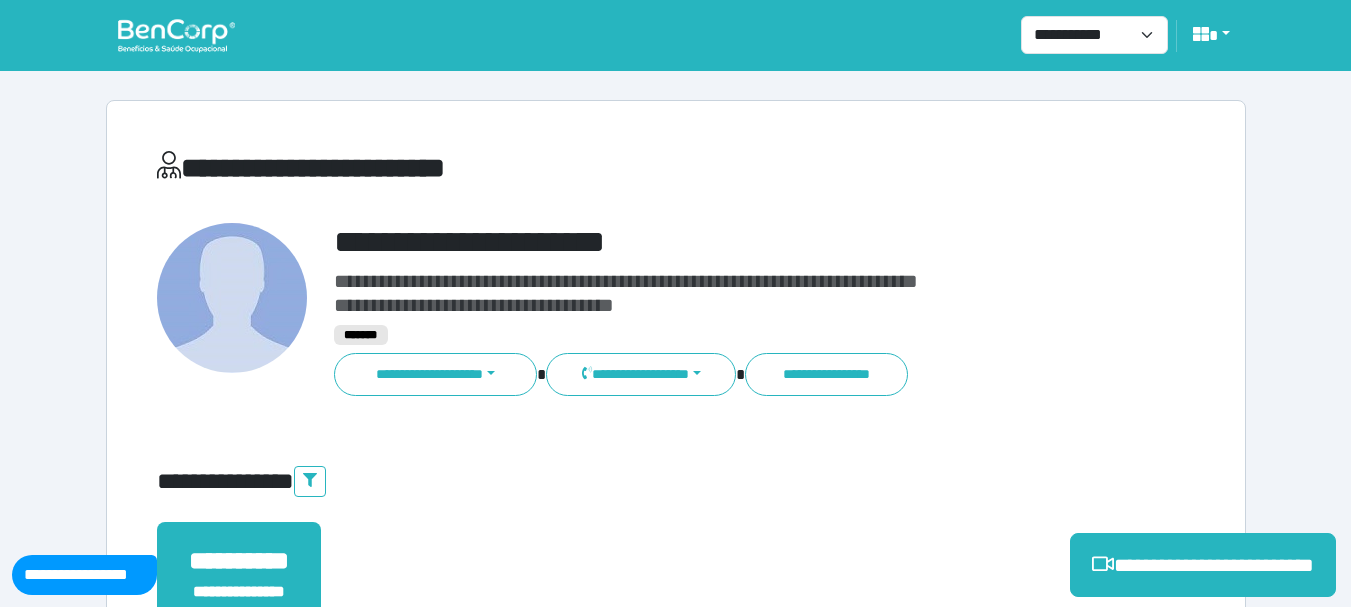 scroll, scrollTop: 500, scrollLeft: 0, axis: vertical 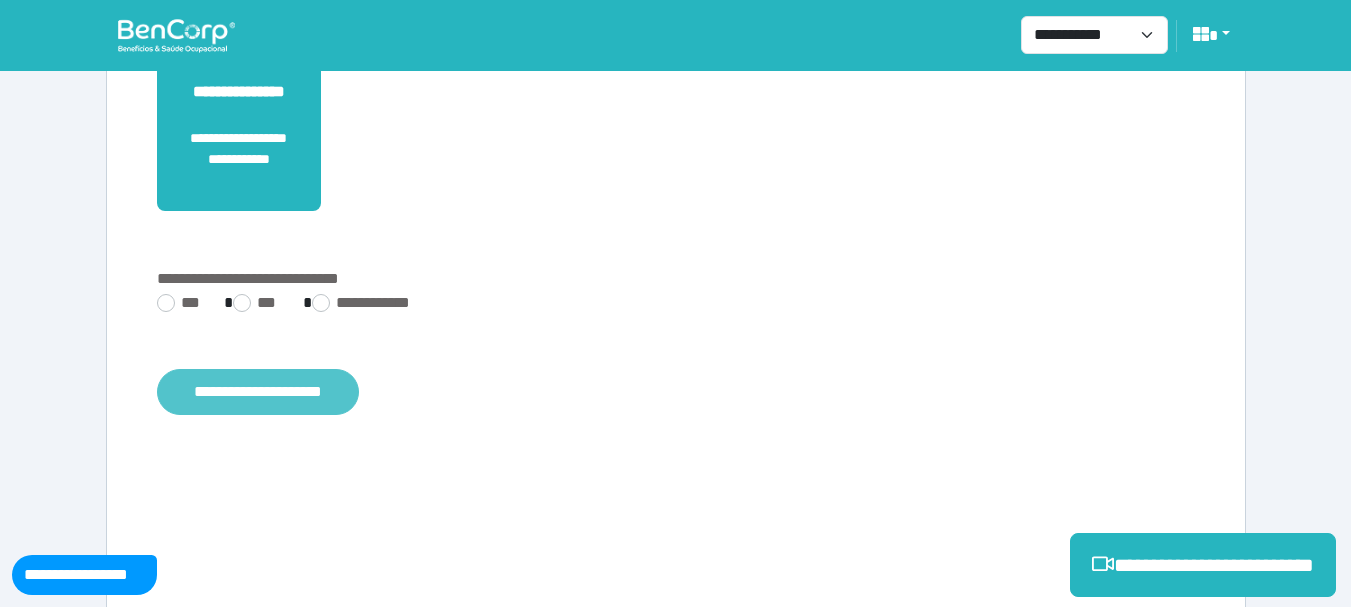 click on "**********" at bounding box center [258, 392] 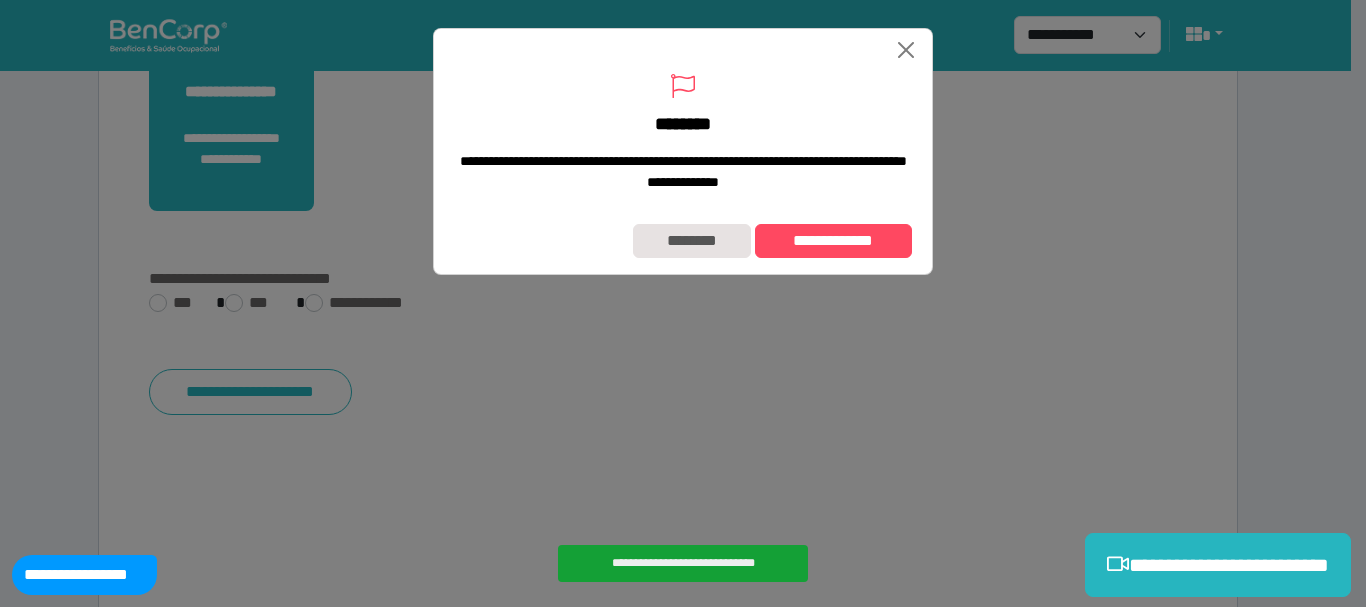 click on "**********" at bounding box center (683, 241) 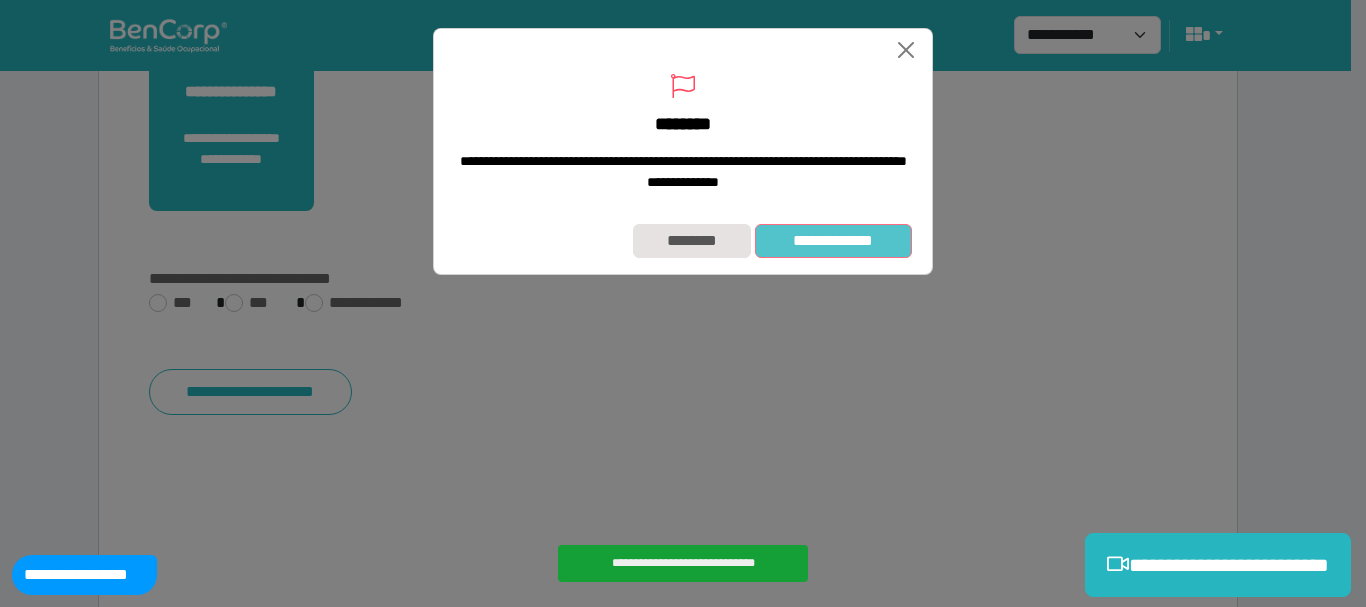 click on "**********" at bounding box center (833, 241) 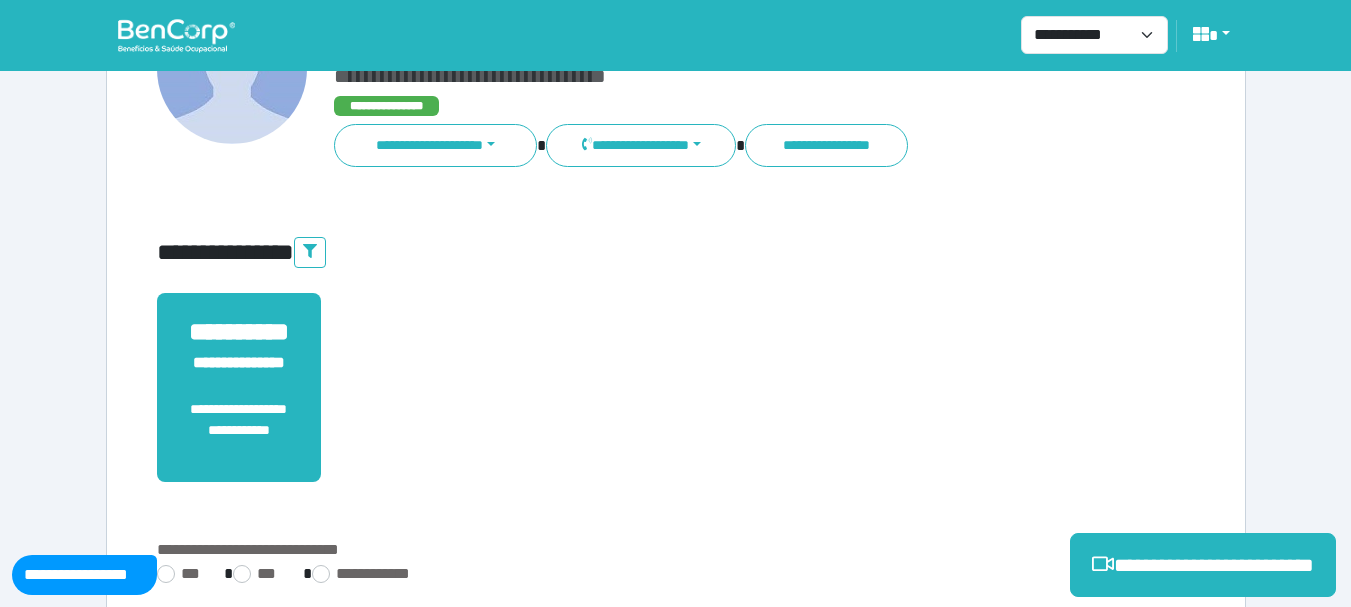 scroll, scrollTop: 29, scrollLeft: 0, axis: vertical 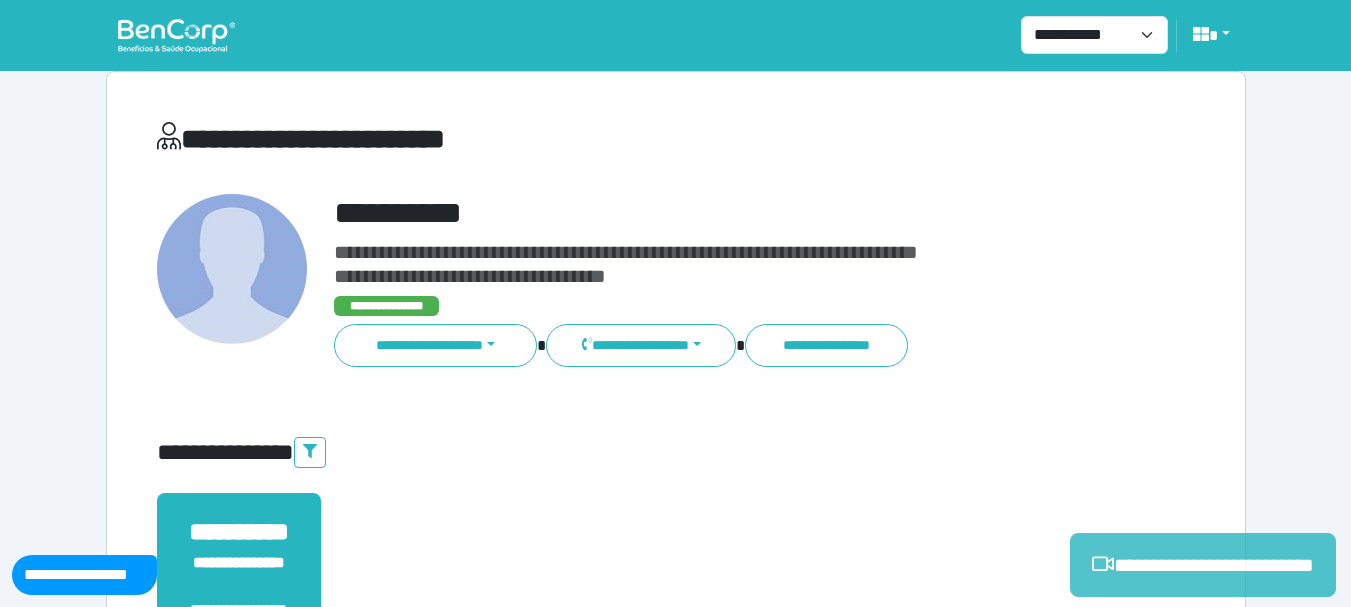 click on "**********" at bounding box center (1203, 565) 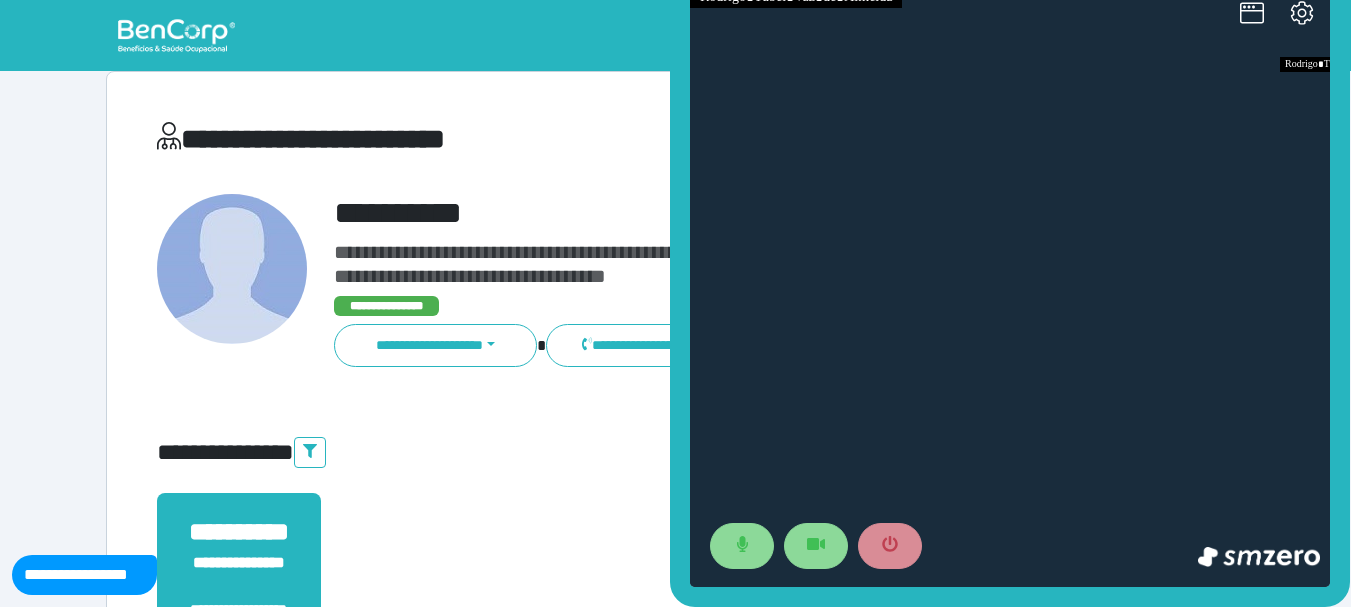 scroll, scrollTop: 0, scrollLeft: 0, axis: both 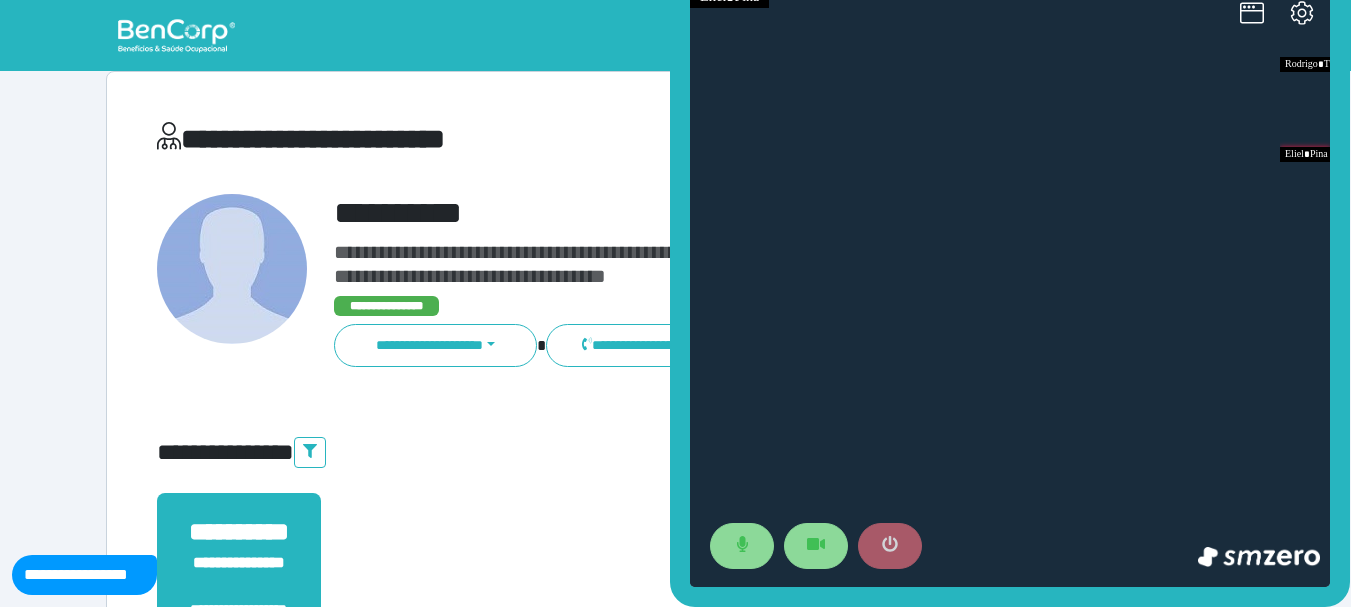 click 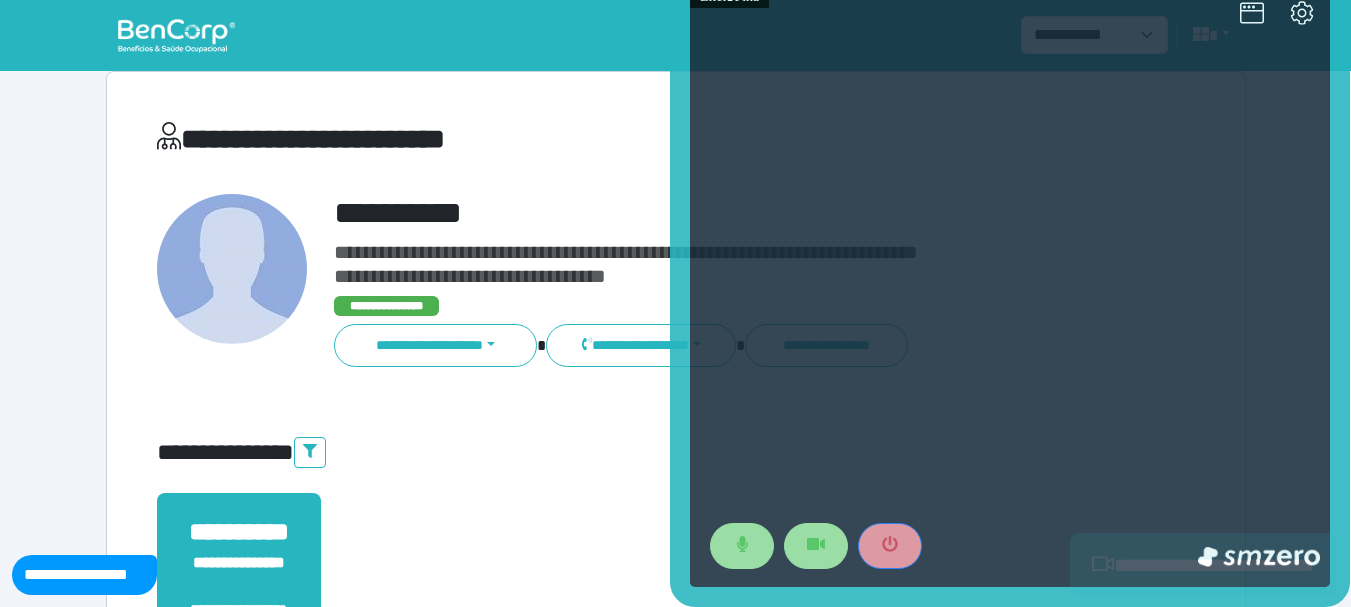 scroll, scrollTop: 529, scrollLeft: 0, axis: vertical 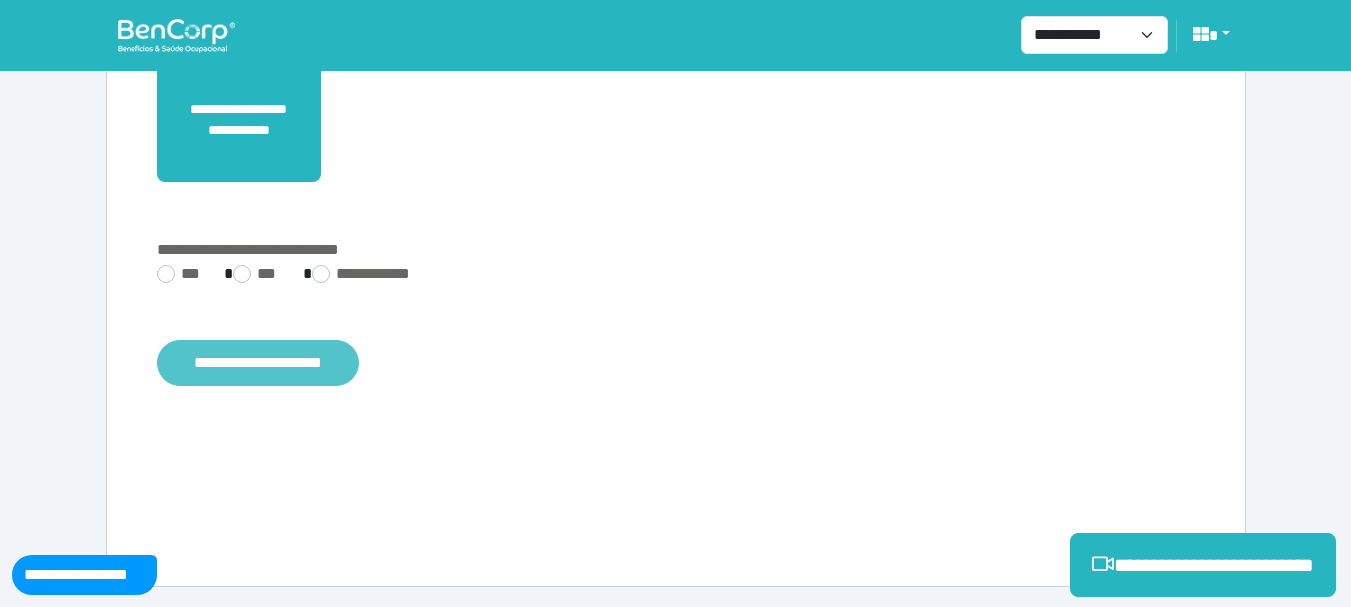 click on "**********" at bounding box center [258, 363] 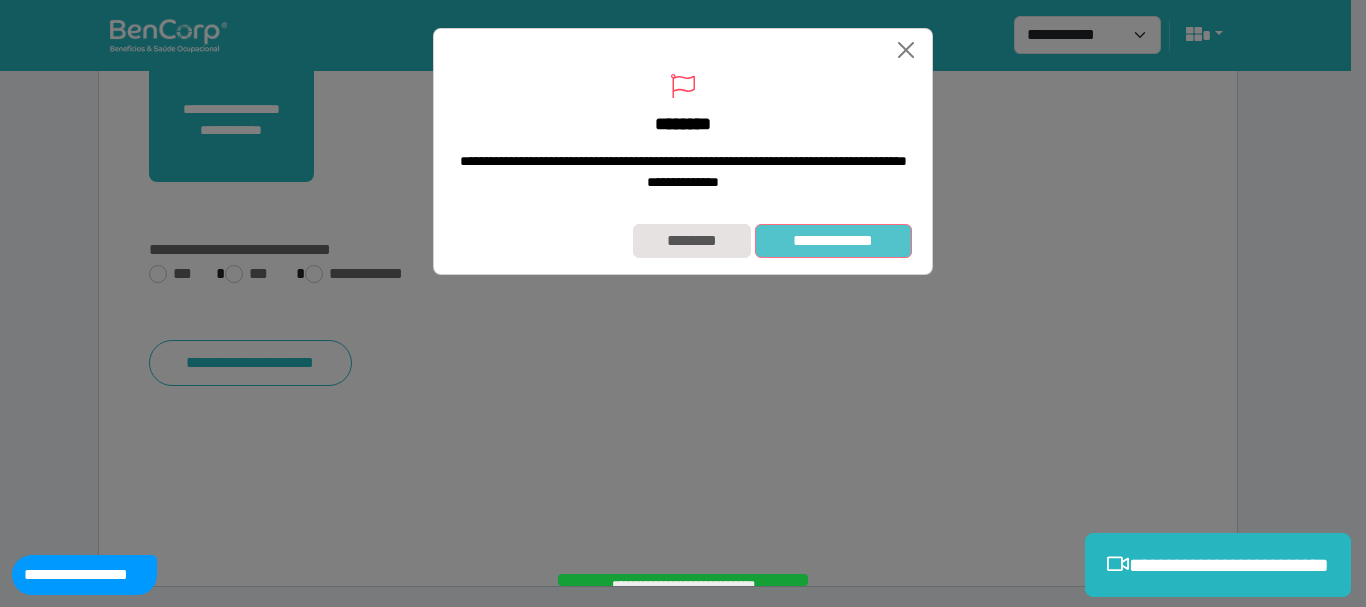 click on "**********" at bounding box center (833, 241) 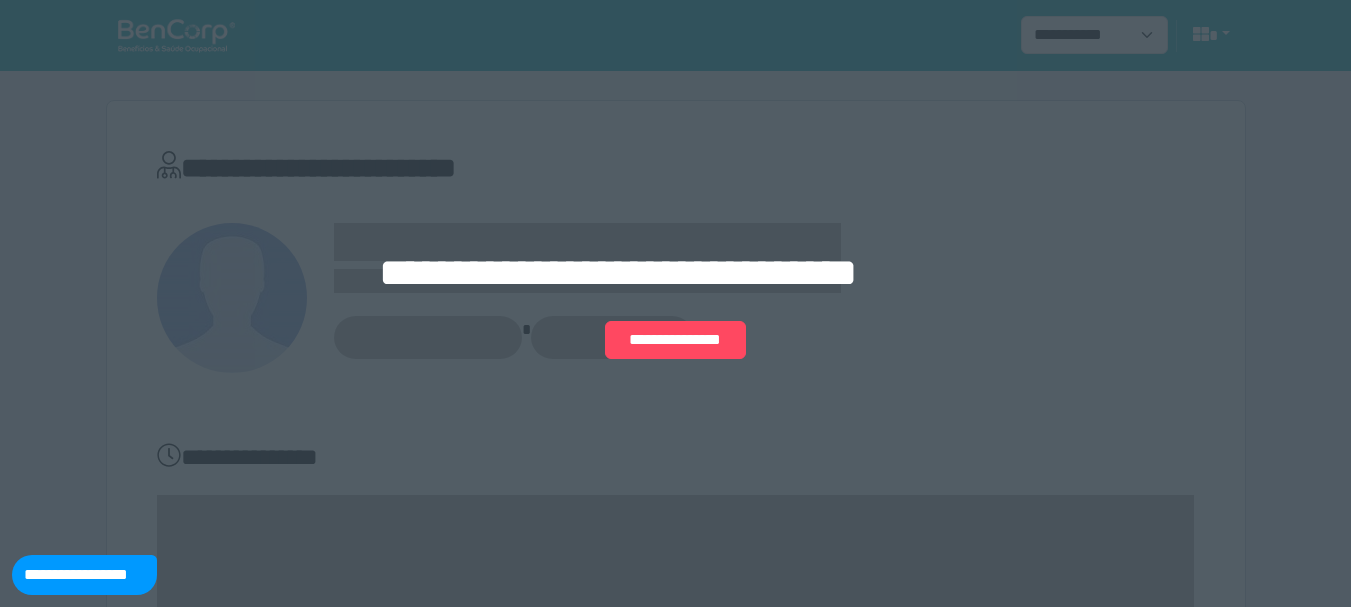 scroll, scrollTop: 0, scrollLeft: 0, axis: both 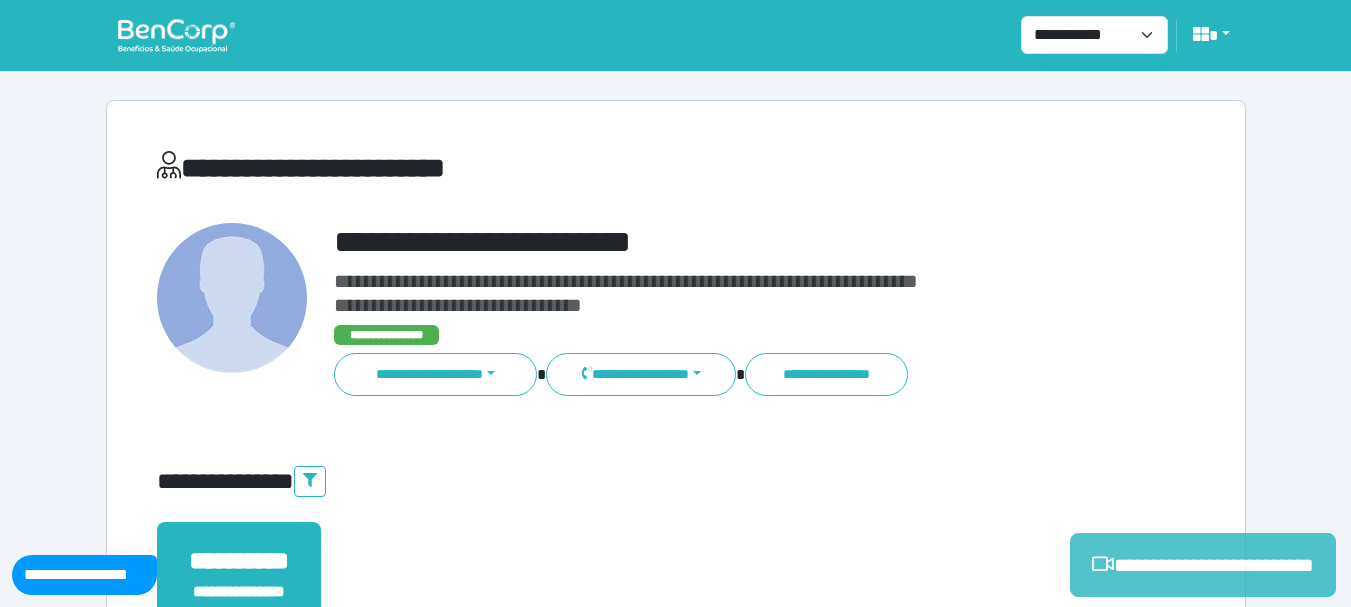 click on "**********" at bounding box center [1203, 565] 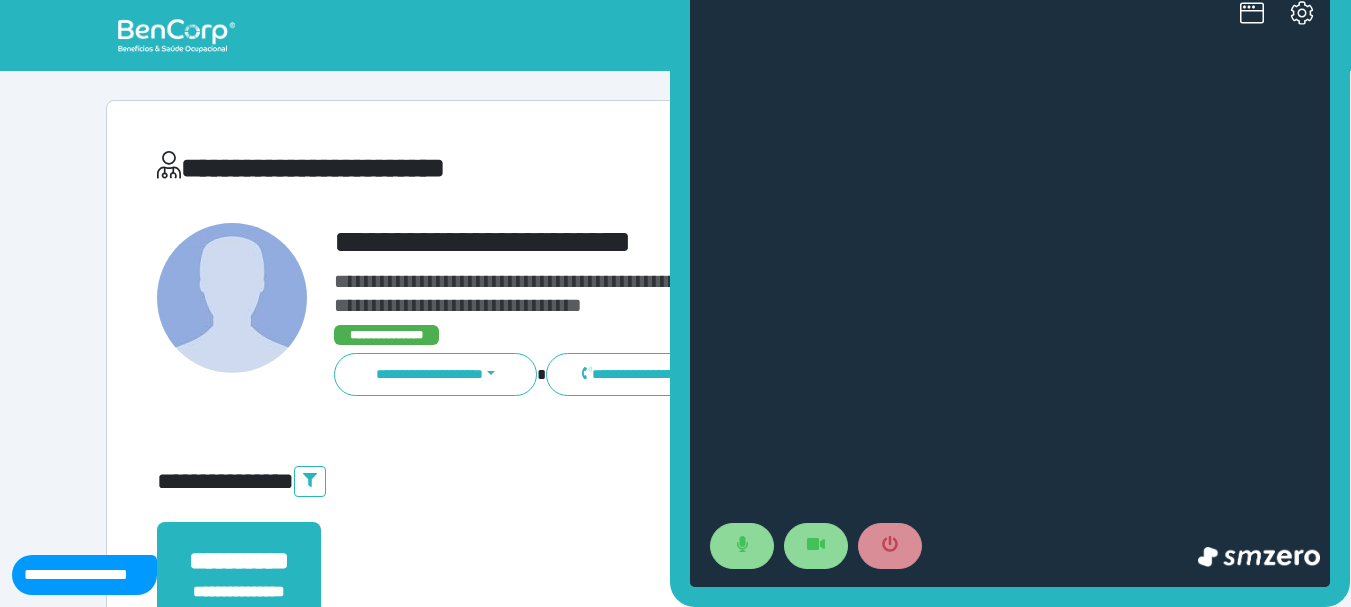 scroll, scrollTop: 0, scrollLeft: 0, axis: both 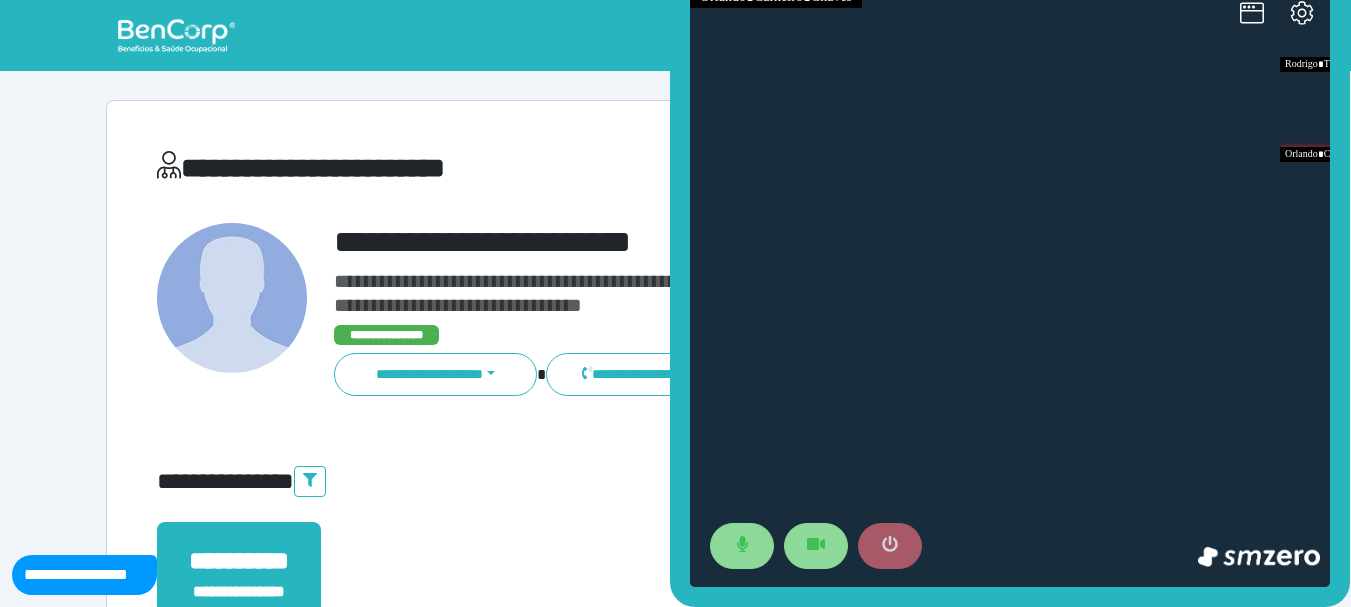 click 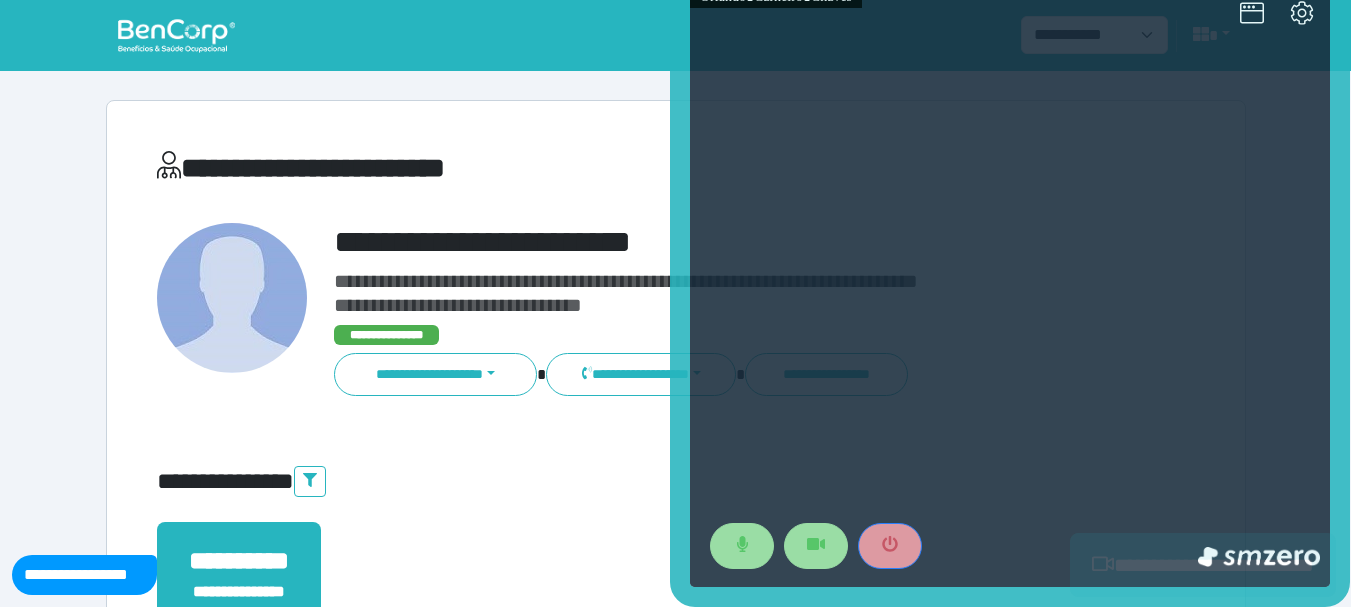 scroll, scrollTop: 300, scrollLeft: 0, axis: vertical 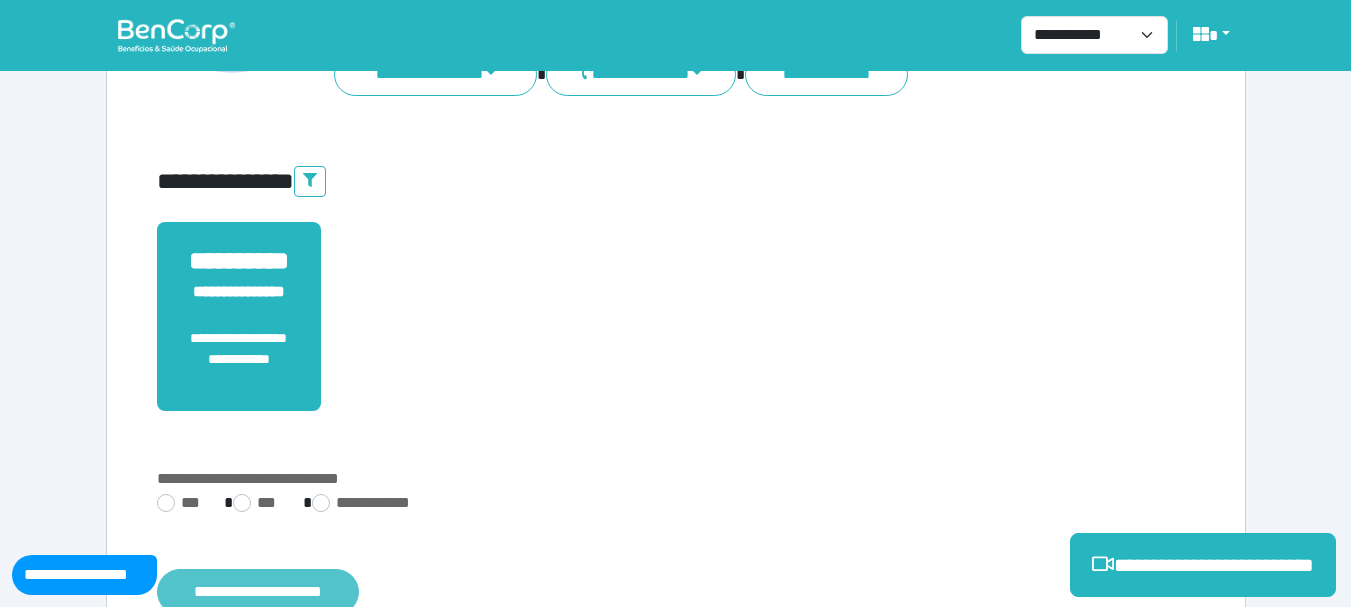 click on "**********" at bounding box center (258, 592) 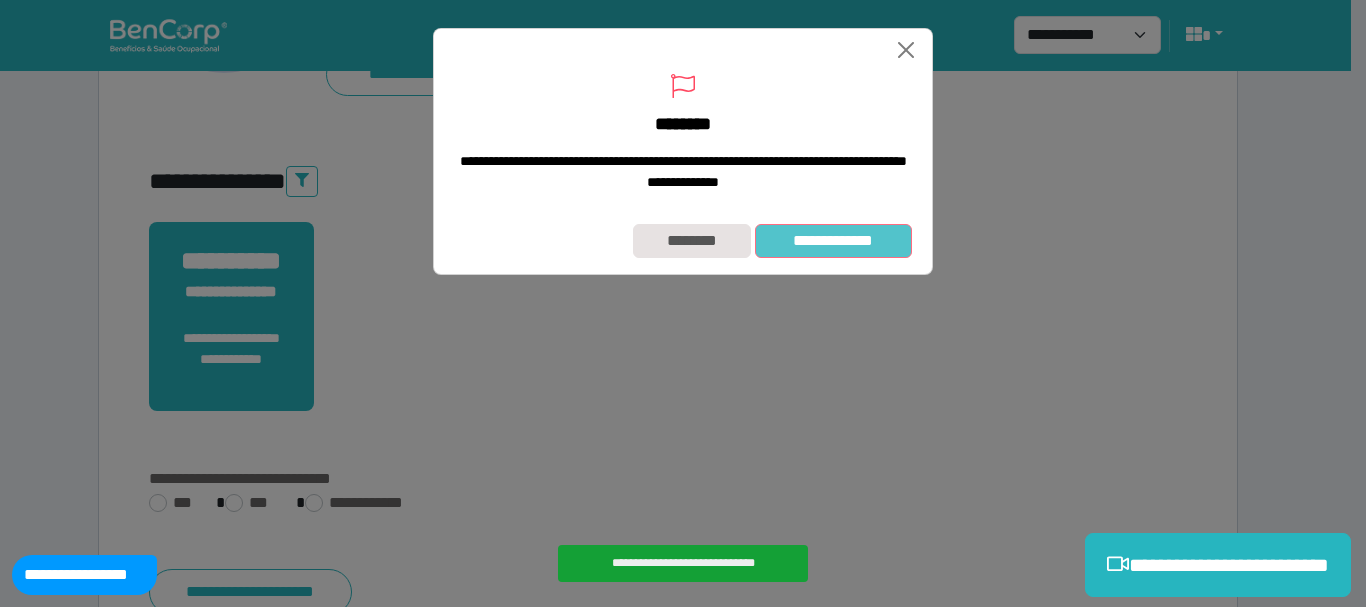 click on "**********" at bounding box center [833, 241] 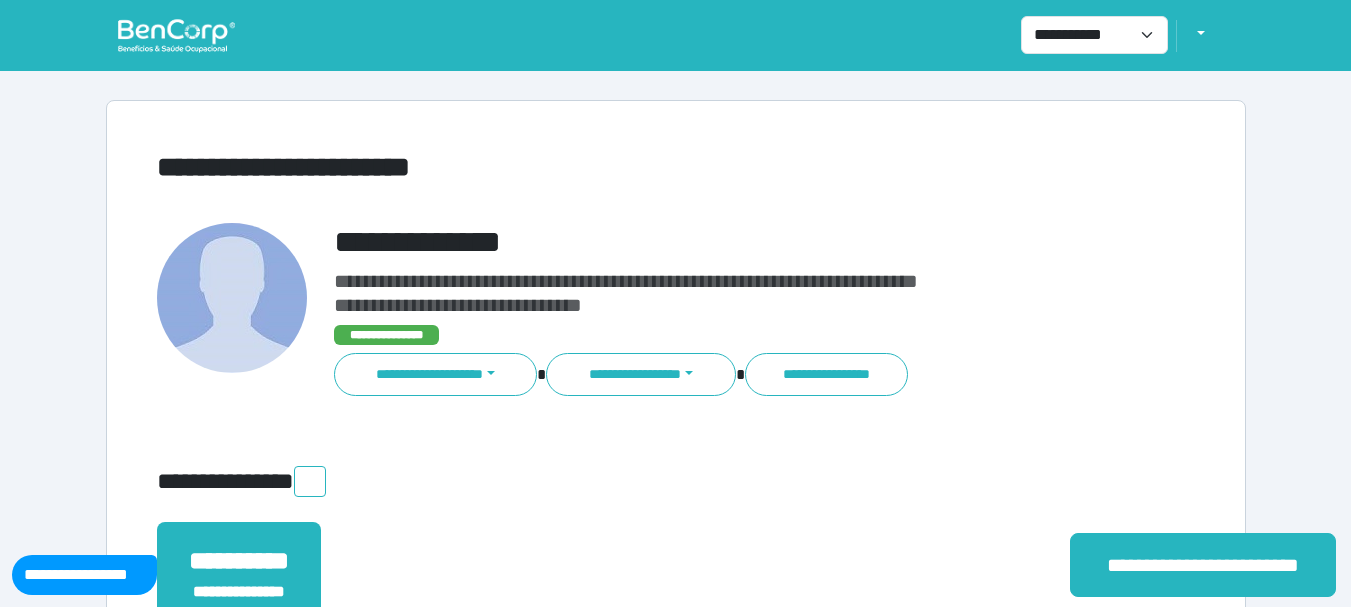 scroll, scrollTop: 0, scrollLeft: 0, axis: both 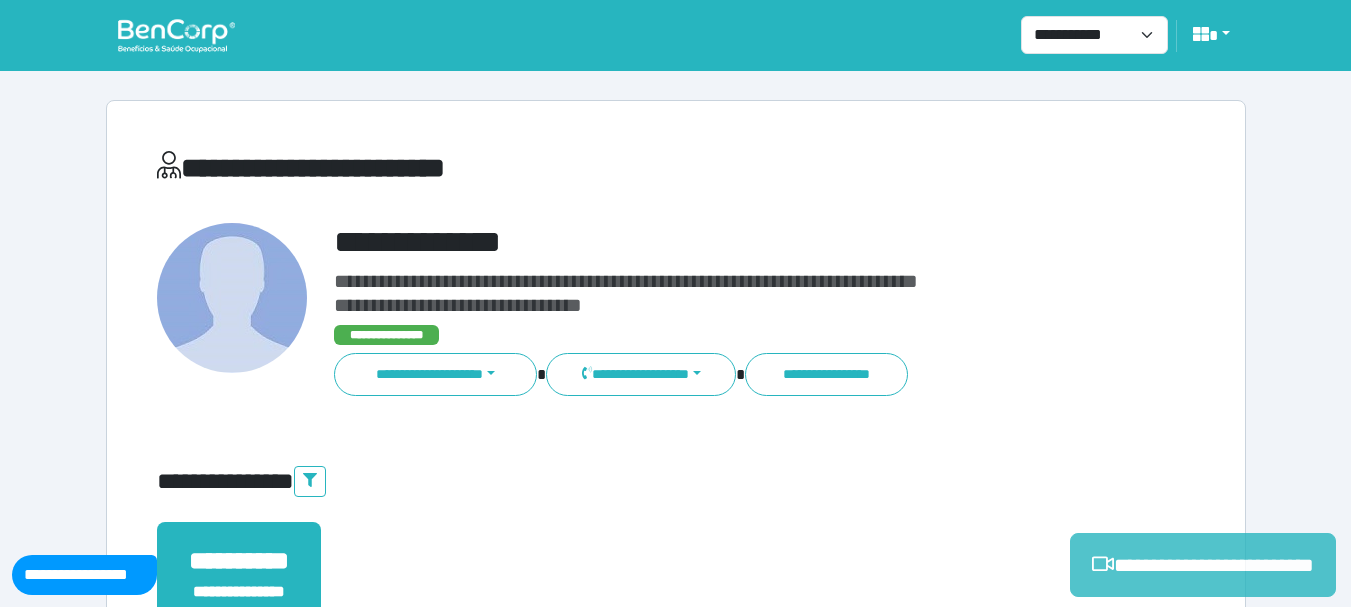 click on "**********" at bounding box center [1203, 565] 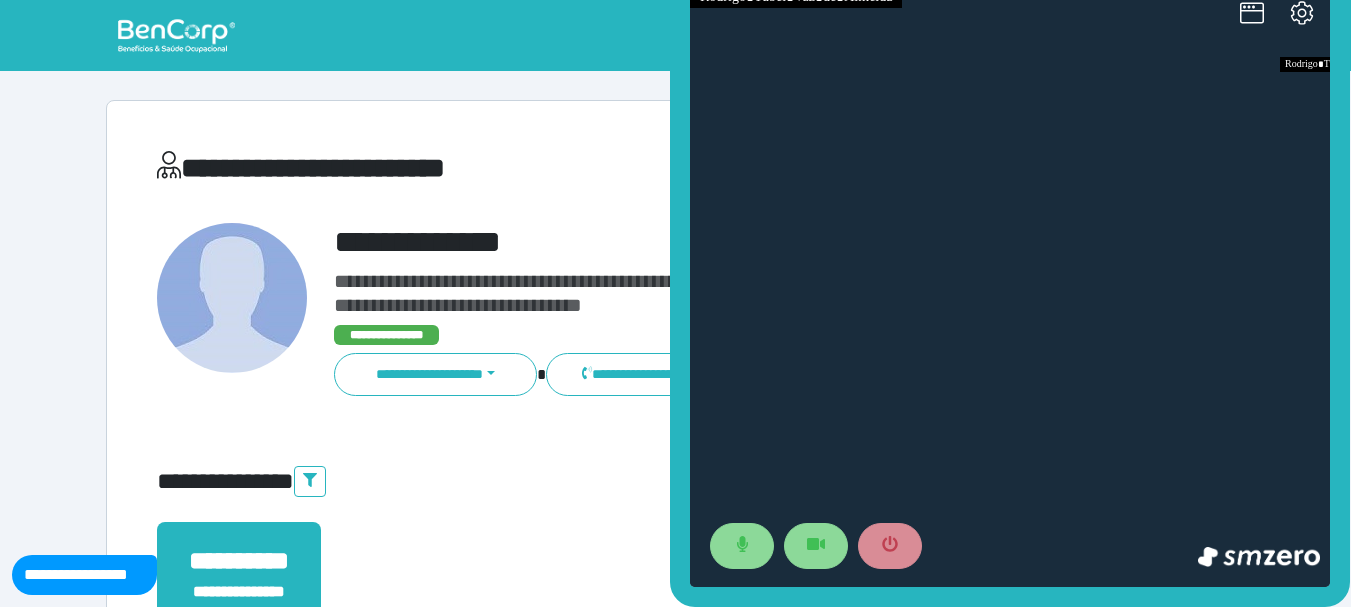 scroll, scrollTop: 0, scrollLeft: 0, axis: both 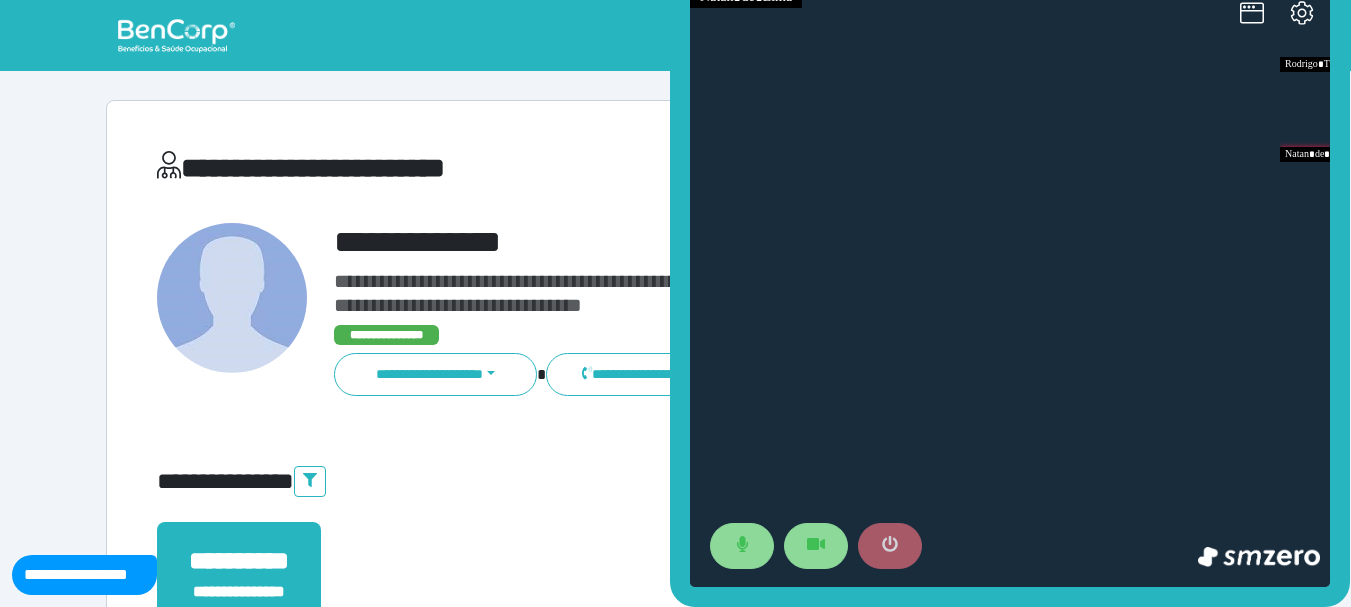 drag, startPoint x: 858, startPoint y: 525, endPoint x: 878, endPoint y: 540, distance: 25 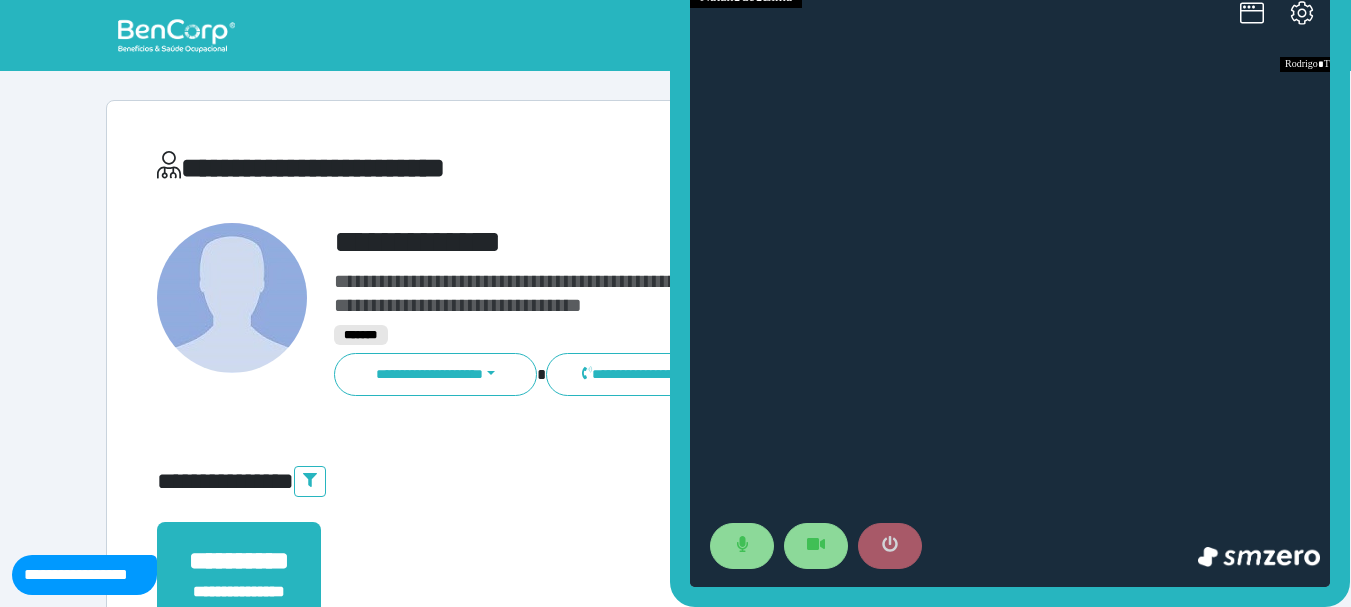 click at bounding box center (890, 546) 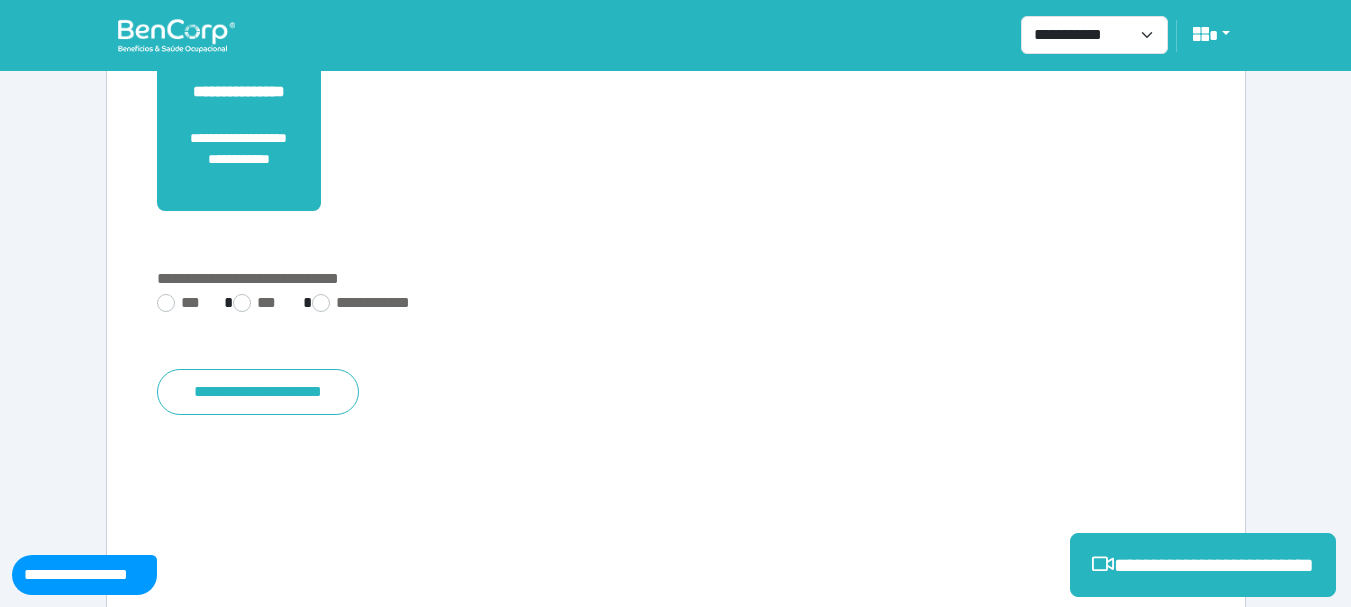 scroll, scrollTop: 529, scrollLeft: 0, axis: vertical 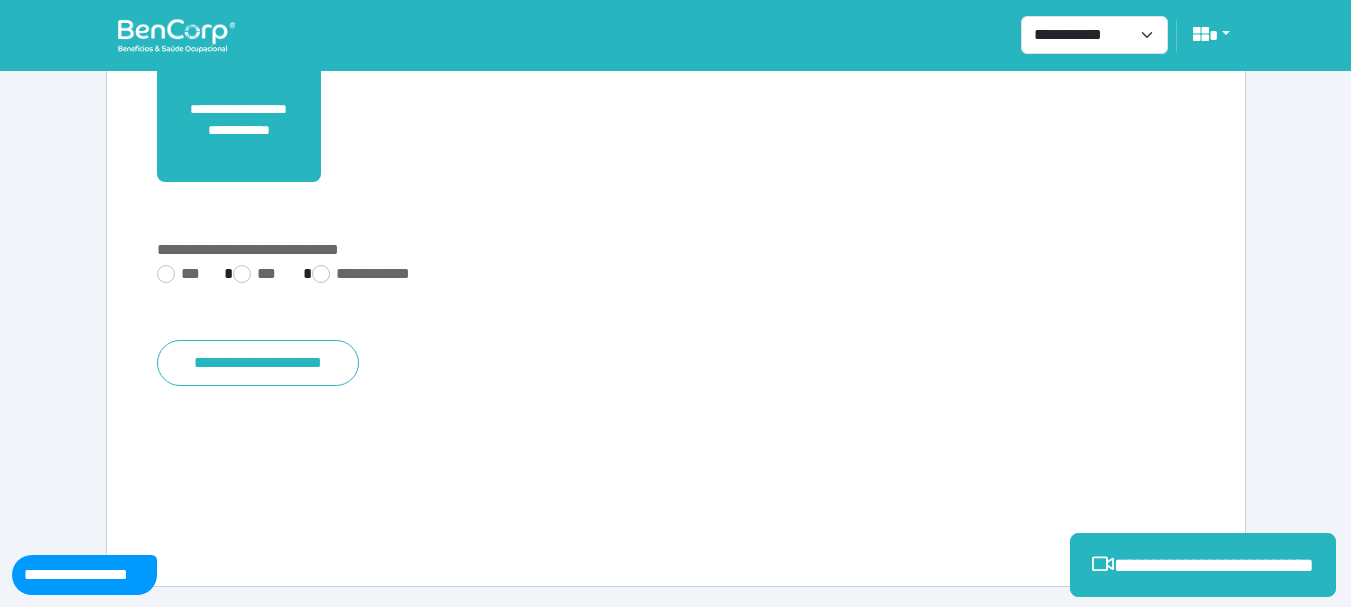 click on "**********" at bounding box center (676, 306) 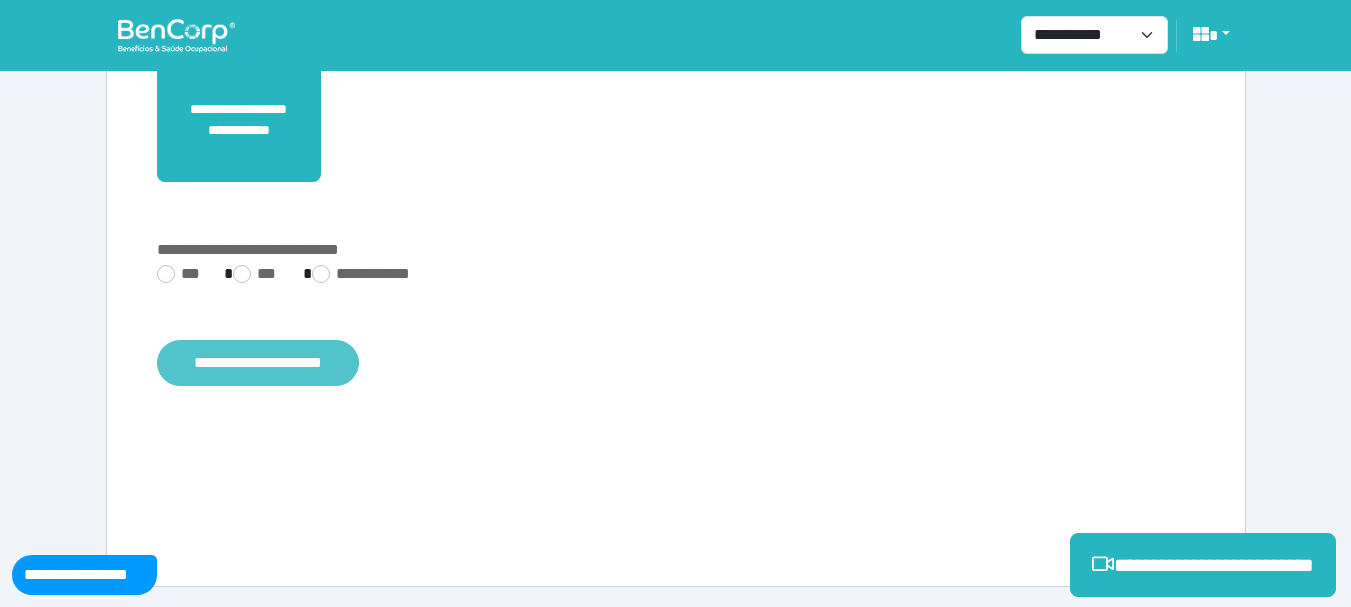 click on "**********" at bounding box center [258, 363] 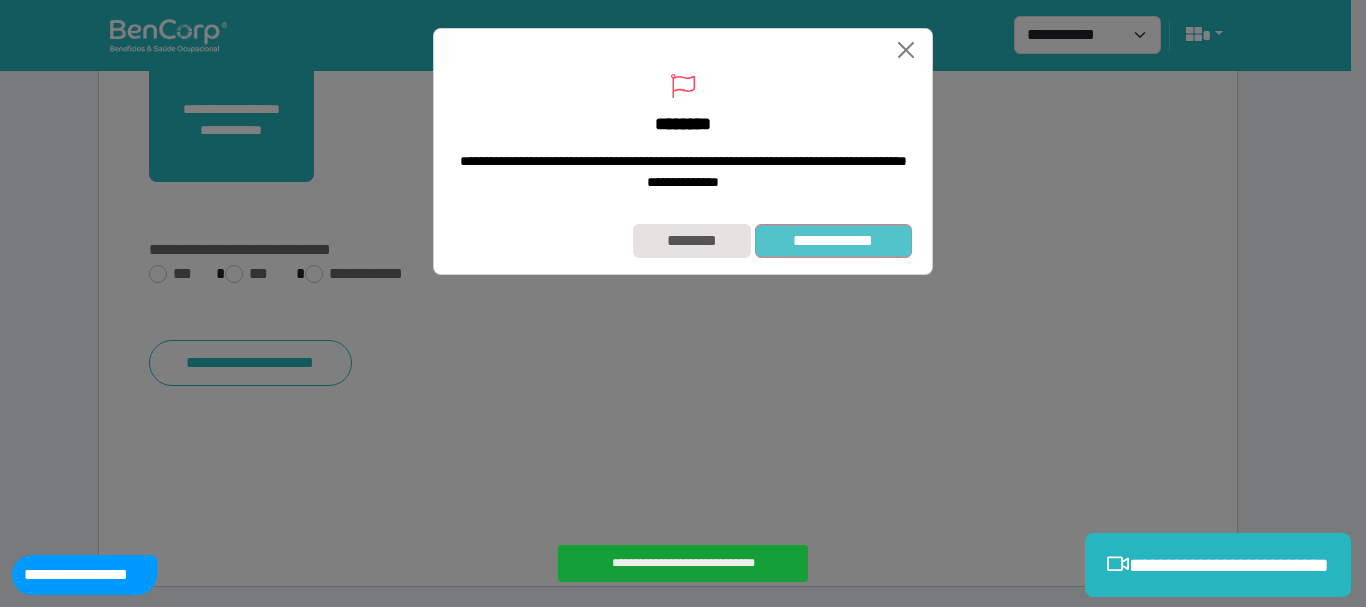 click on "**********" at bounding box center (833, 241) 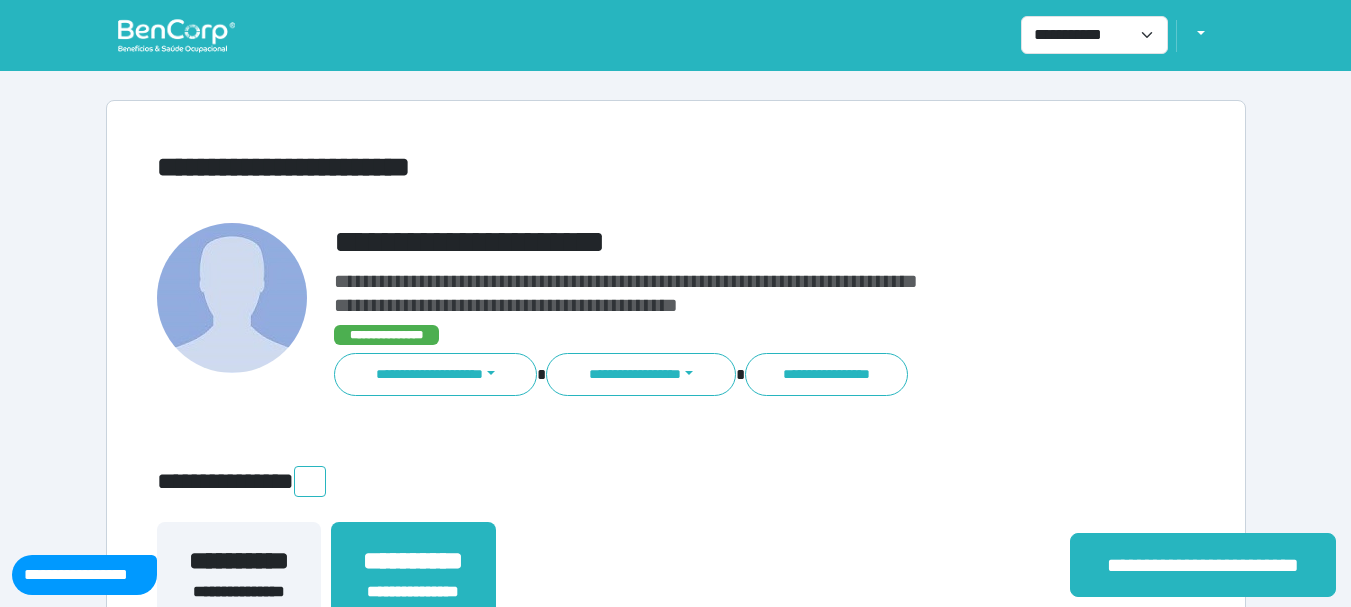 scroll, scrollTop: 0, scrollLeft: 0, axis: both 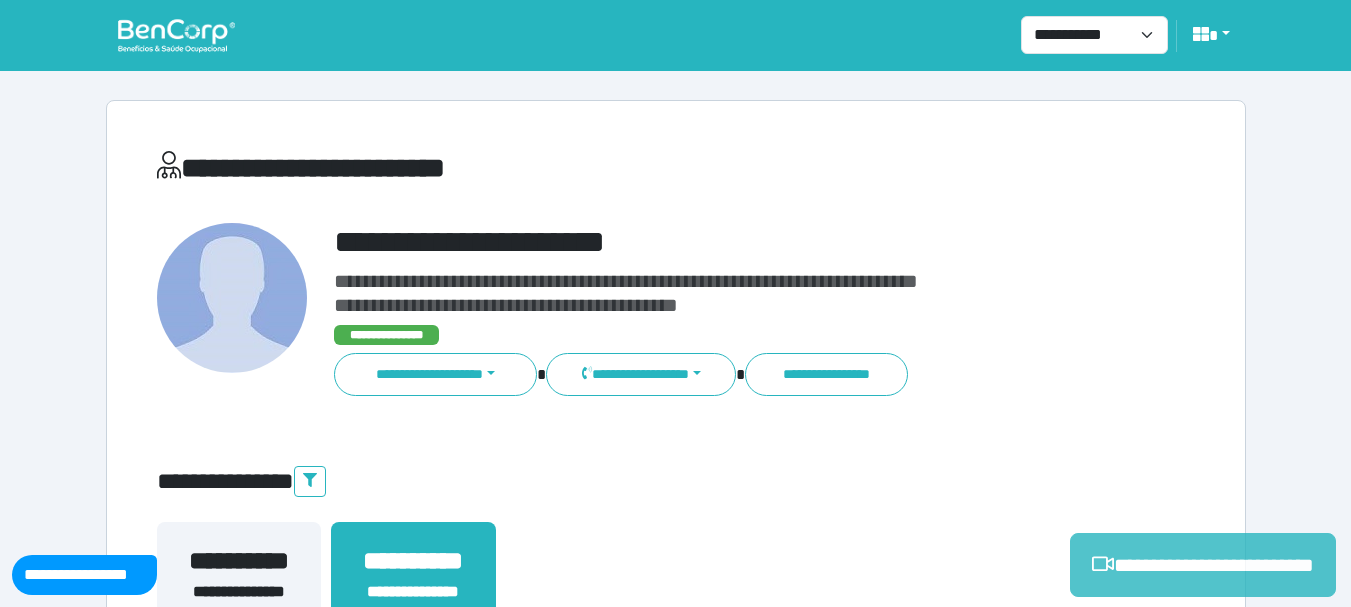 click 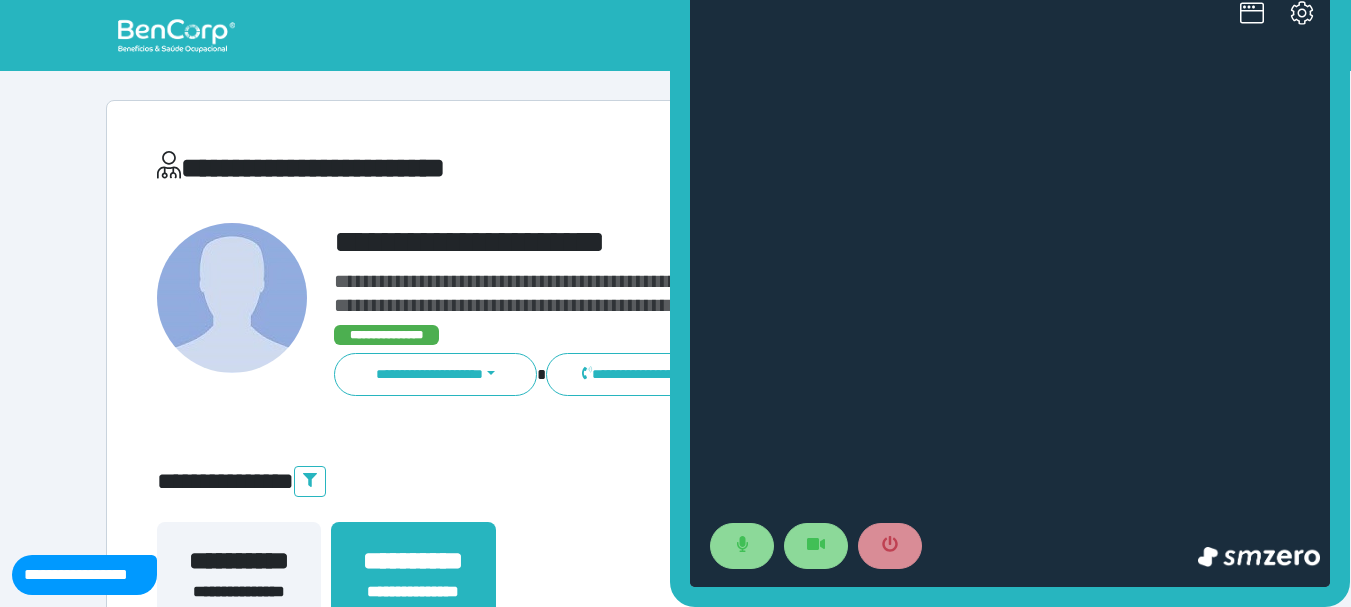 scroll, scrollTop: 0, scrollLeft: 0, axis: both 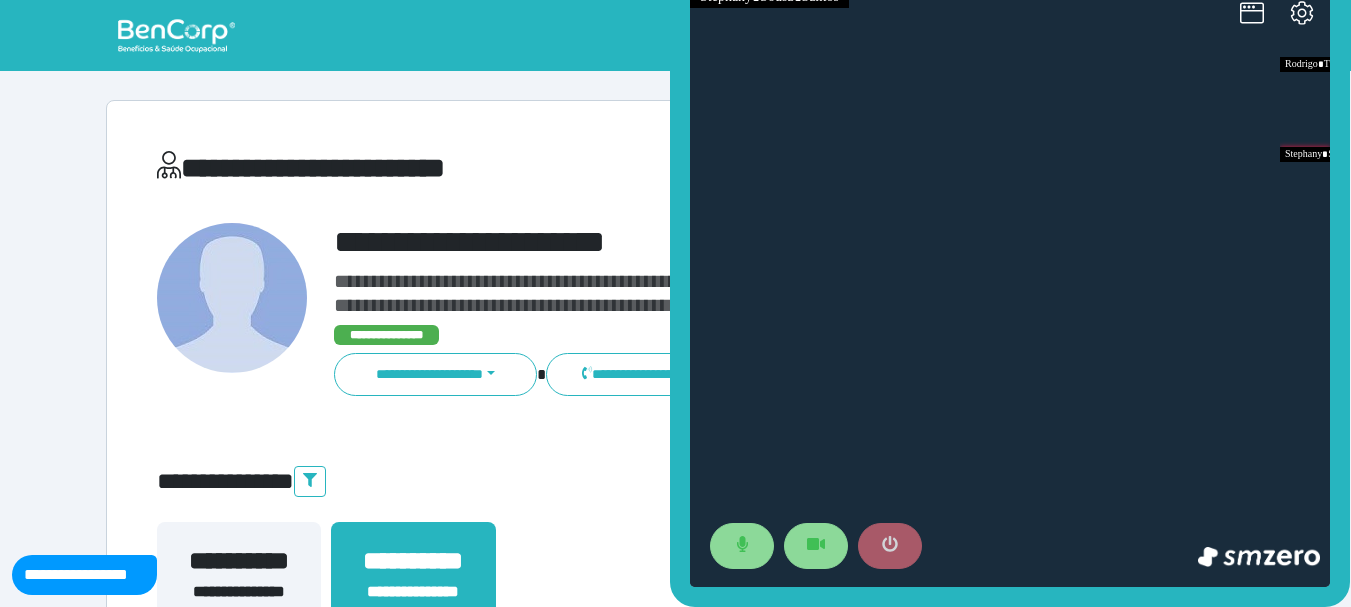 click 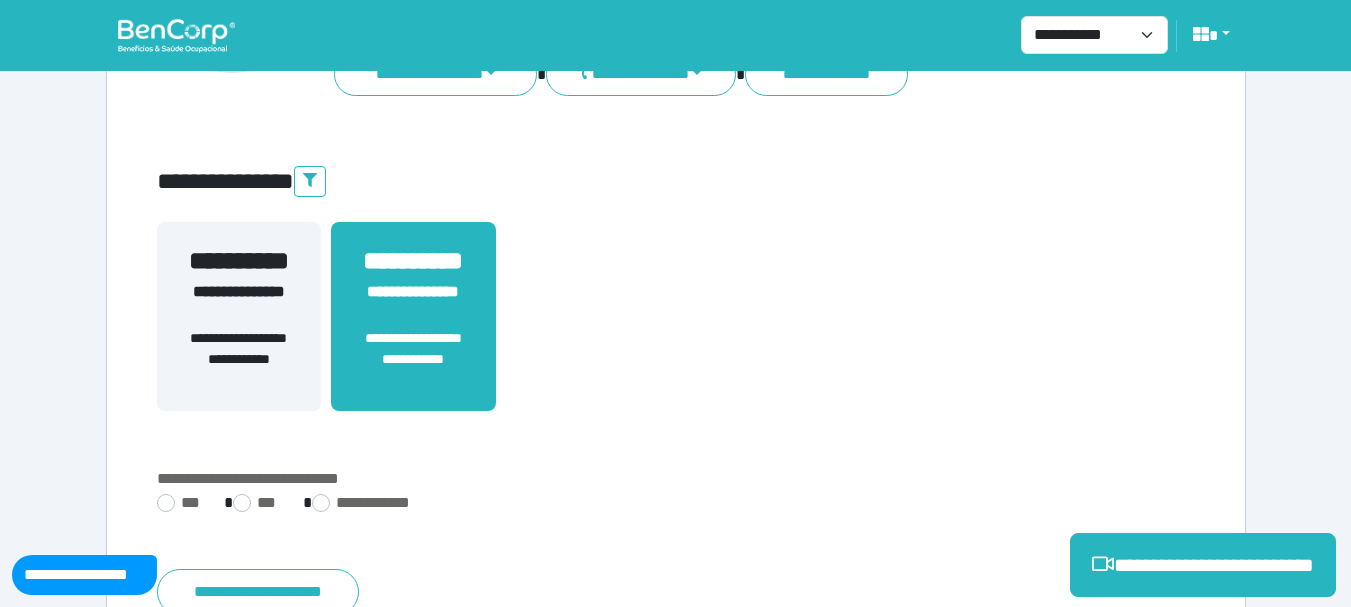 scroll, scrollTop: 529, scrollLeft: 0, axis: vertical 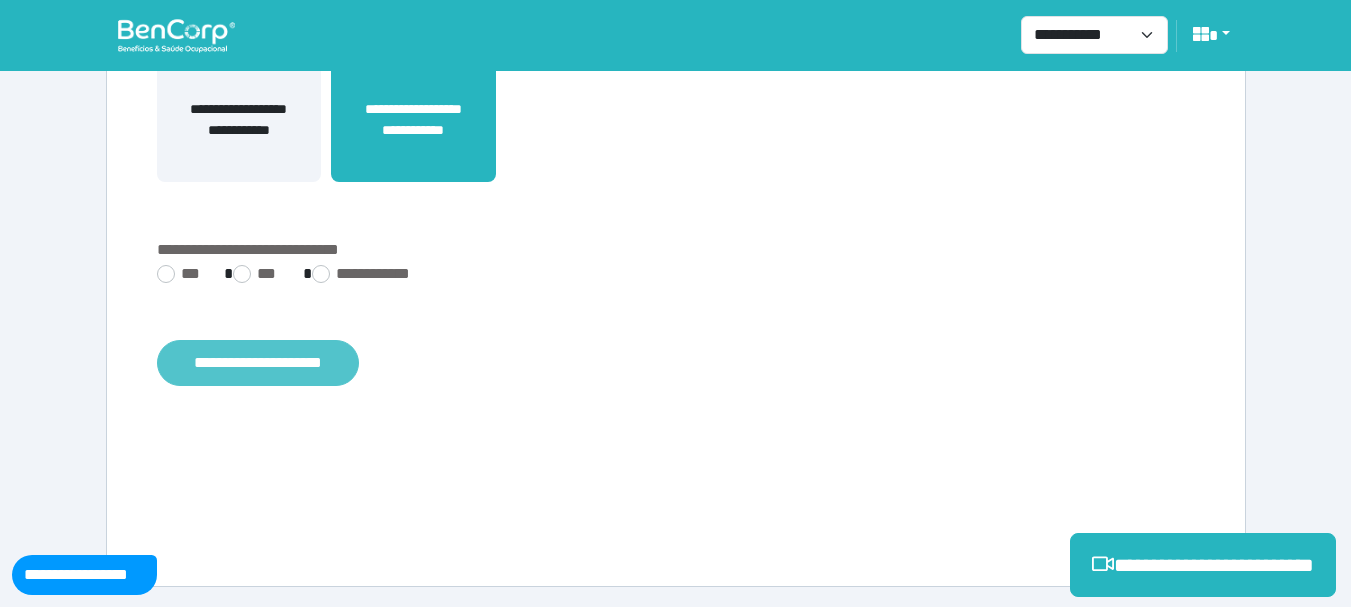 click on "**********" at bounding box center (258, 363) 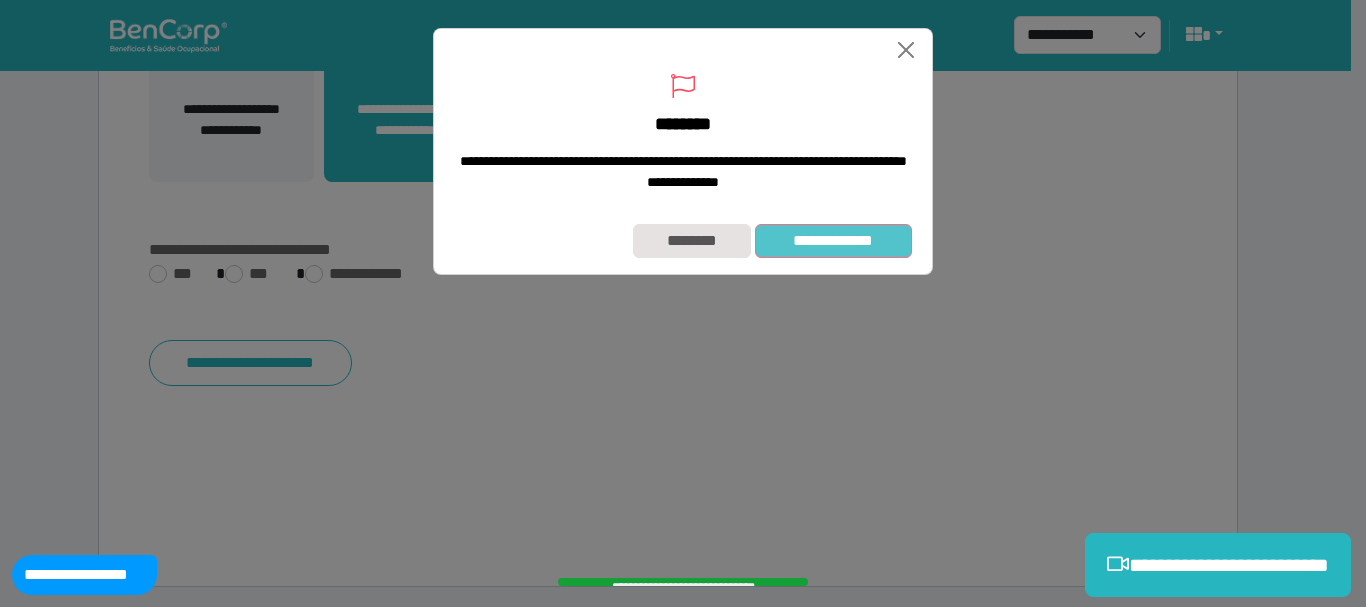 click on "**********" at bounding box center [833, 241] 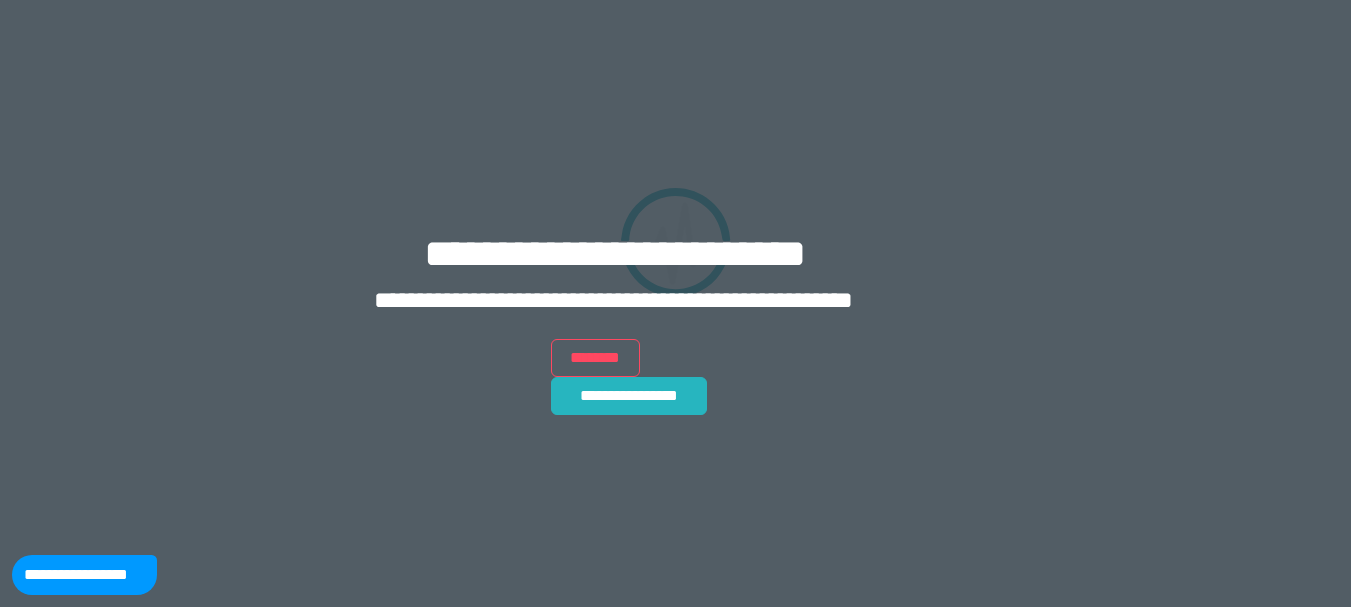 scroll, scrollTop: 0, scrollLeft: 0, axis: both 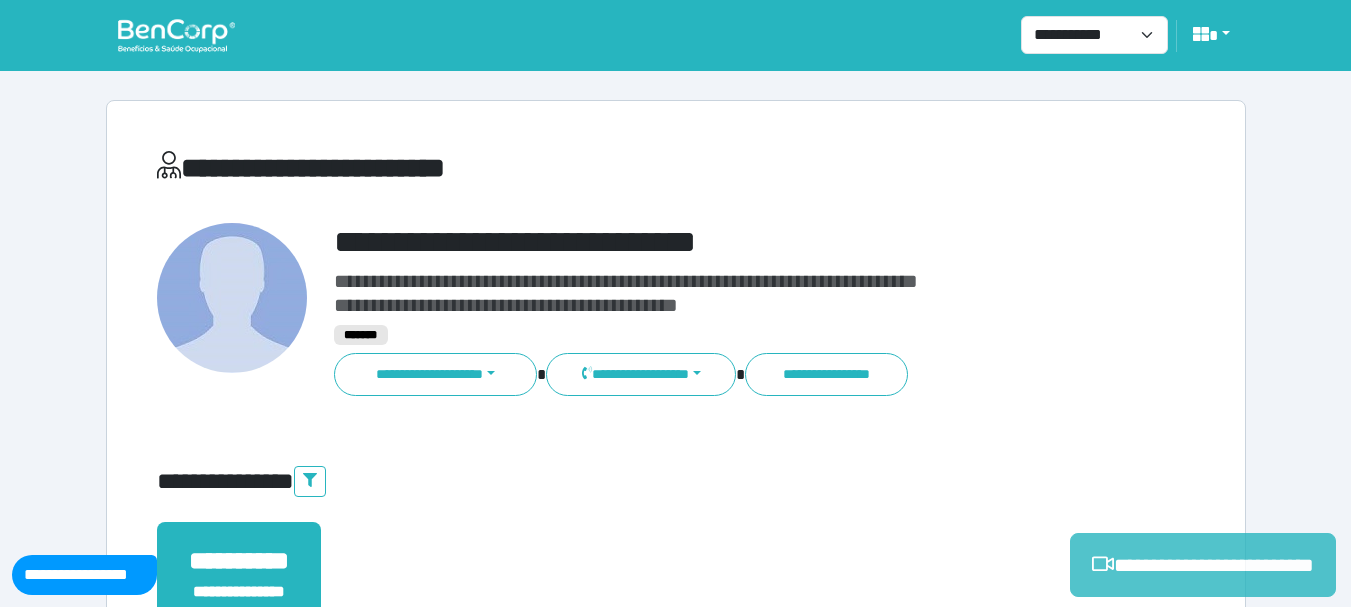 click on "**********" at bounding box center [1203, 565] 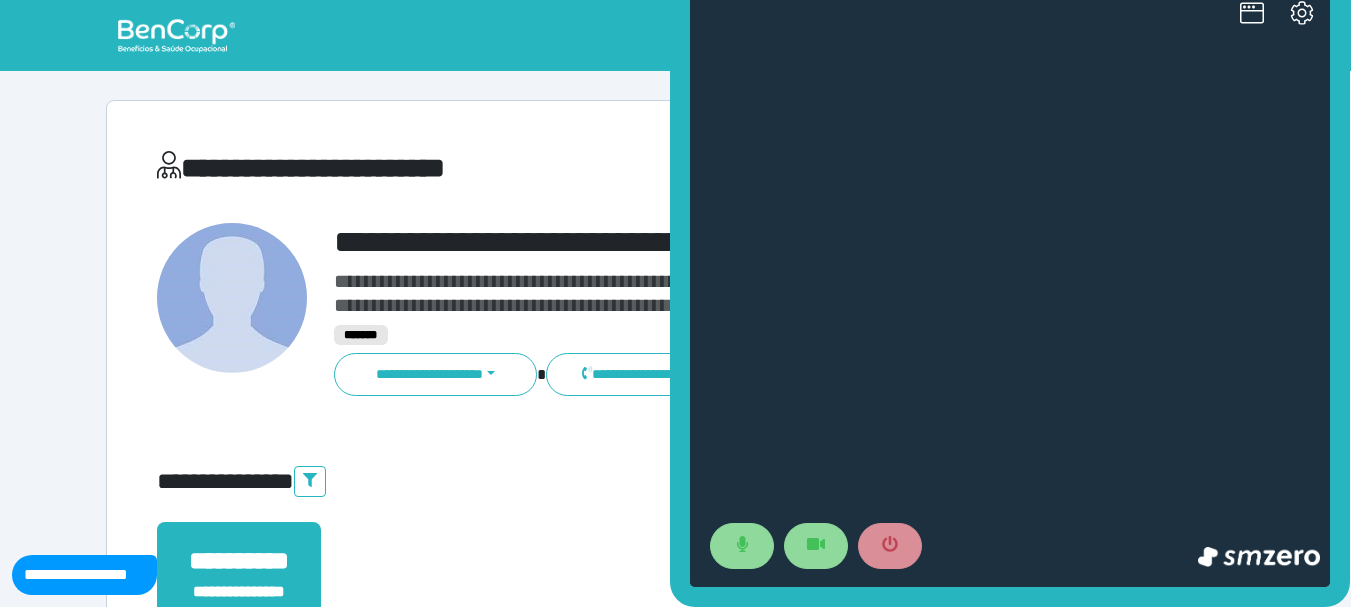 scroll, scrollTop: 0, scrollLeft: 0, axis: both 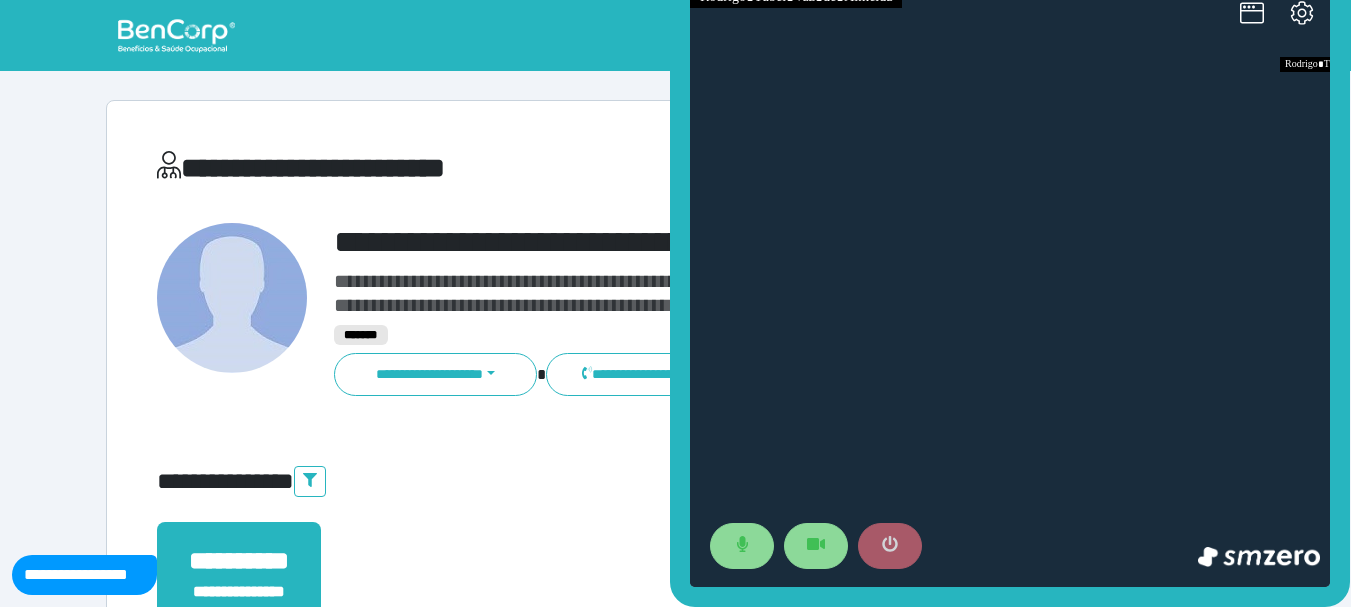 click at bounding box center (890, 546) 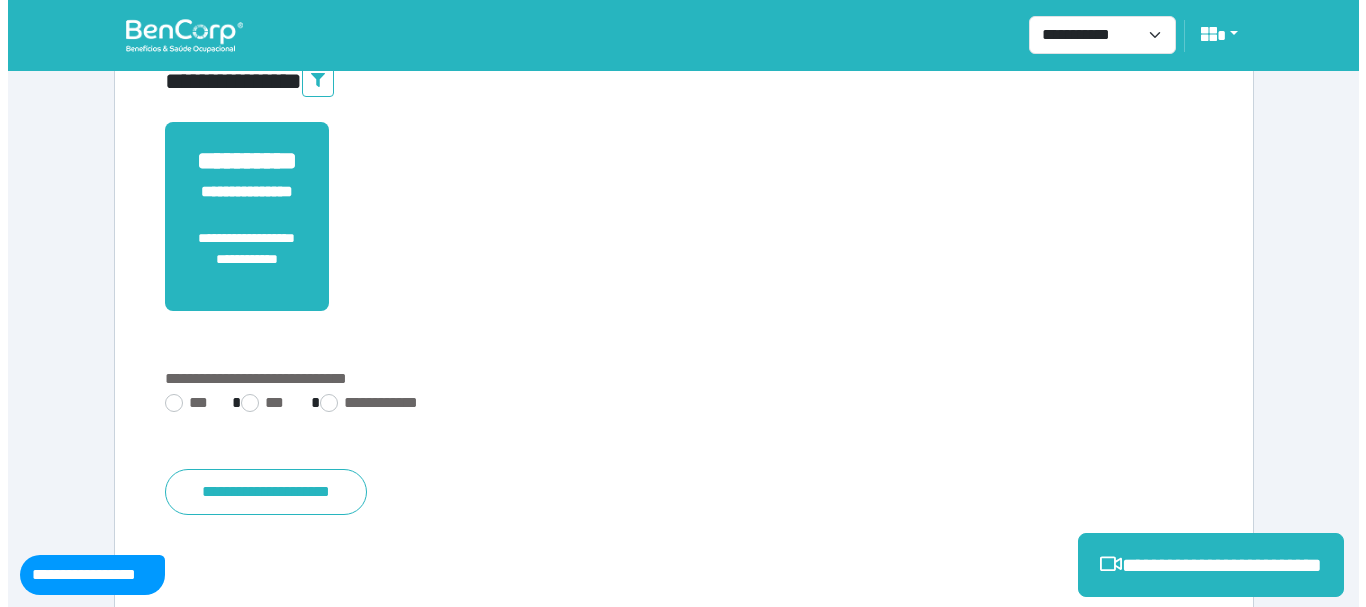 scroll, scrollTop: 100, scrollLeft: 0, axis: vertical 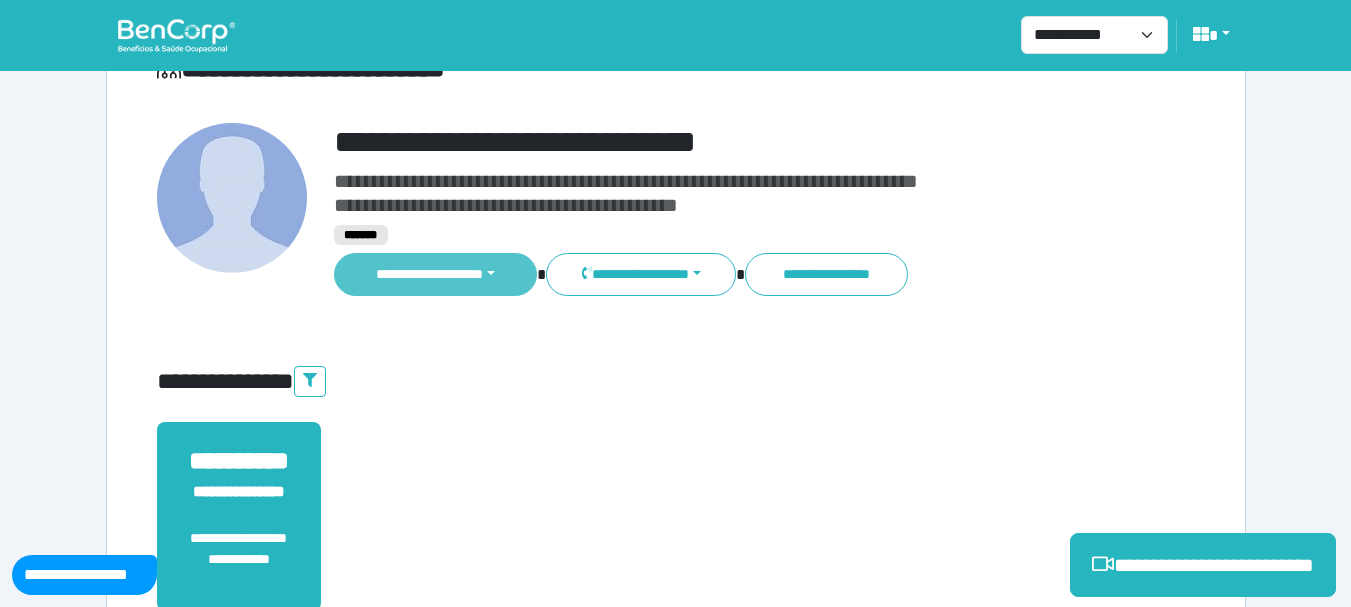 click on "**********" at bounding box center (436, 274) 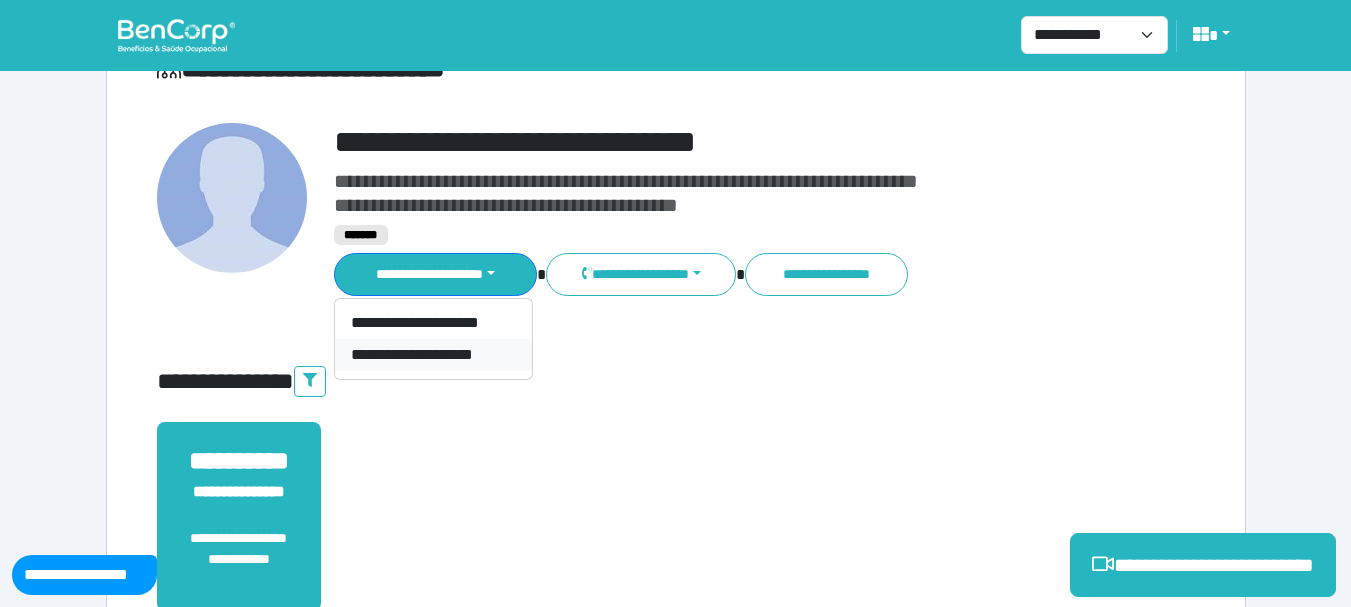 click on "**********" at bounding box center [433, 355] 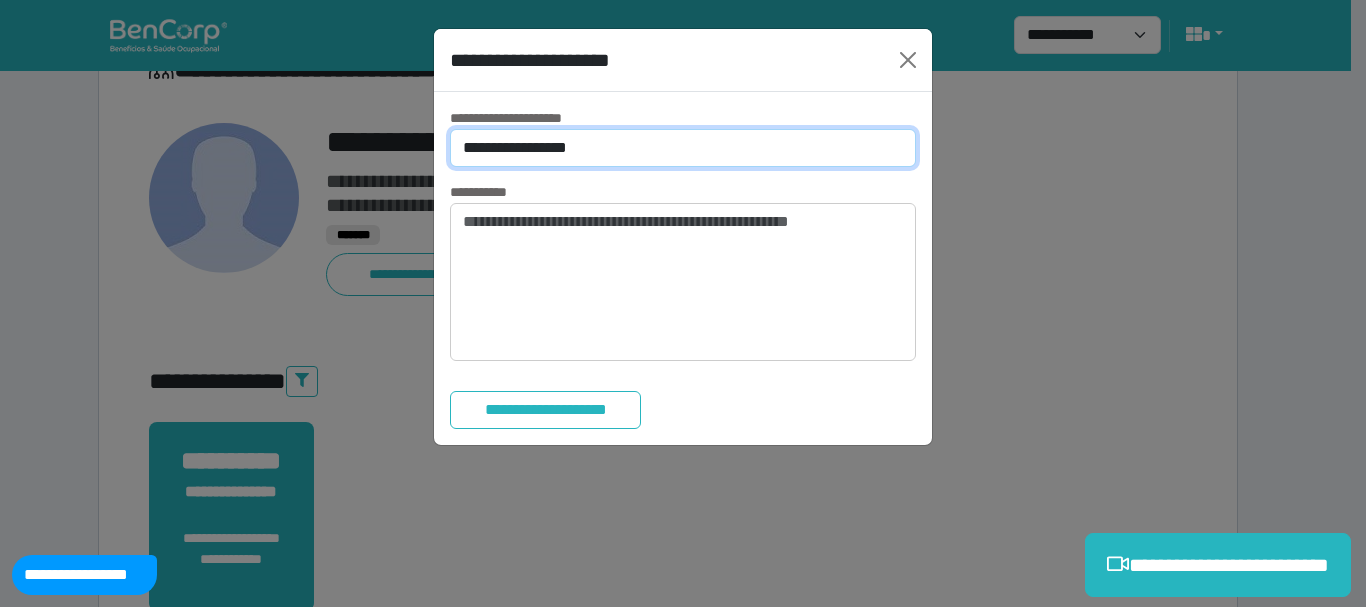 click on "**********" at bounding box center (683, 148) 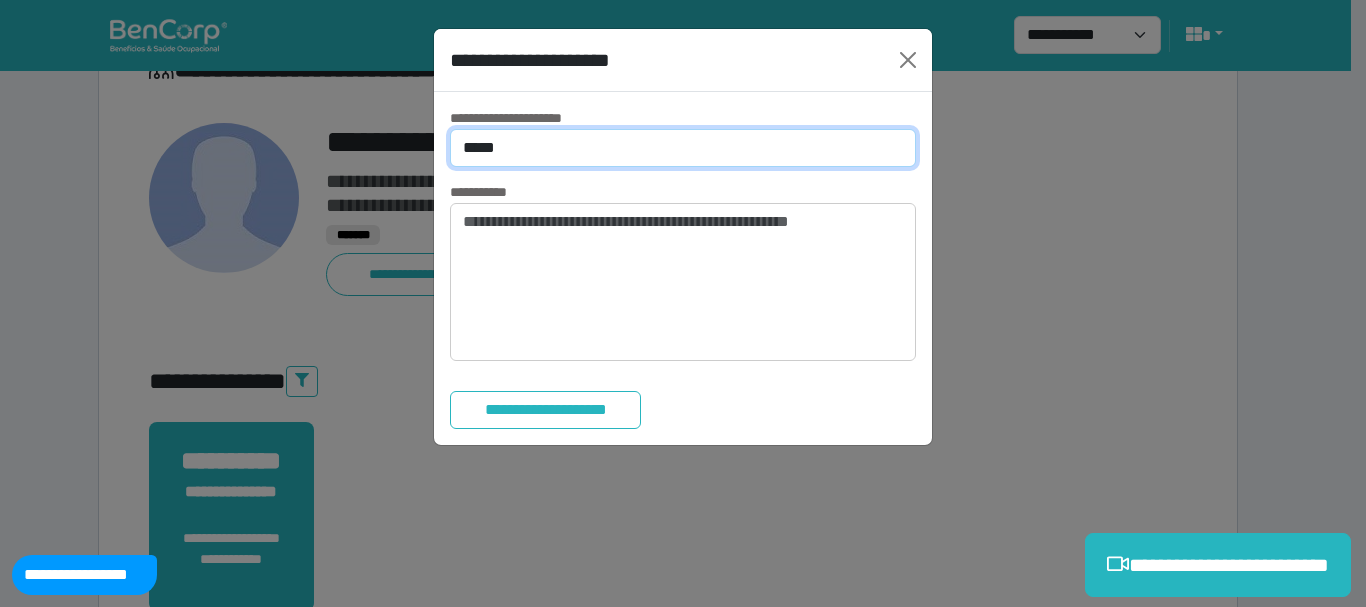 click on "**********" at bounding box center [683, 148] 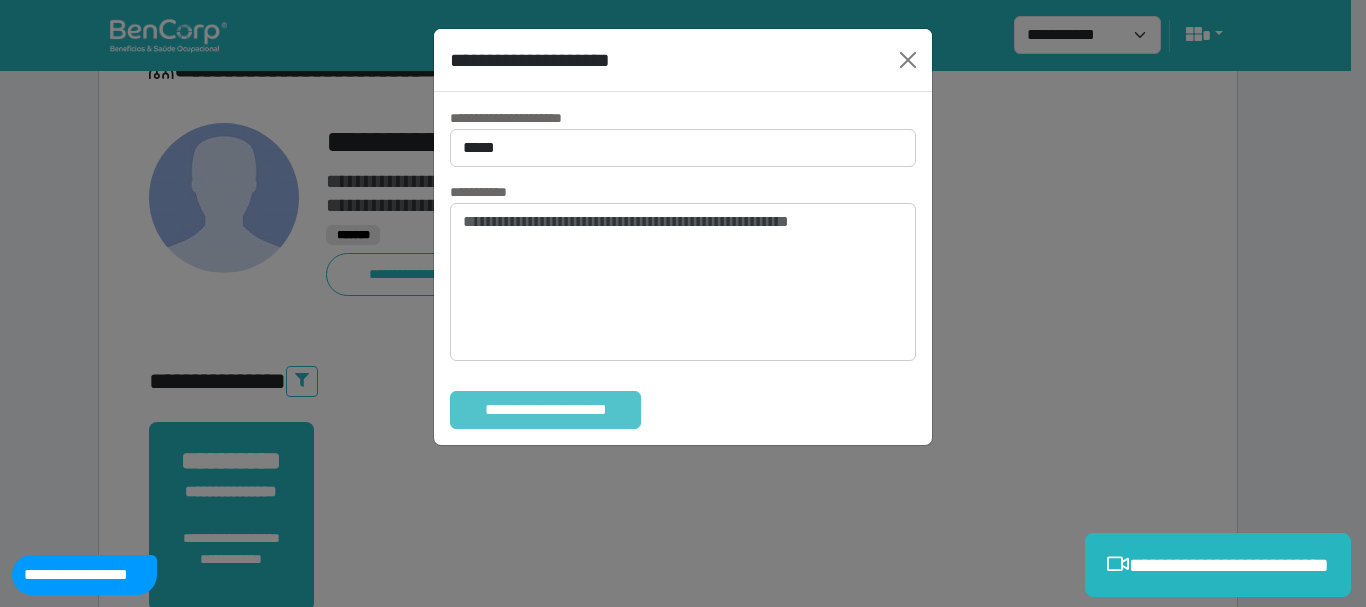 click on "**********" at bounding box center [545, 410] 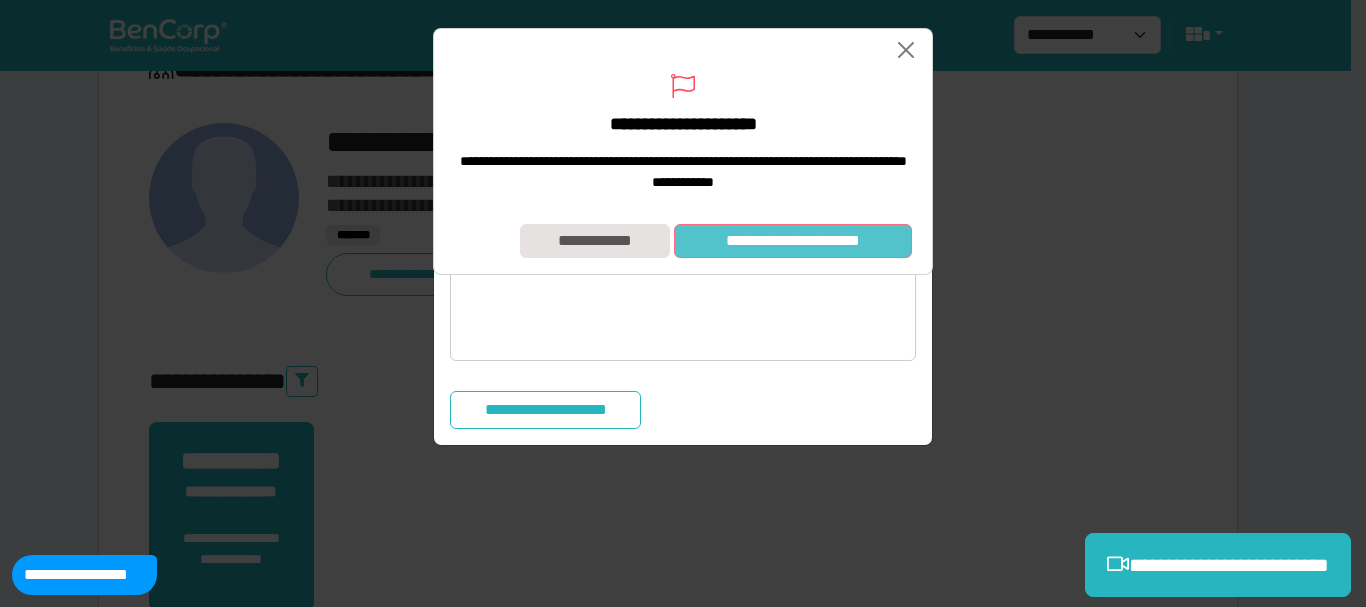 click on "**********" at bounding box center [793, 241] 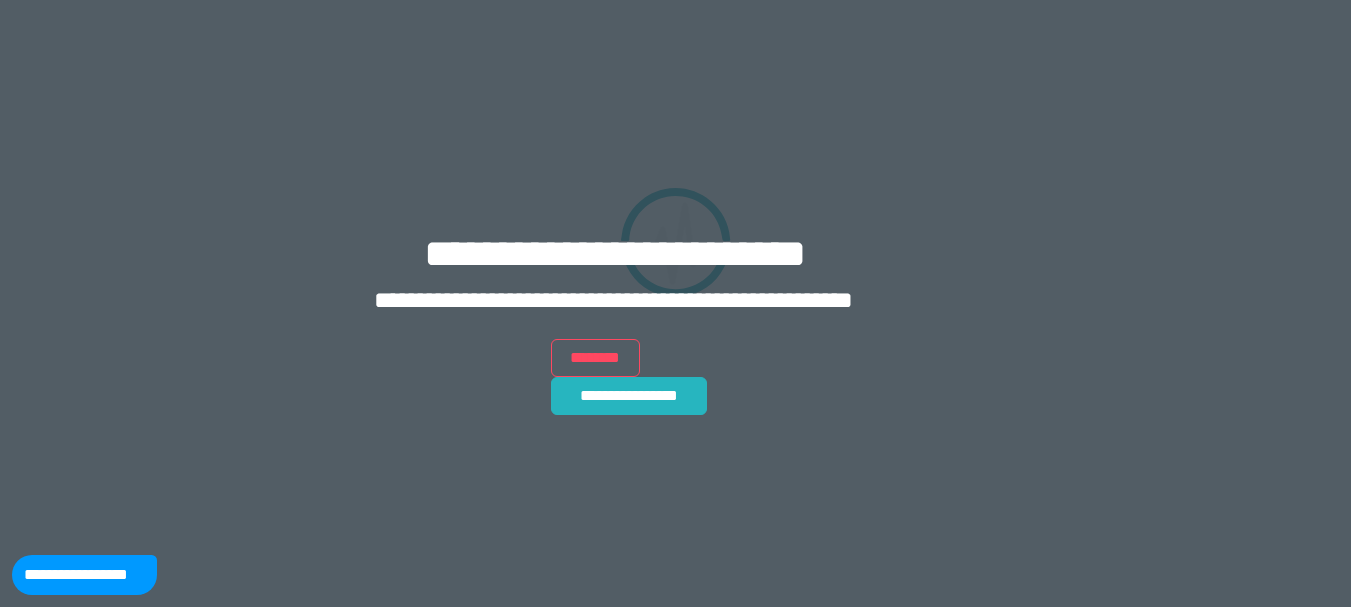 scroll, scrollTop: 0, scrollLeft: 0, axis: both 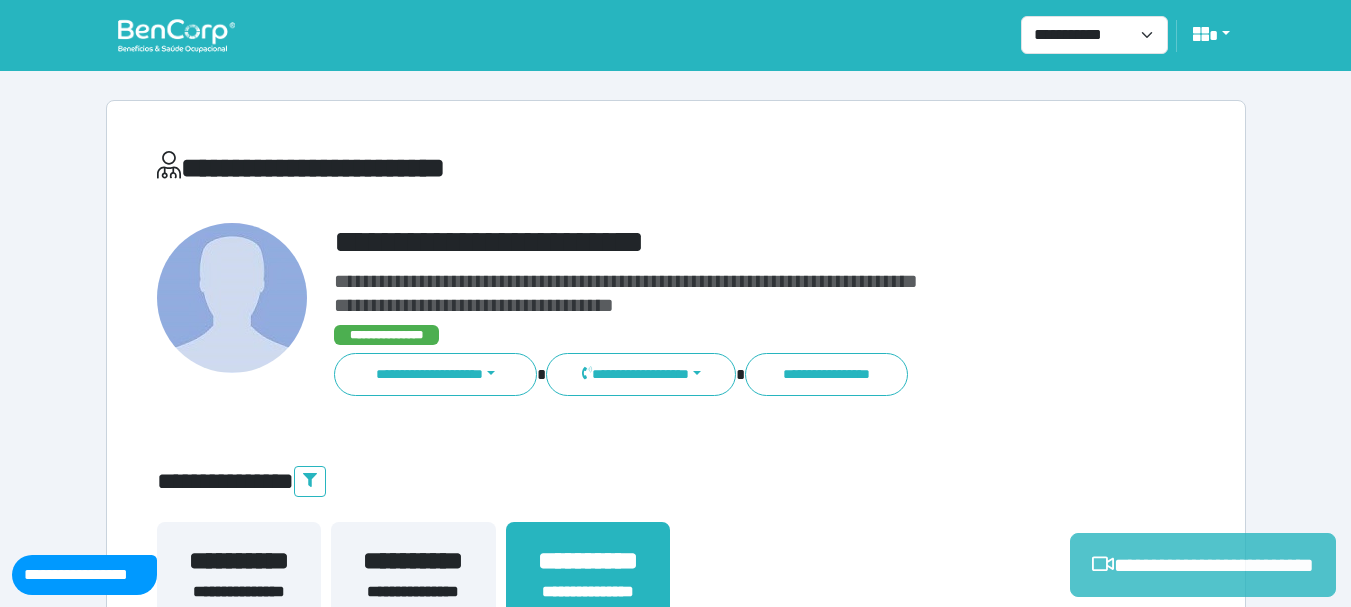 click on "**********" at bounding box center (1203, 565) 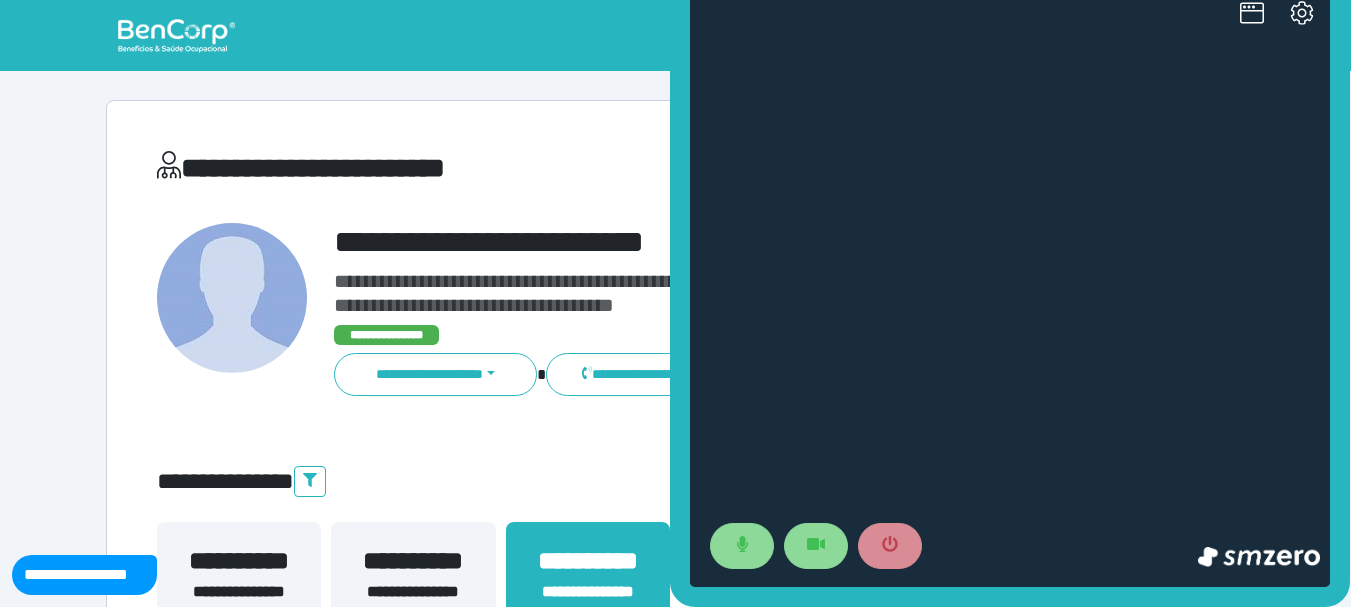 scroll, scrollTop: 0, scrollLeft: 0, axis: both 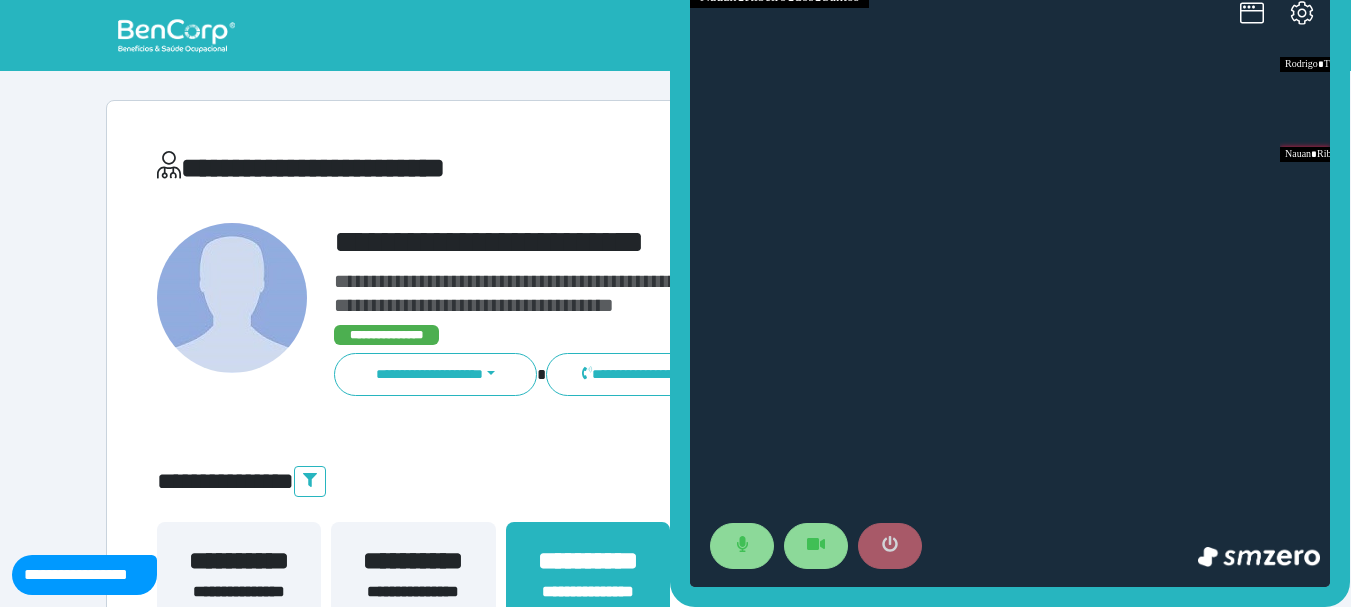 click at bounding box center [890, 546] 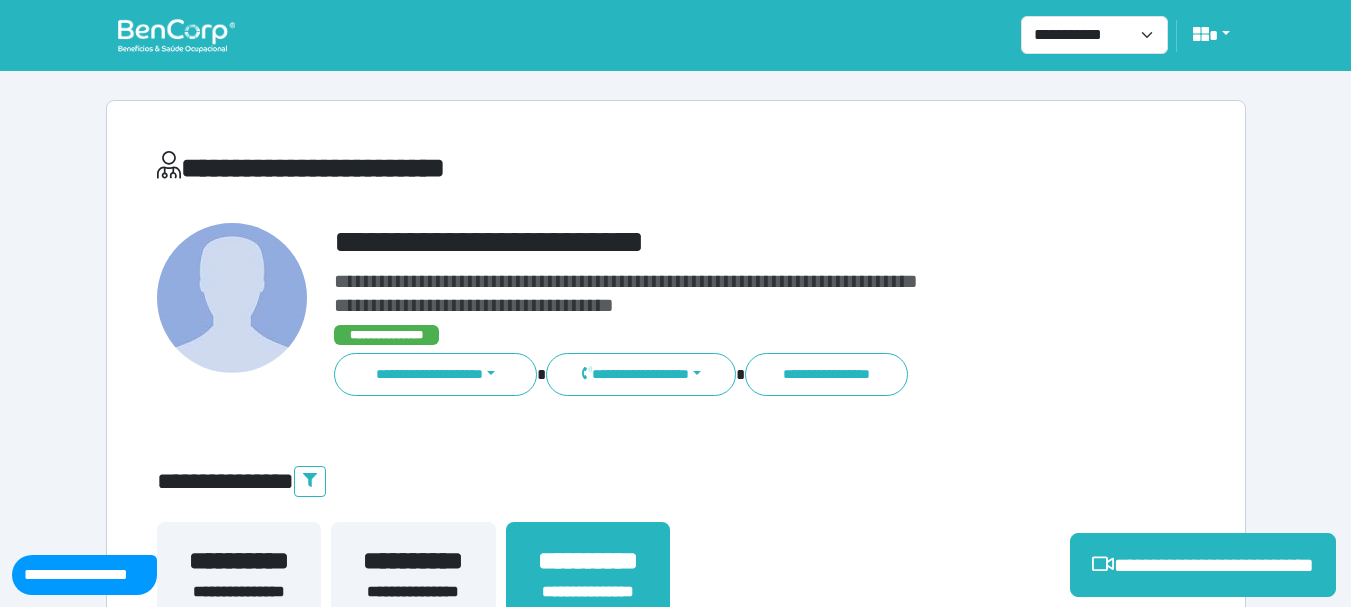 scroll, scrollTop: 400, scrollLeft: 0, axis: vertical 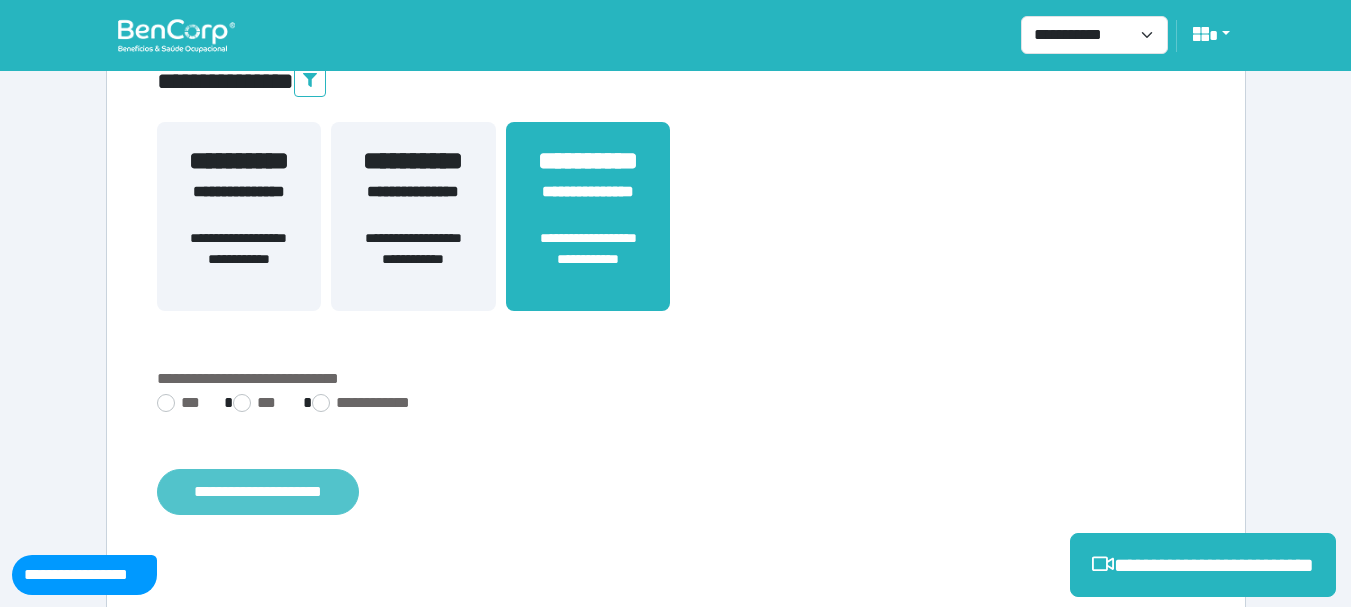 click on "**********" at bounding box center [258, 492] 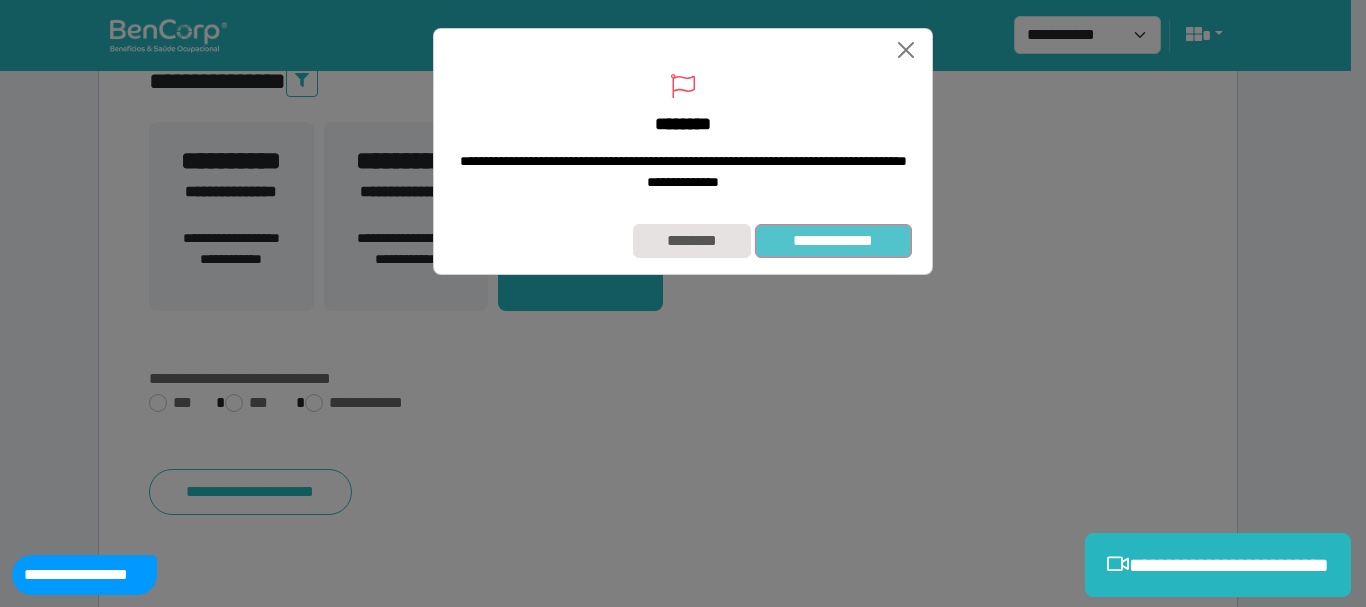 click on "**********" at bounding box center (833, 241) 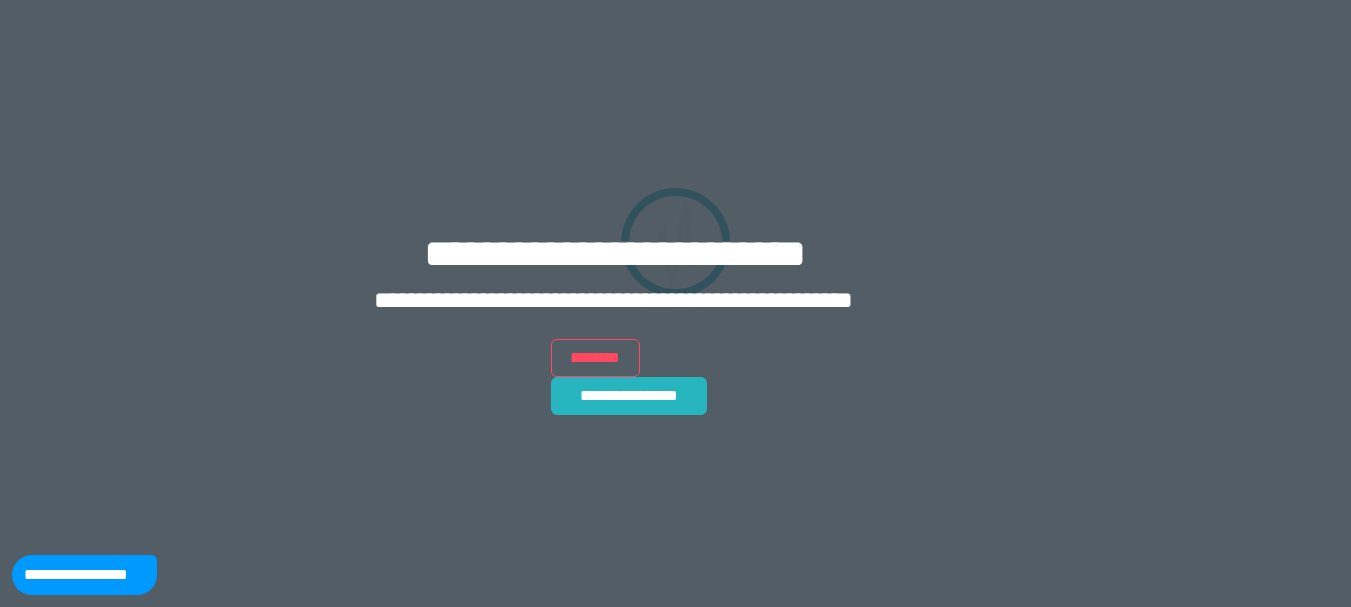 scroll, scrollTop: 0, scrollLeft: 0, axis: both 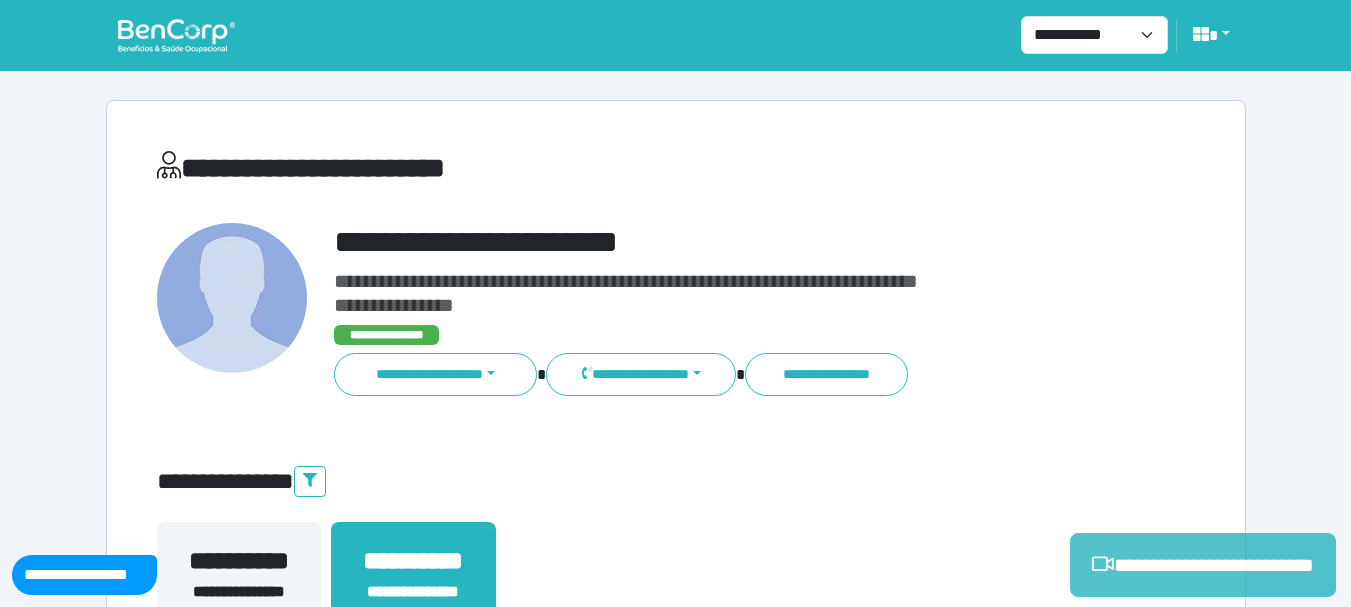 click on "**********" at bounding box center (1203, 565) 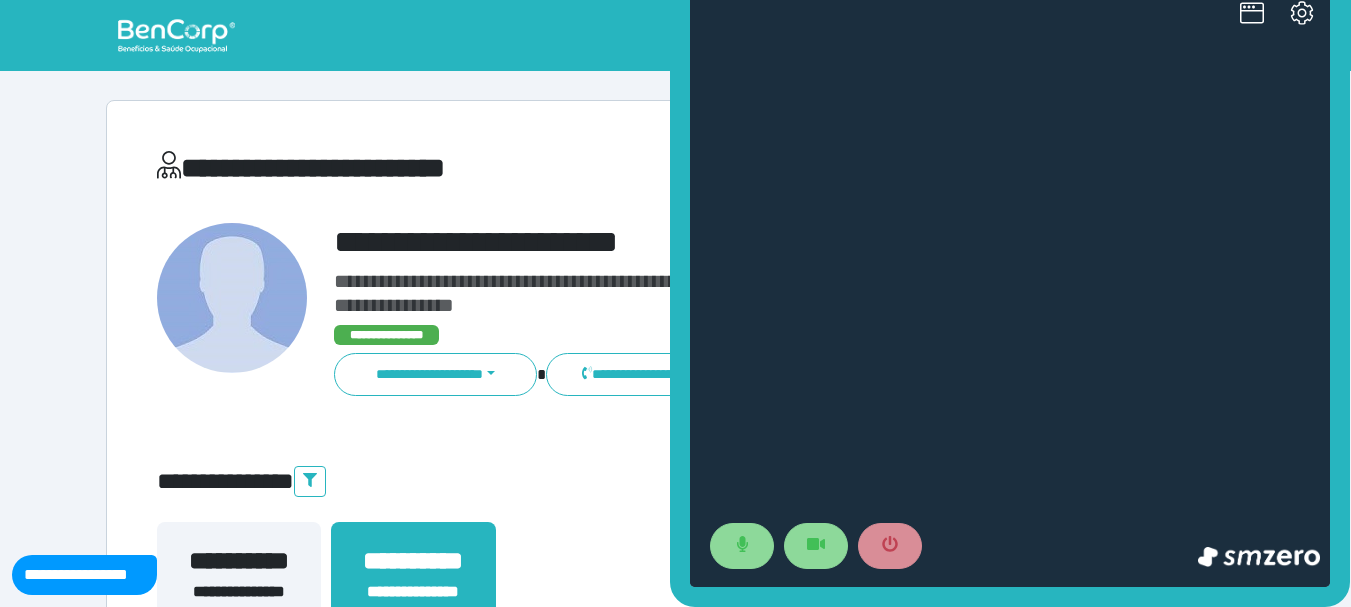 scroll, scrollTop: 0, scrollLeft: 0, axis: both 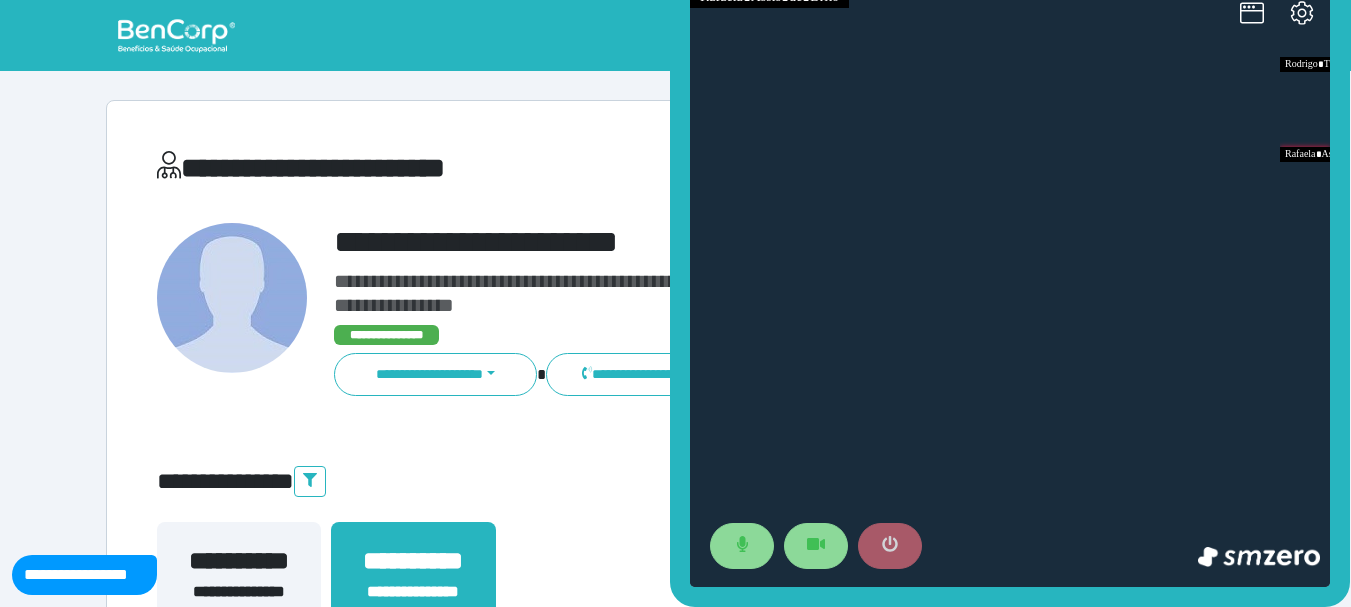 click 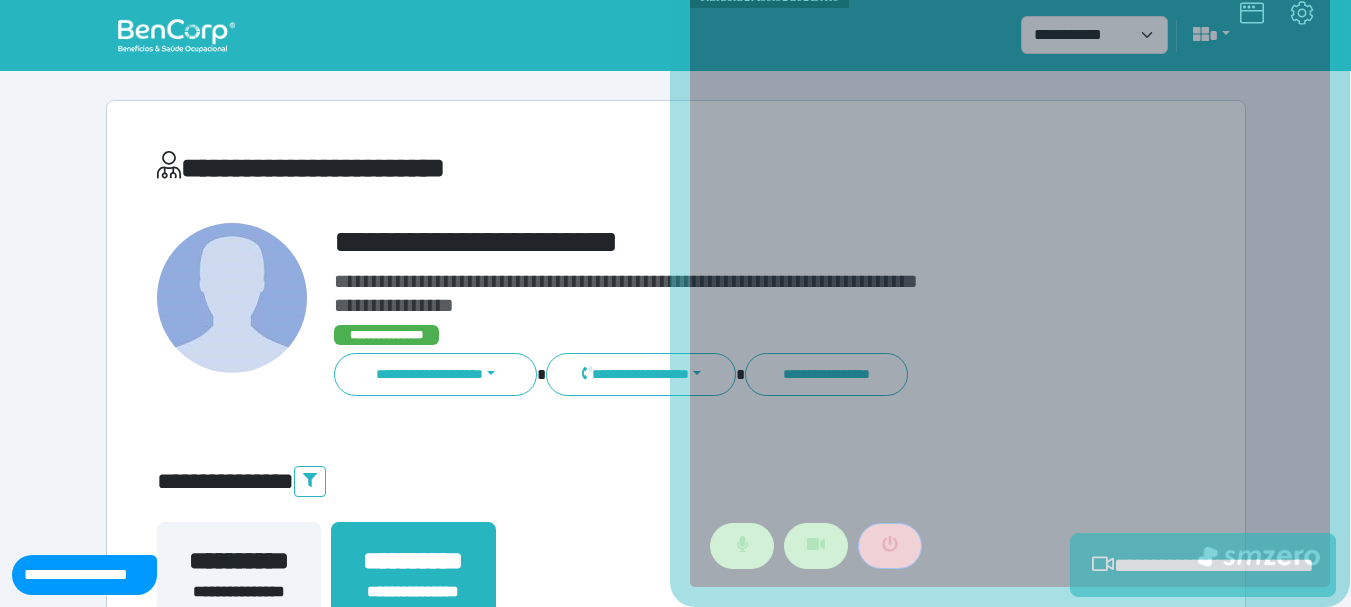 scroll, scrollTop: 400, scrollLeft: 0, axis: vertical 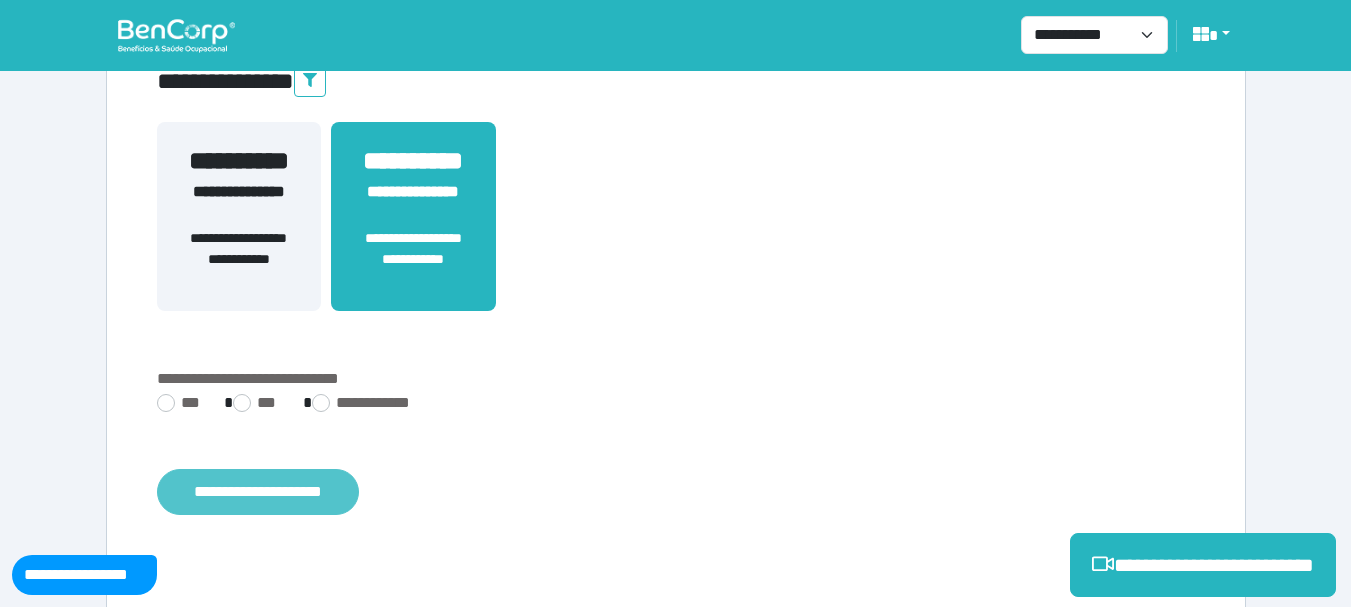 click on "**********" at bounding box center [258, 492] 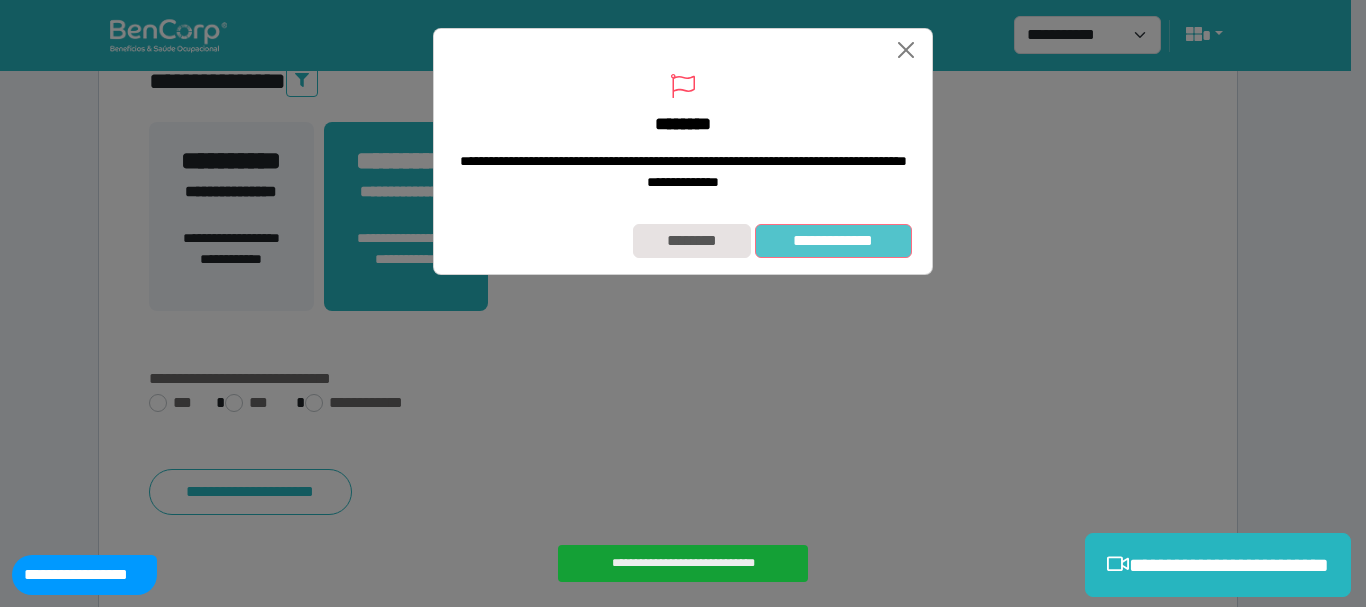 click on "**********" at bounding box center (833, 241) 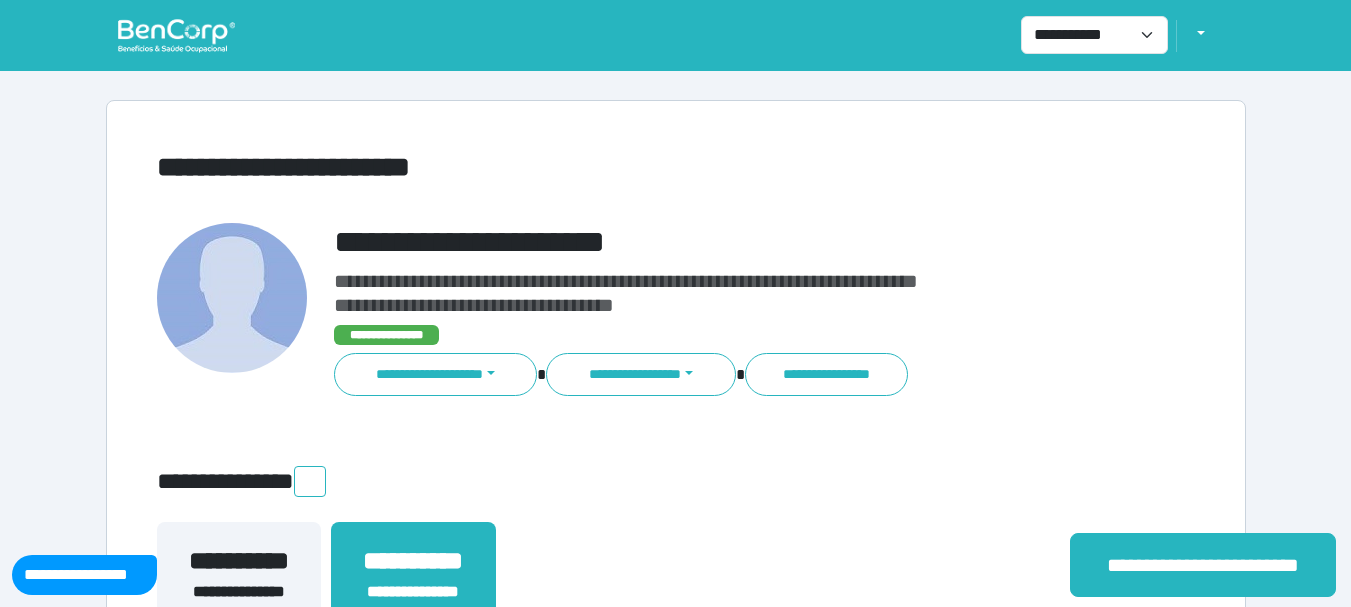 scroll, scrollTop: 0, scrollLeft: 0, axis: both 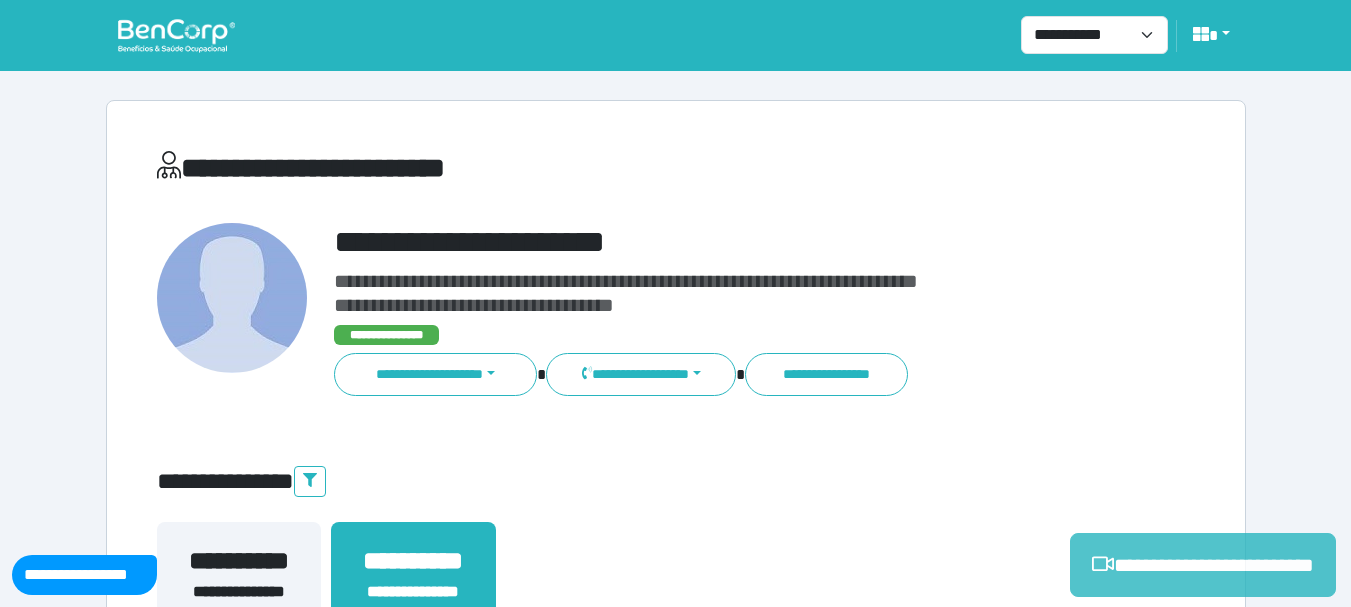 click on "**********" at bounding box center [1203, 565] 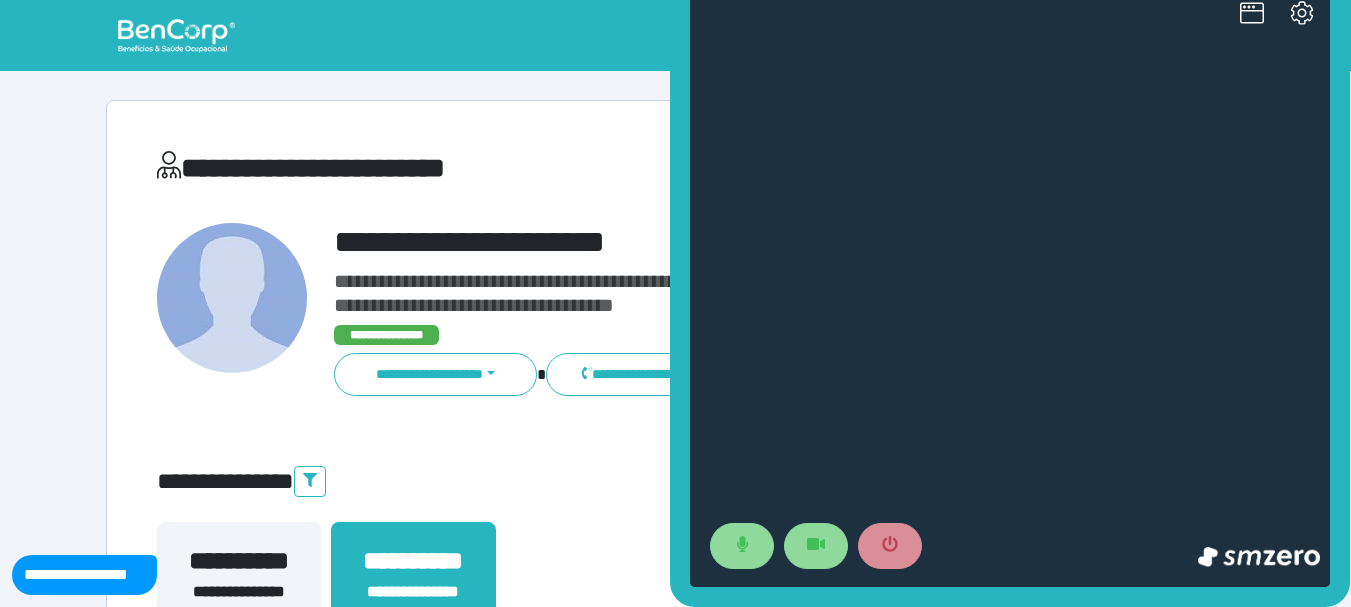scroll, scrollTop: 0, scrollLeft: 0, axis: both 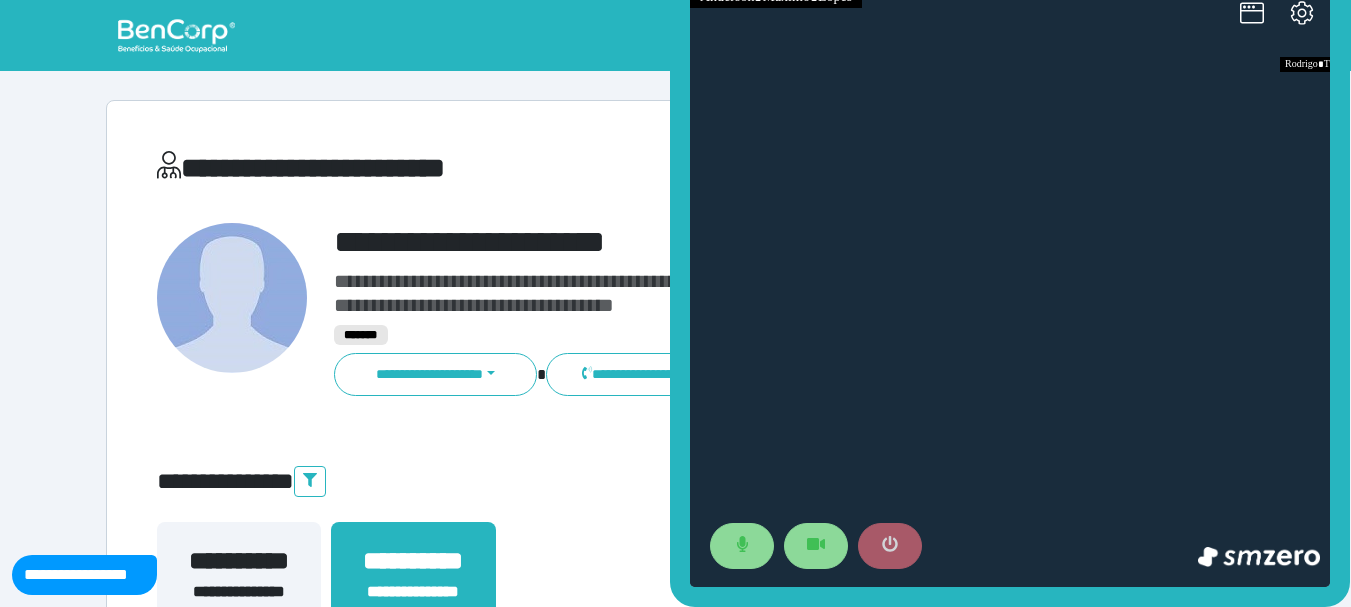 click at bounding box center [890, 546] 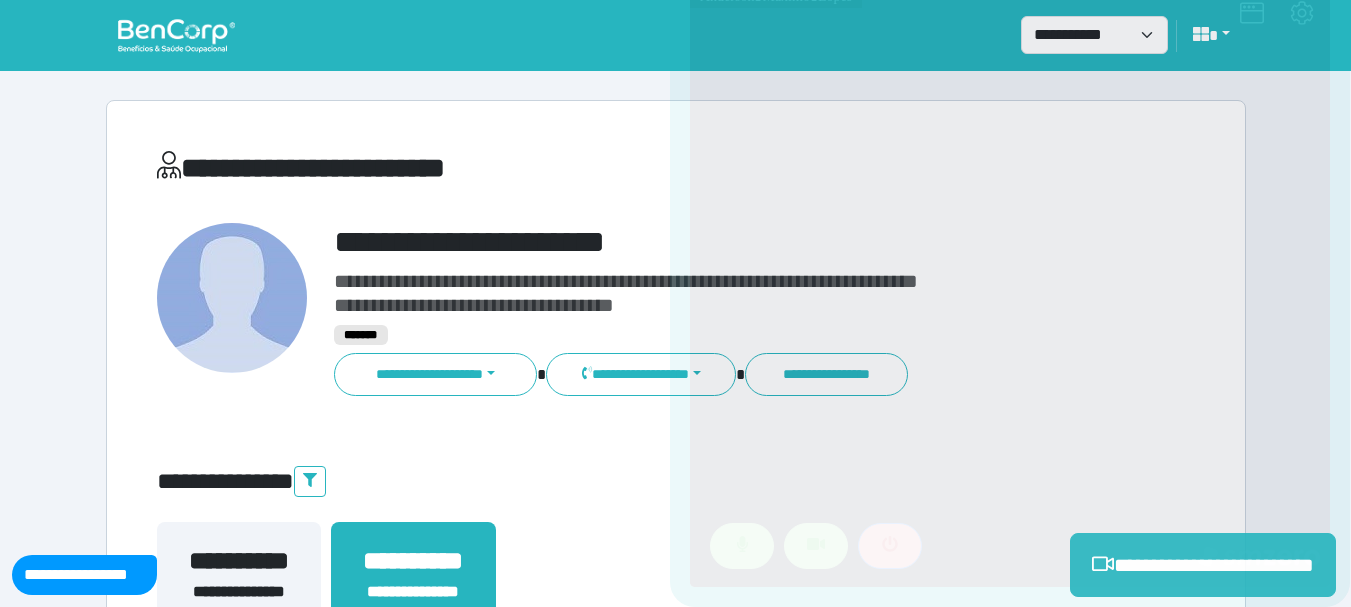 scroll, scrollTop: 500, scrollLeft: 0, axis: vertical 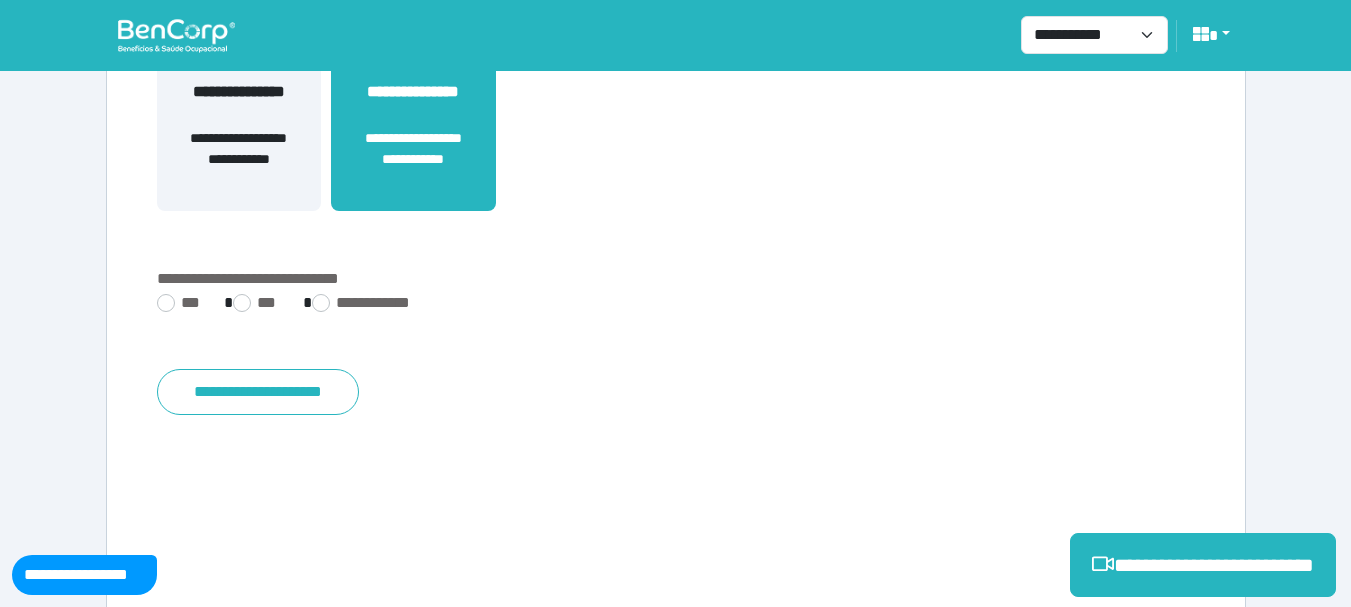 click on "**********" at bounding box center [676, 305] 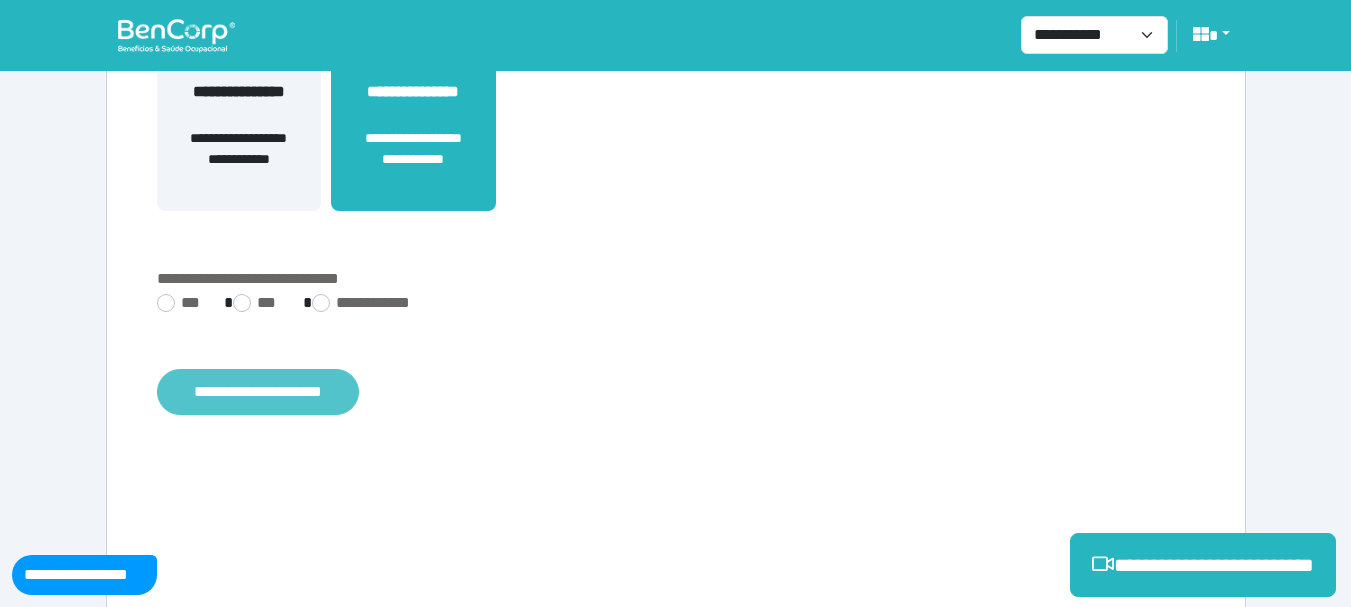 click on "**********" at bounding box center [258, 392] 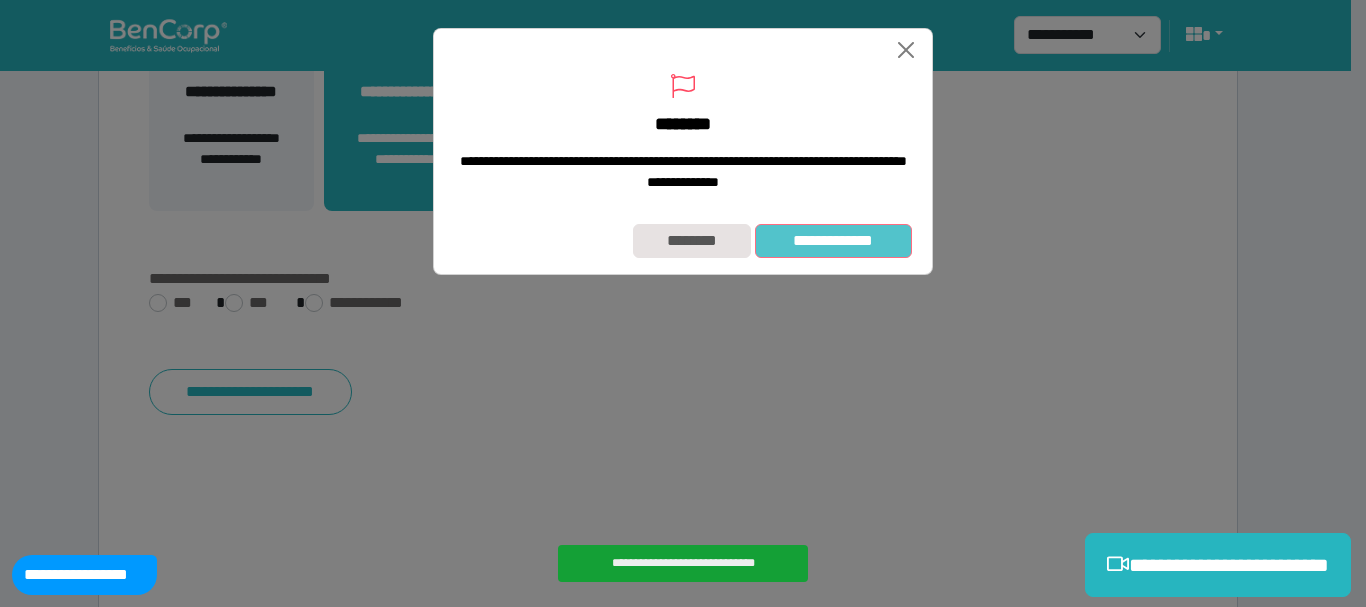 click on "**********" at bounding box center [833, 241] 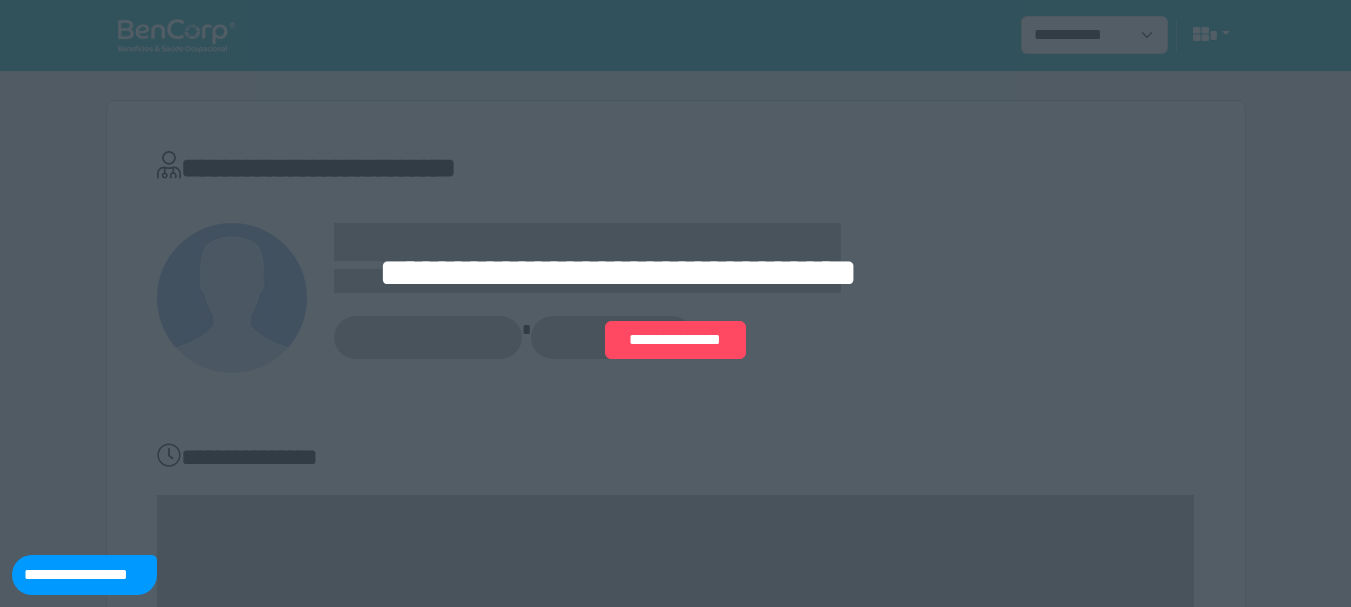 scroll, scrollTop: 0, scrollLeft: 0, axis: both 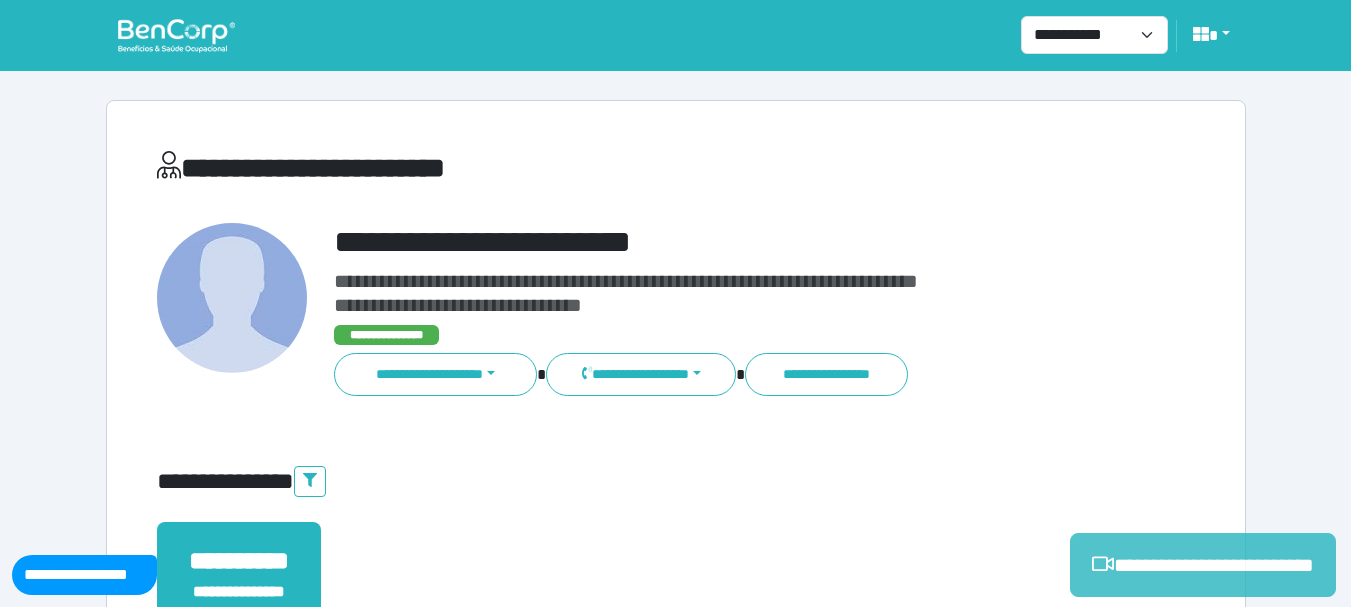 click on "**********" at bounding box center [1203, 565] 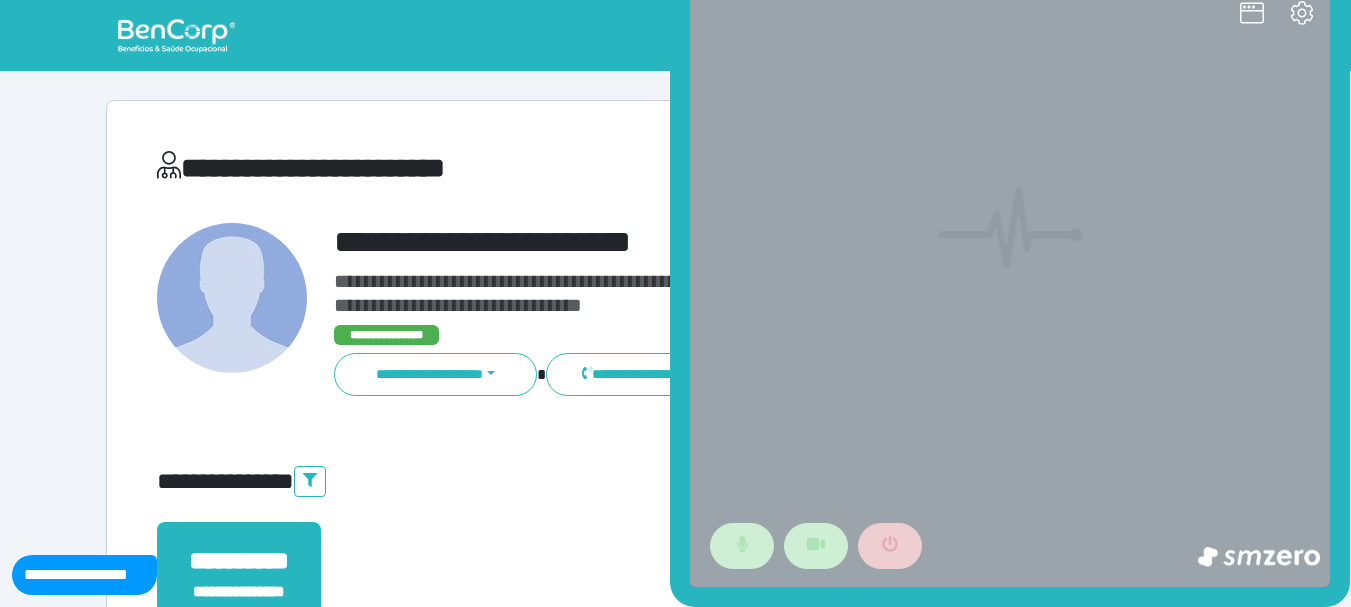scroll, scrollTop: 0, scrollLeft: 0, axis: both 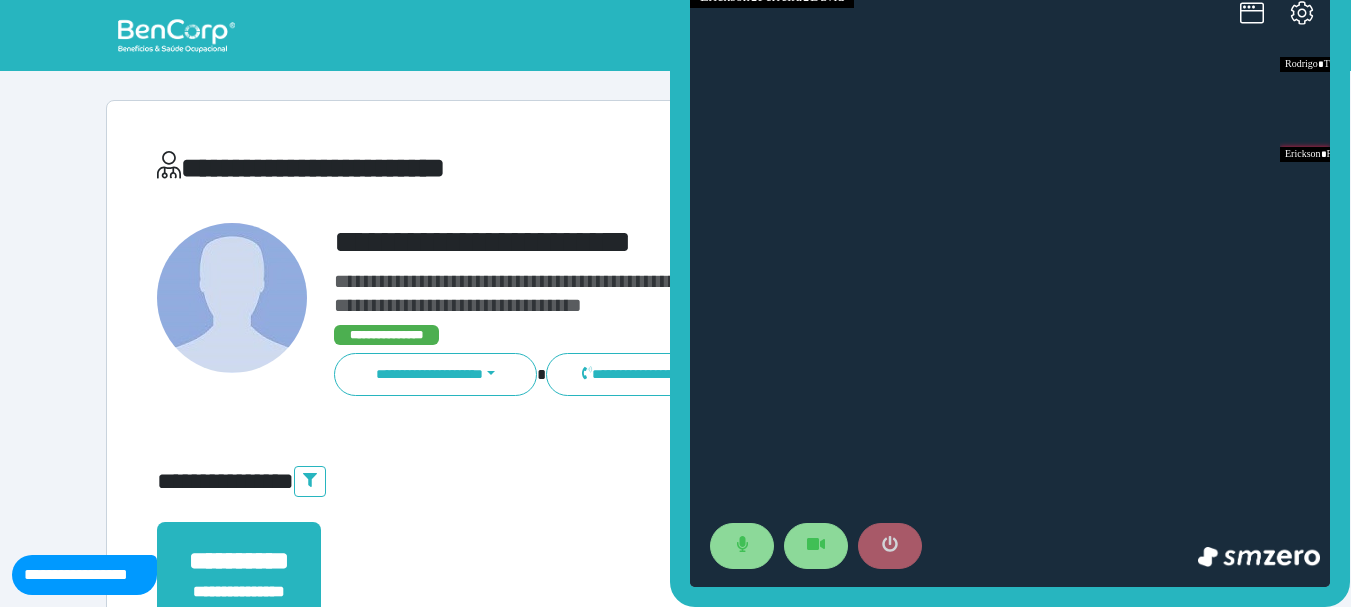 click at bounding box center (890, 546) 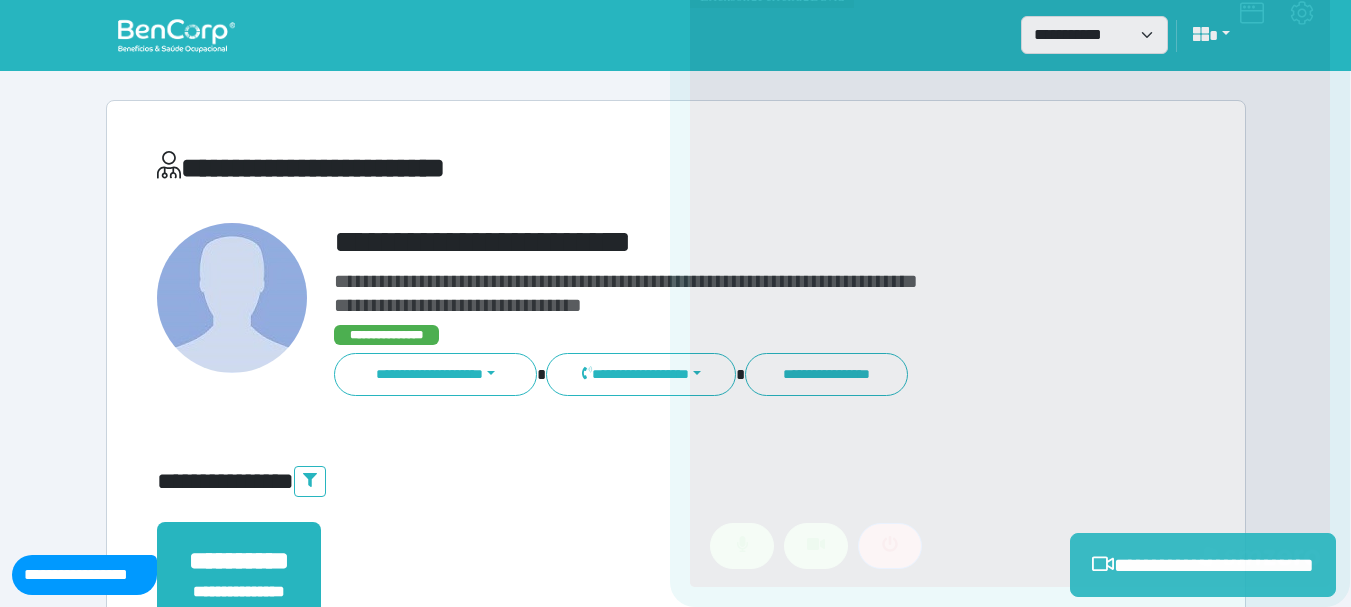 scroll, scrollTop: 529, scrollLeft: 0, axis: vertical 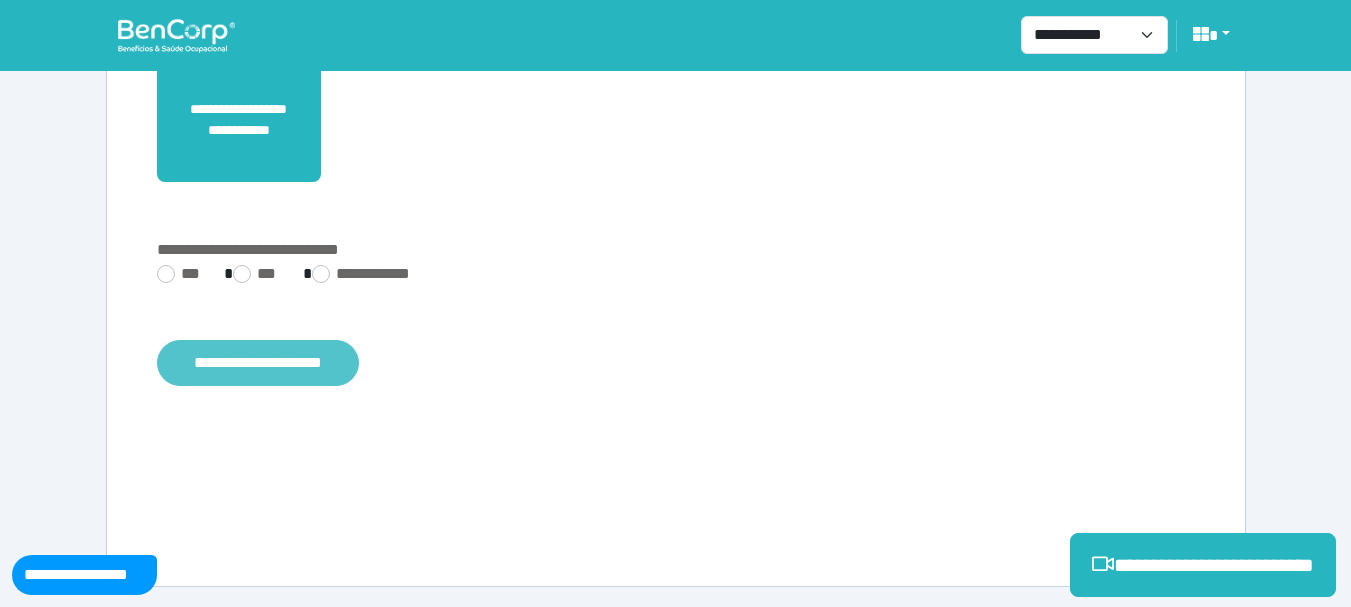 click on "**********" at bounding box center (258, 363) 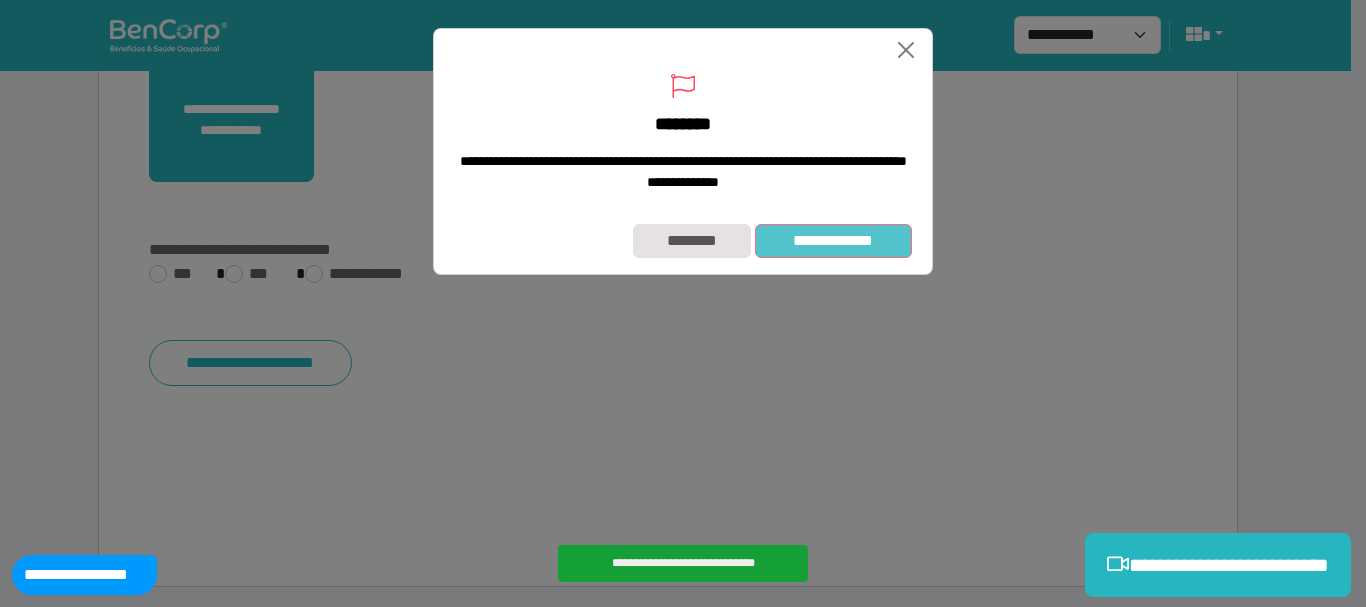 click on "**********" at bounding box center (833, 241) 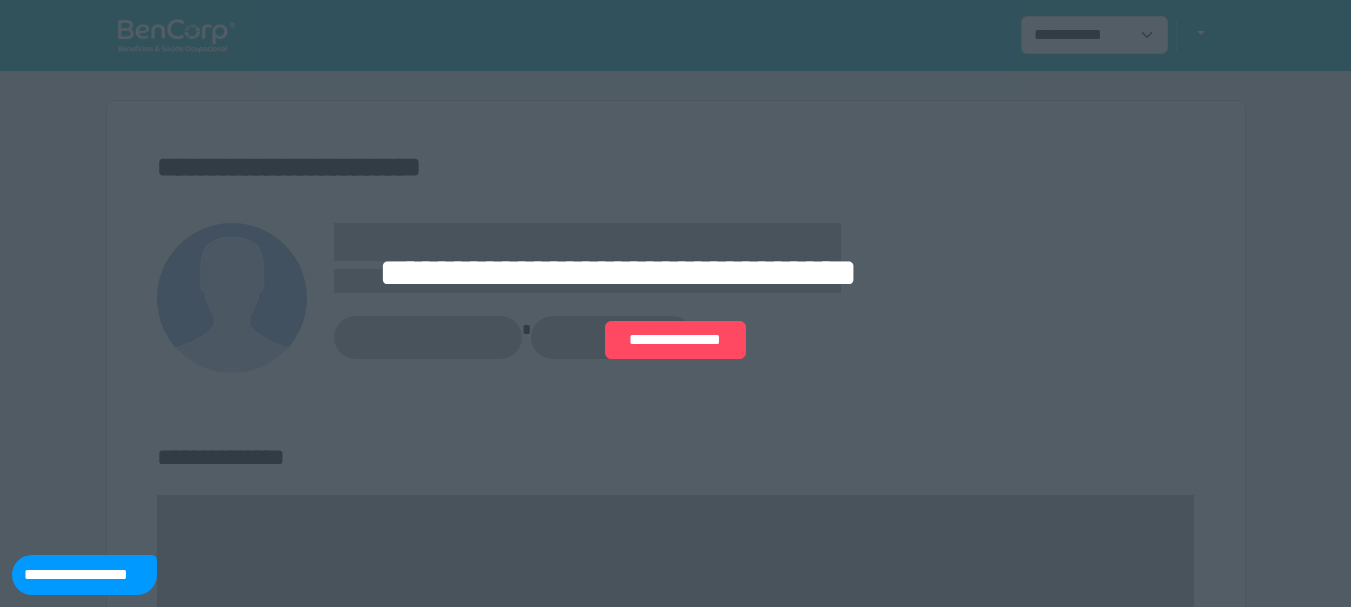 scroll, scrollTop: 0, scrollLeft: 0, axis: both 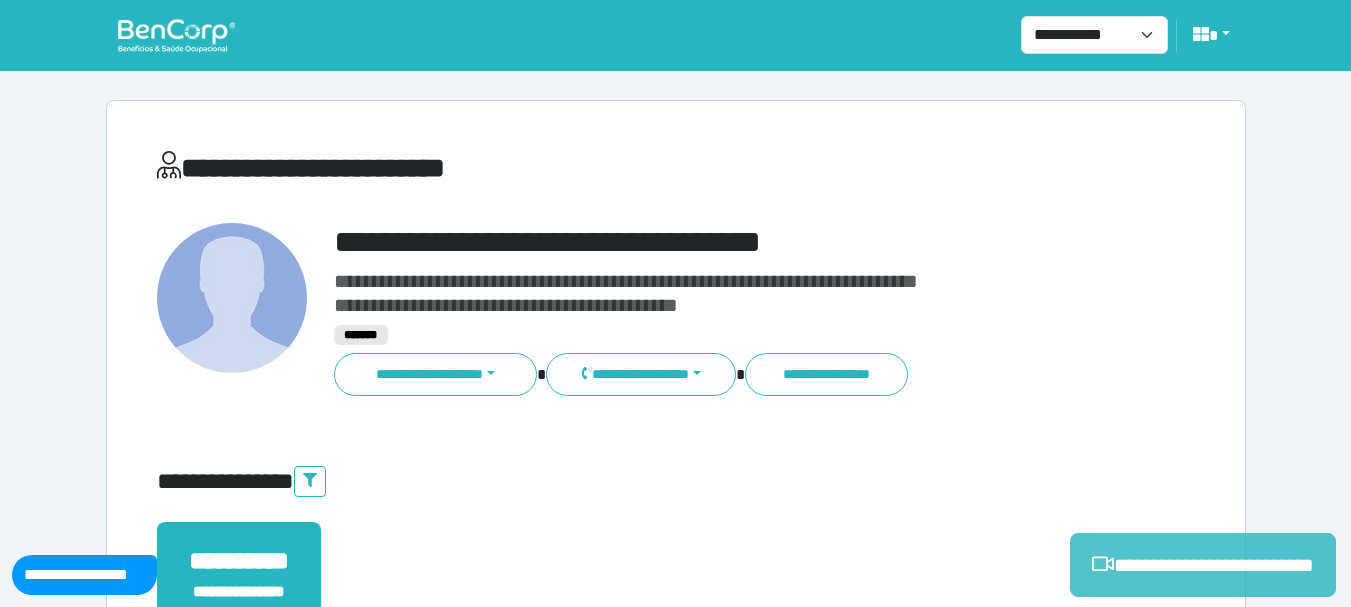 click on "**********" at bounding box center (1203, 565) 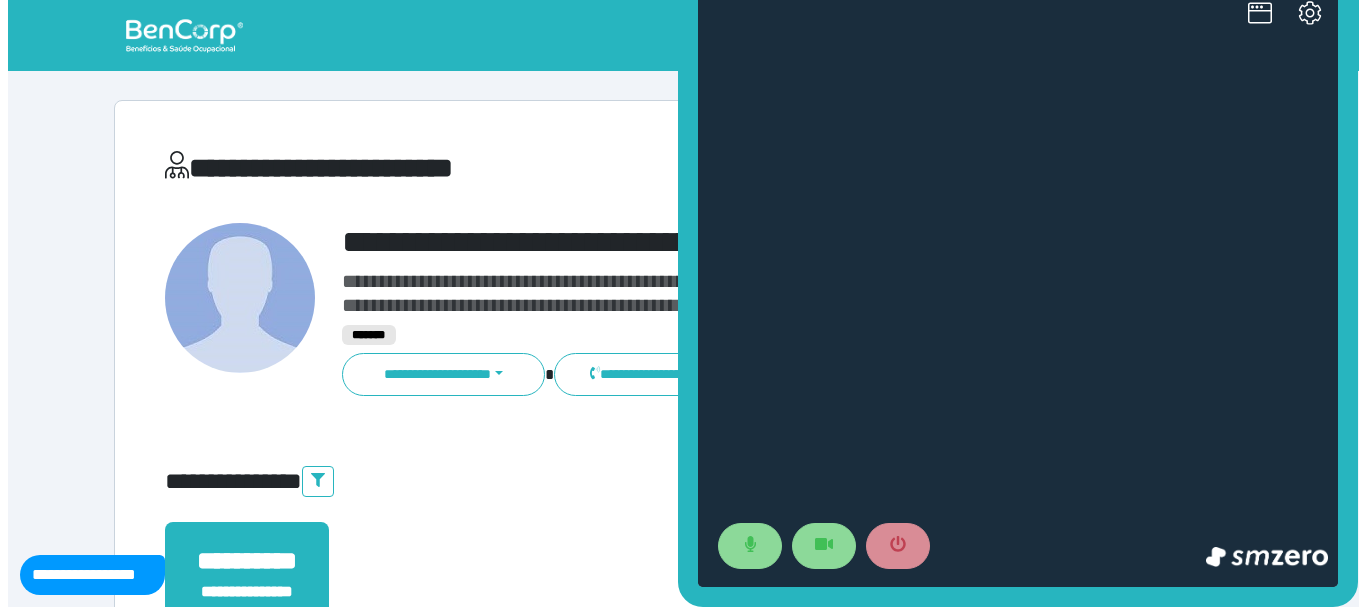 scroll, scrollTop: 0, scrollLeft: 0, axis: both 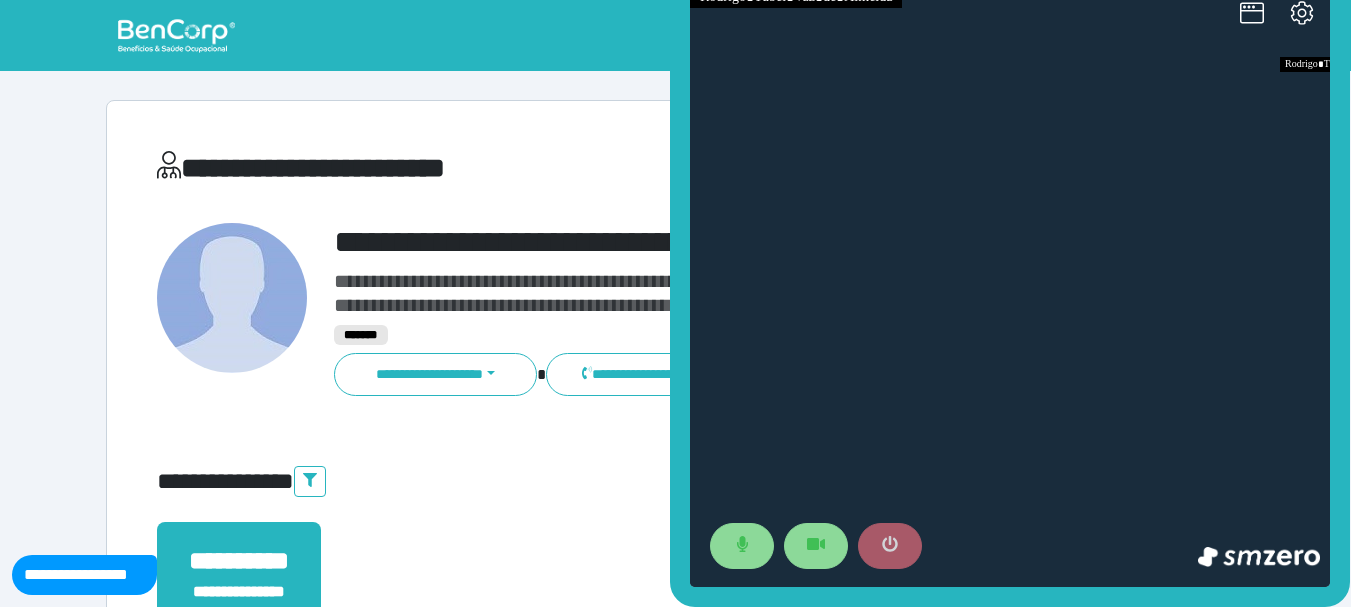 click 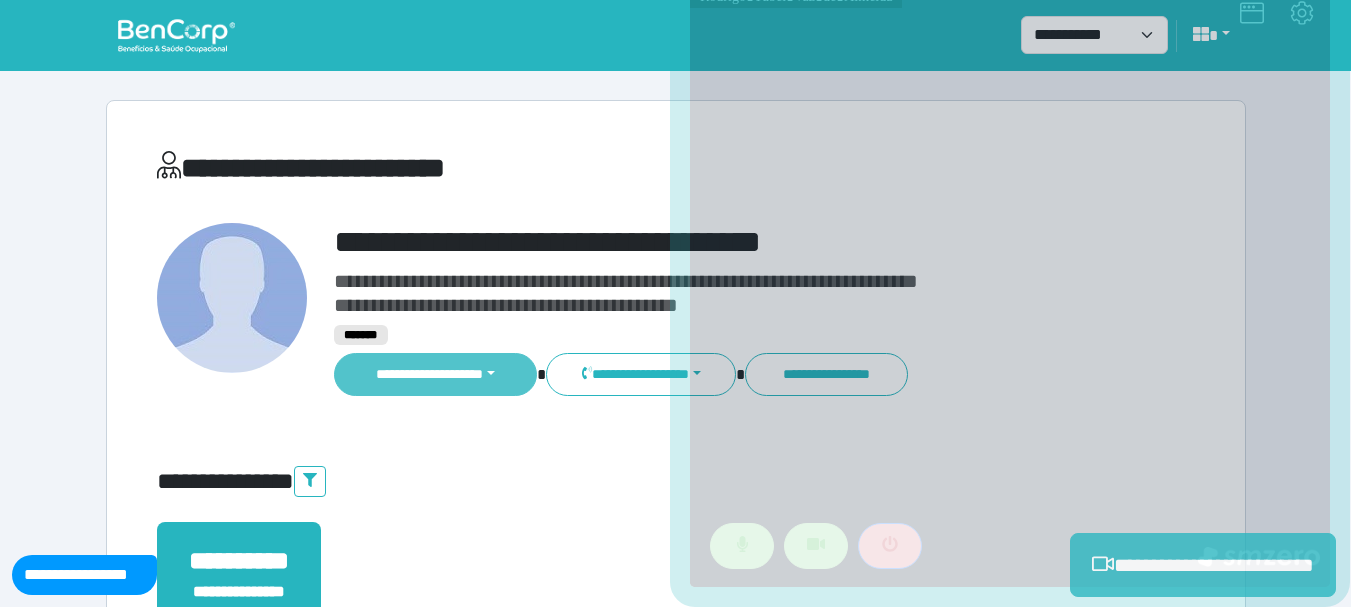 click on "**********" at bounding box center (676, 608) 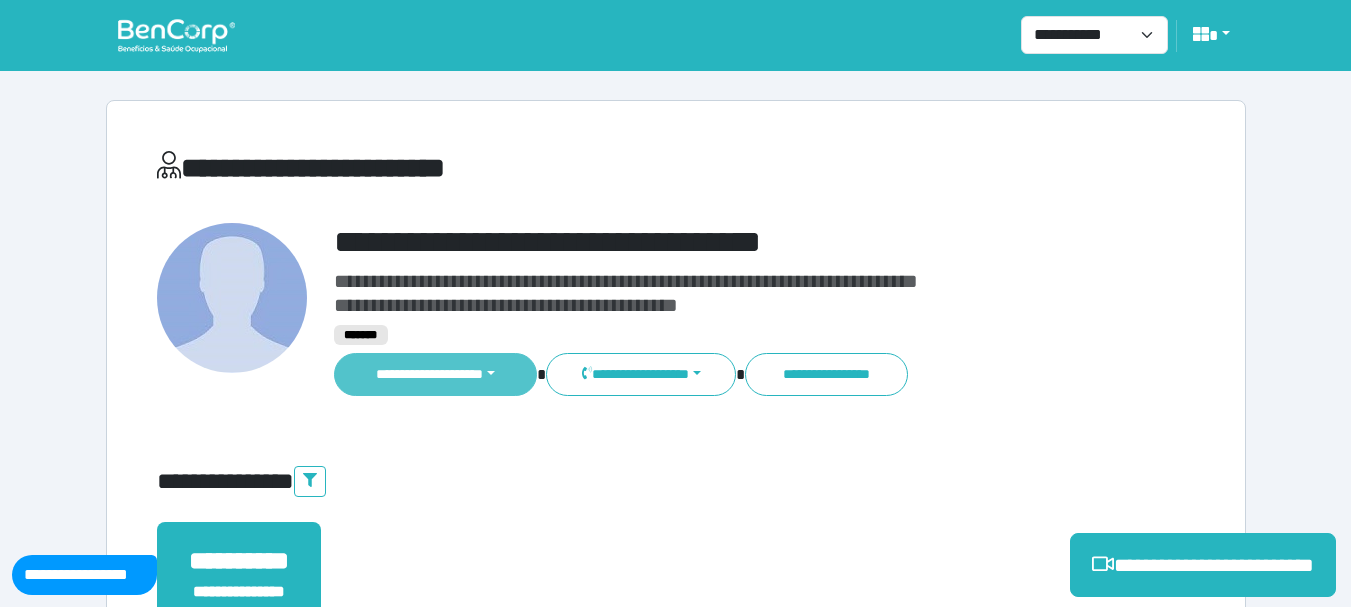 click on "**********" at bounding box center [436, 374] 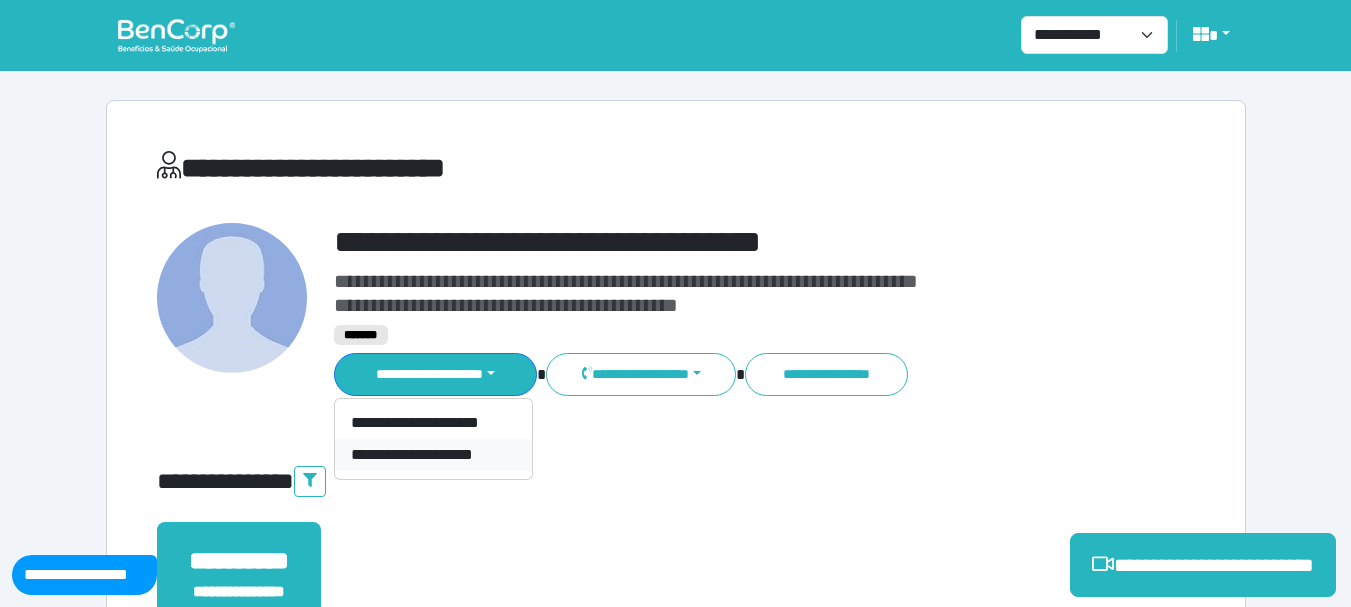 click on "**********" at bounding box center [433, 455] 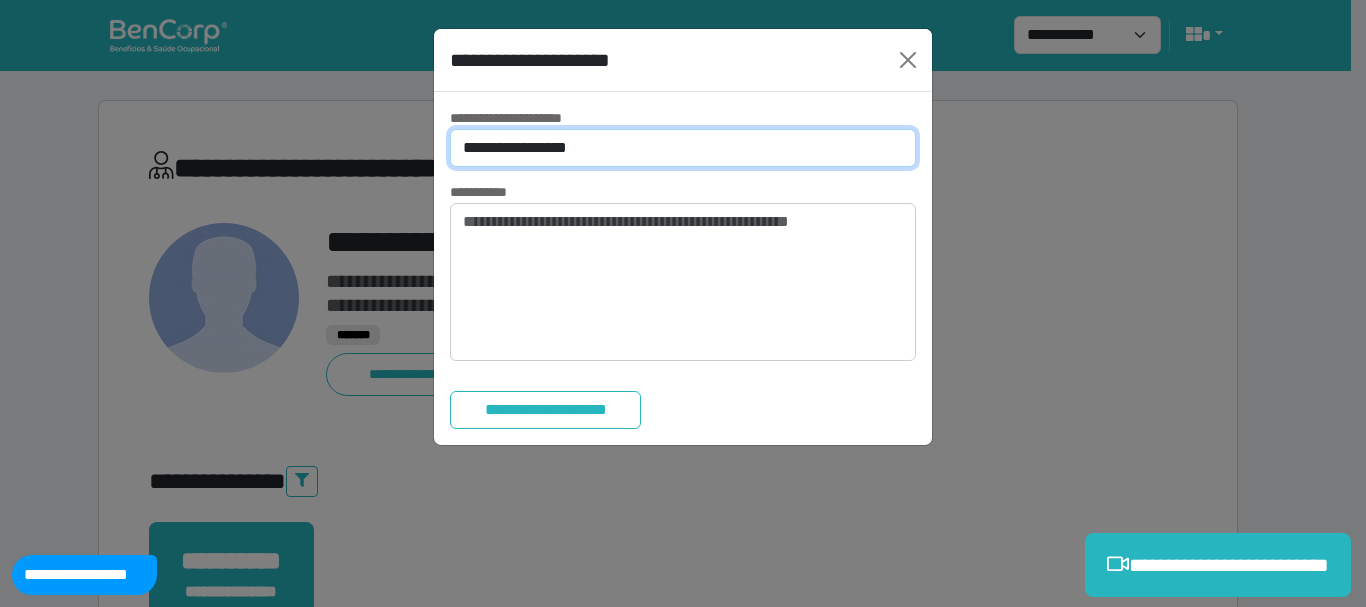 click on "**********" at bounding box center (683, 148) 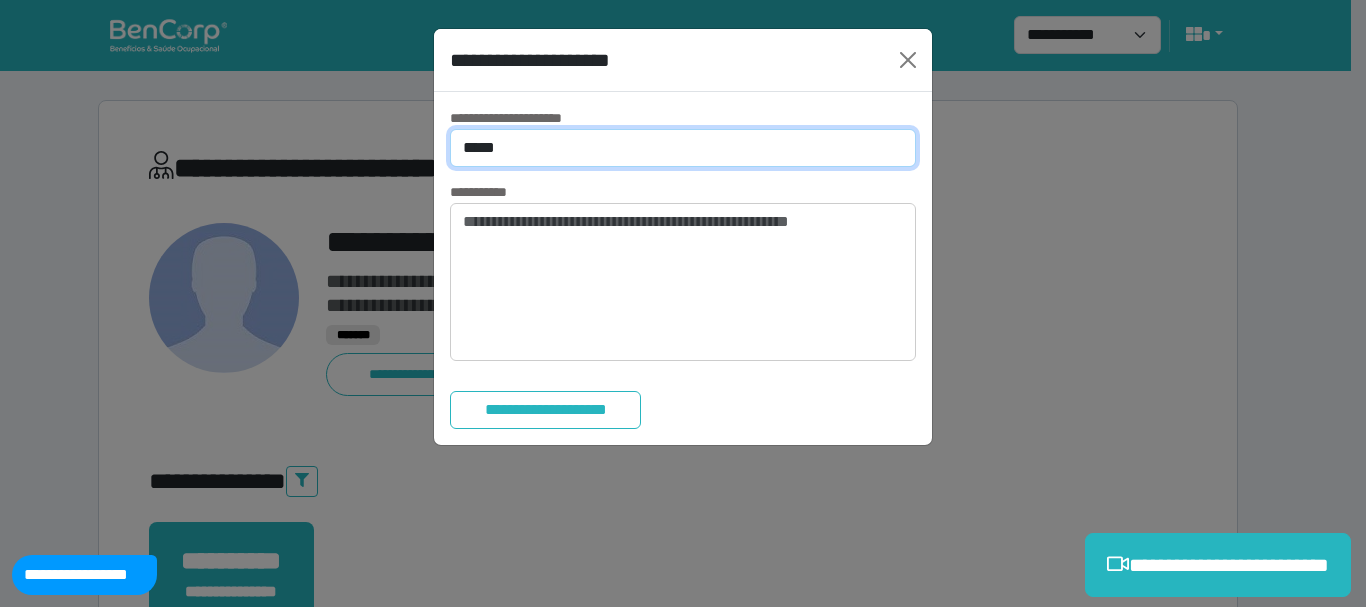 click on "**********" at bounding box center (683, 148) 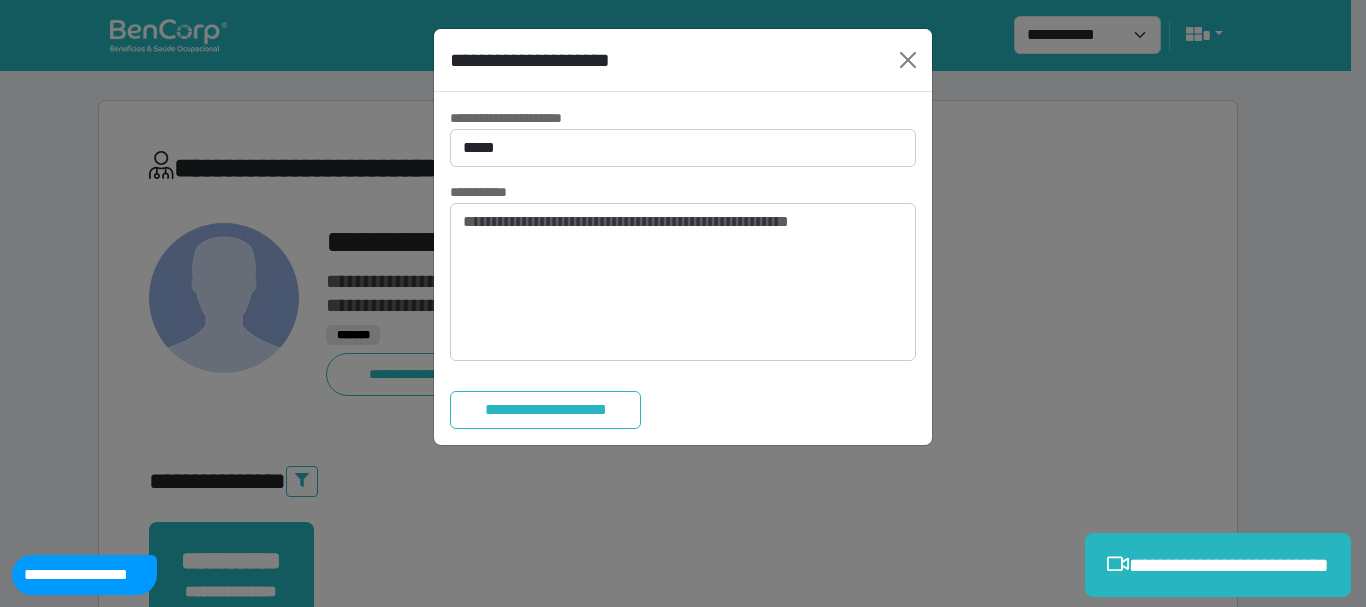 click on "**********" at bounding box center (683, 268) 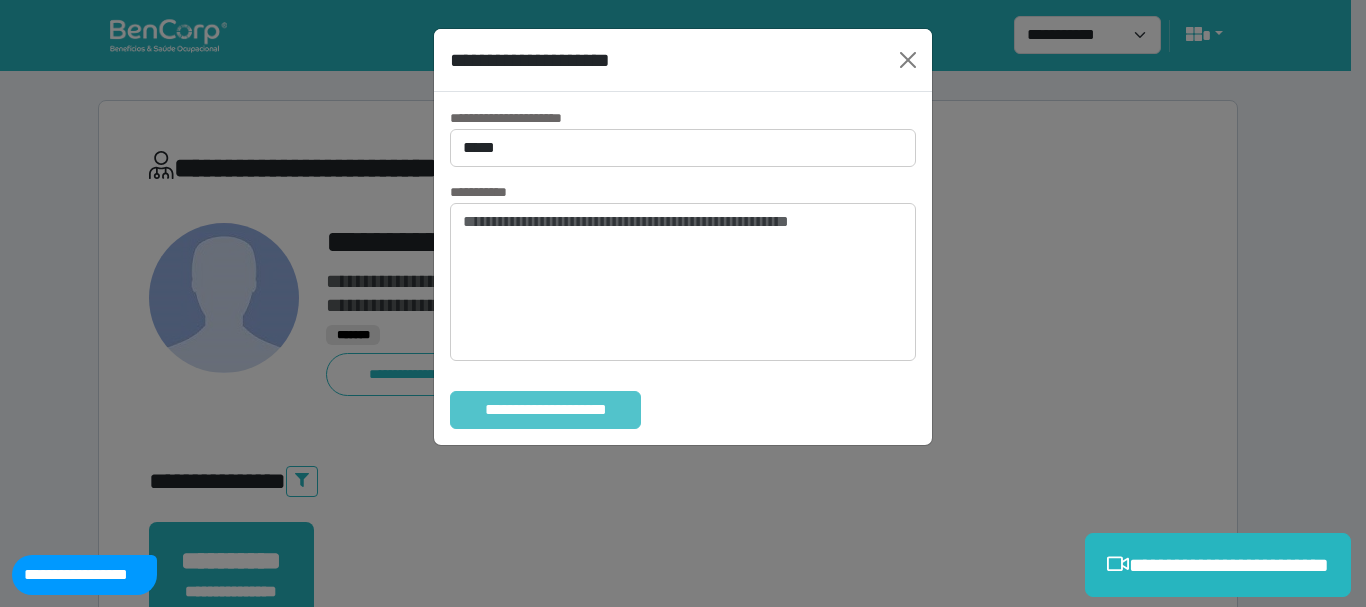 click on "**********" at bounding box center (545, 410) 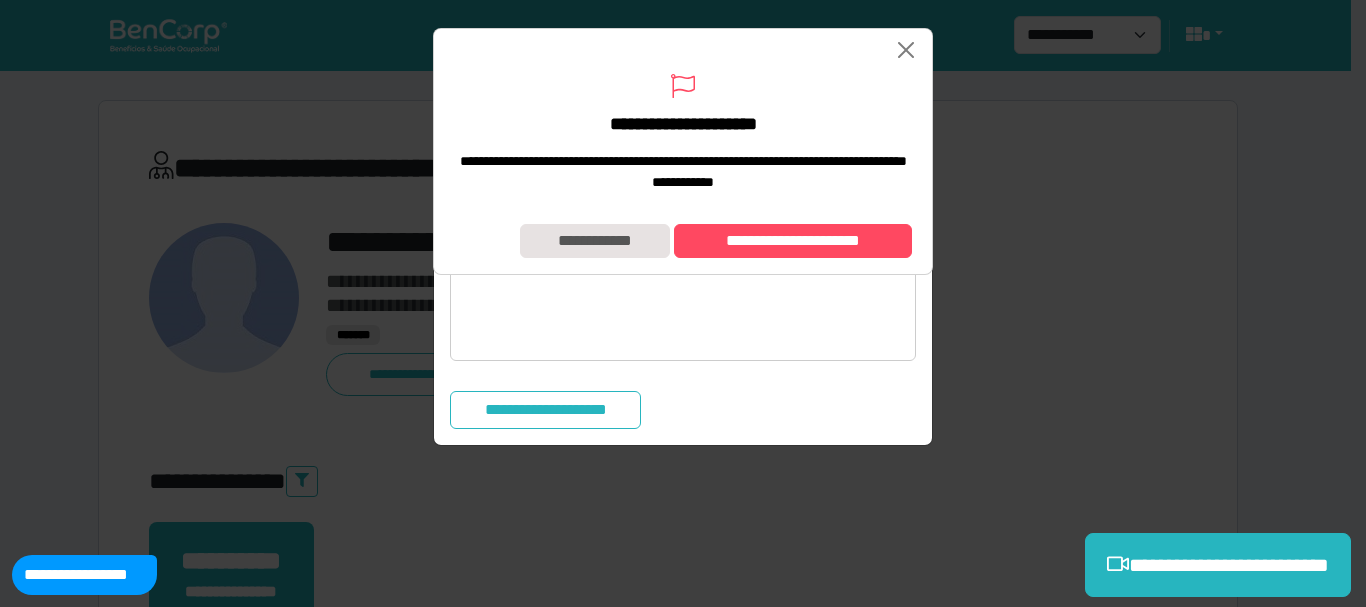 click on "**********" at bounding box center [683, 241] 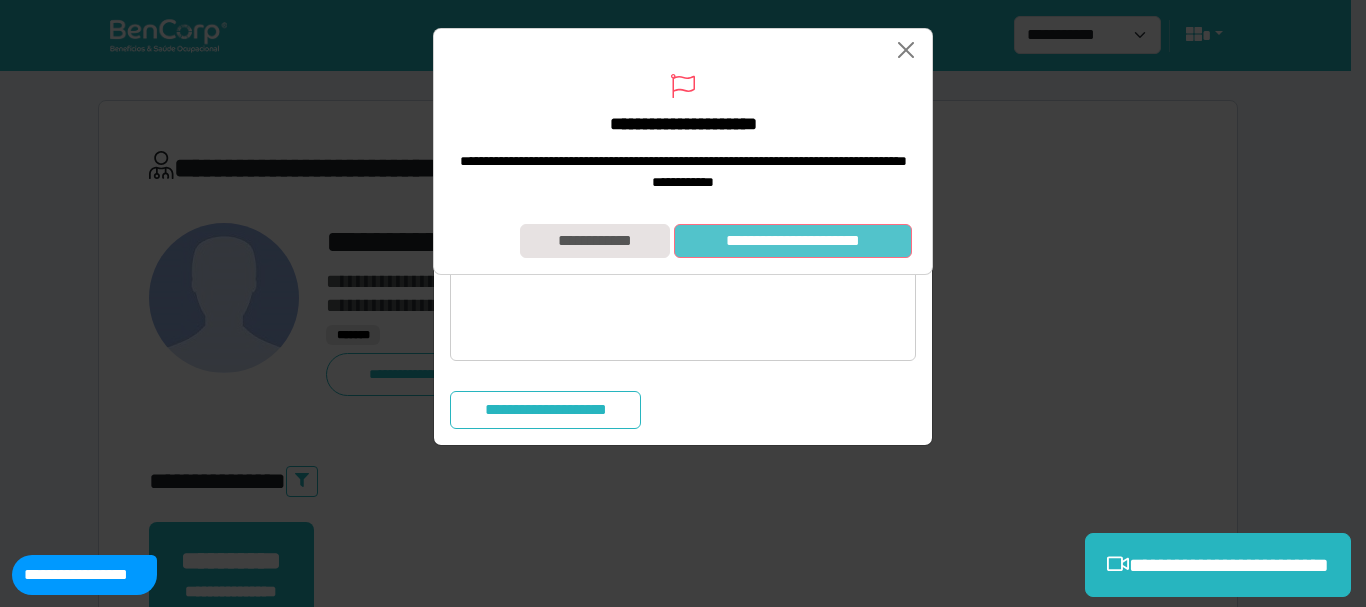 click on "**********" at bounding box center [793, 241] 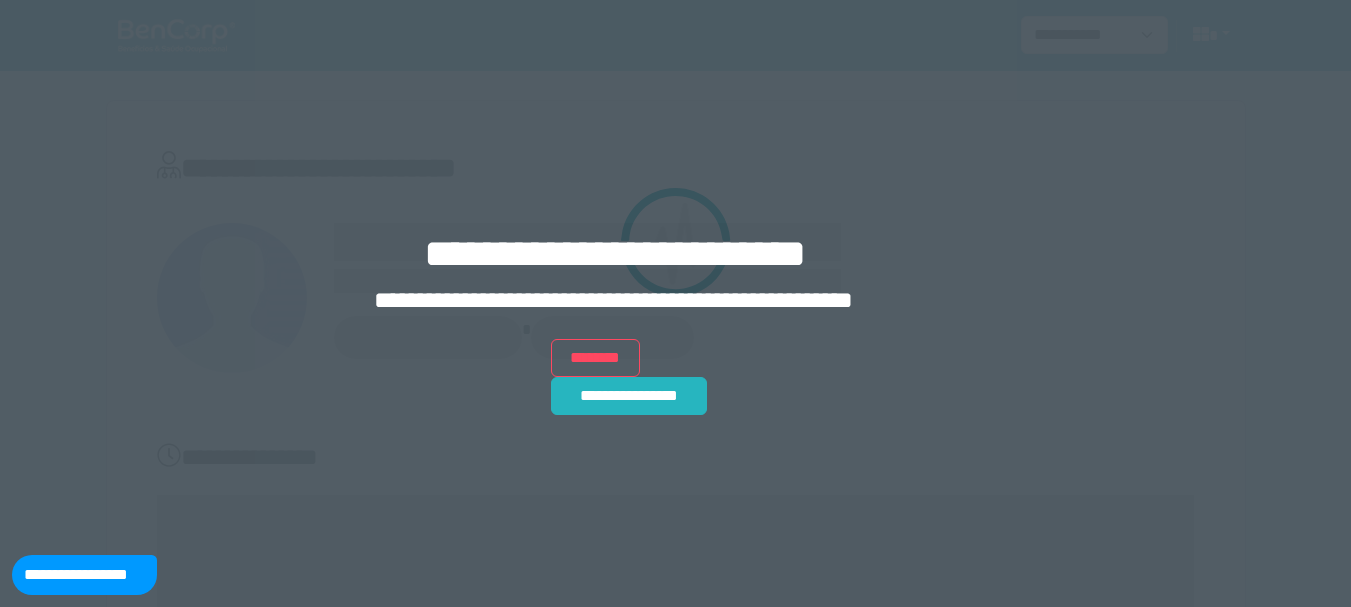 scroll, scrollTop: 0, scrollLeft: 0, axis: both 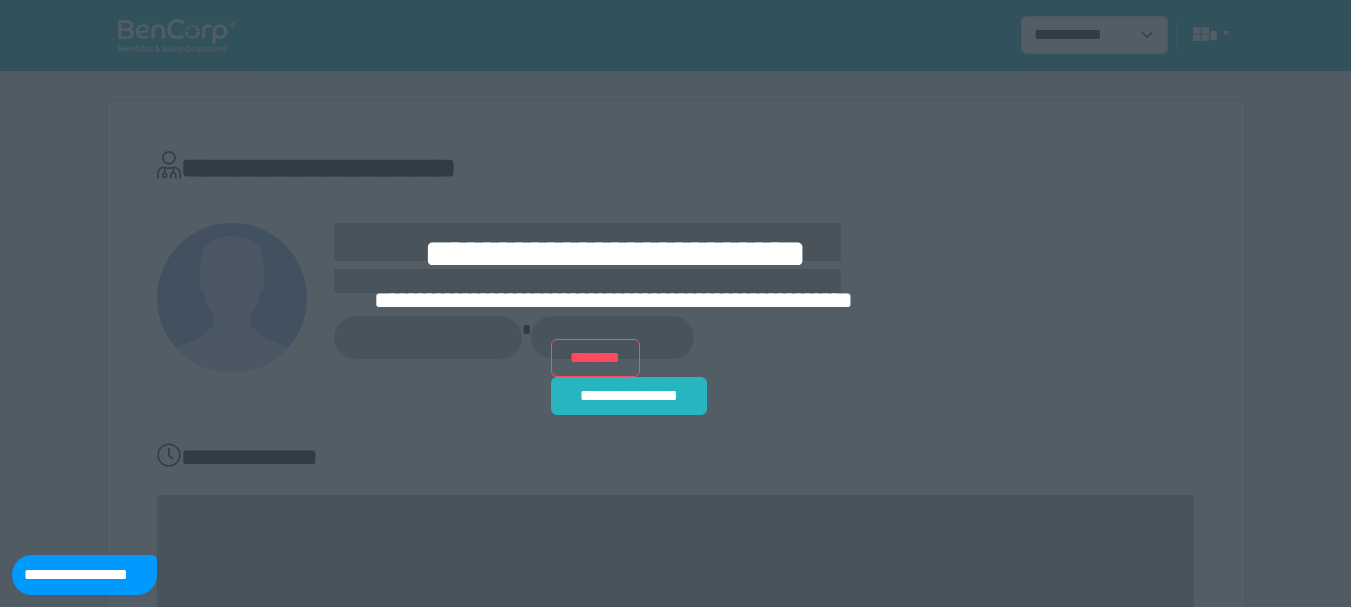 click on "**********" at bounding box center [675, 303] 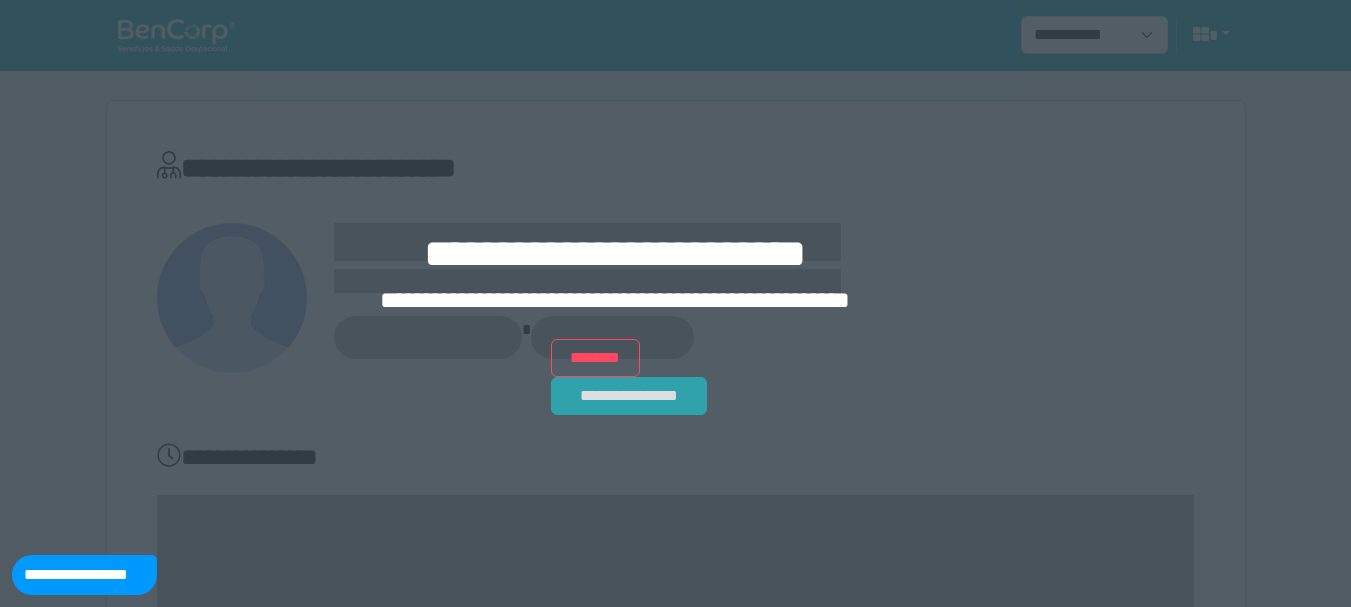 click on "**********" at bounding box center [629, 396] 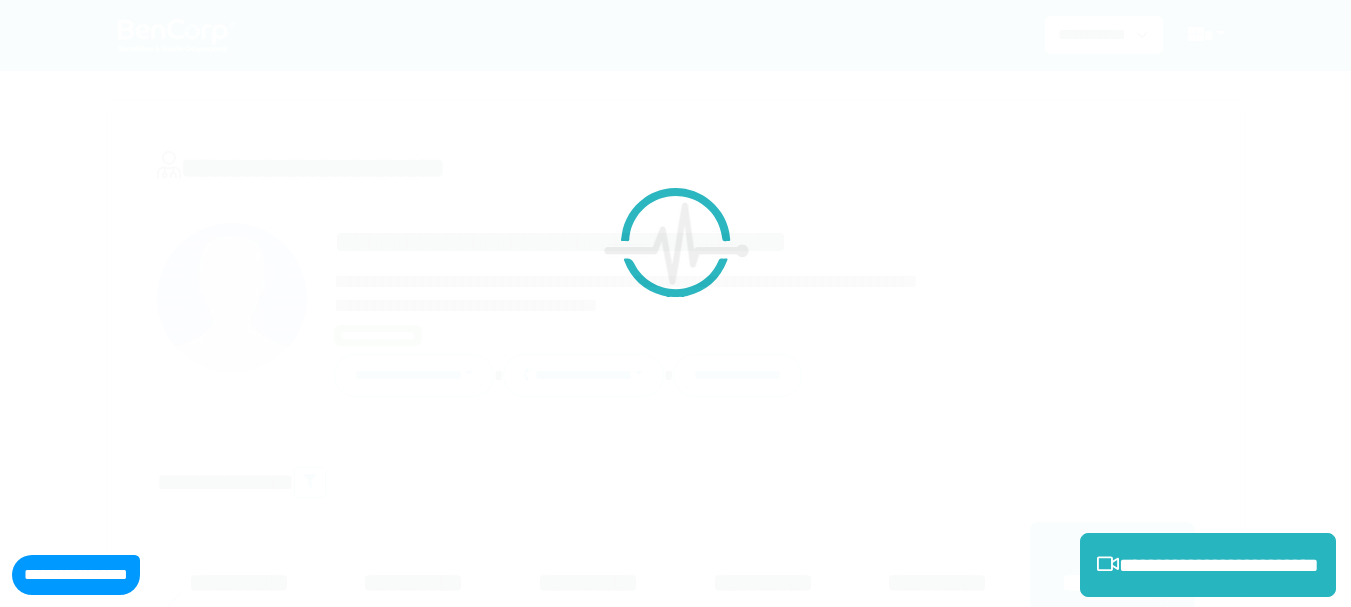 scroll, scrollTop: 0, scrollLeft: 0, axis: both 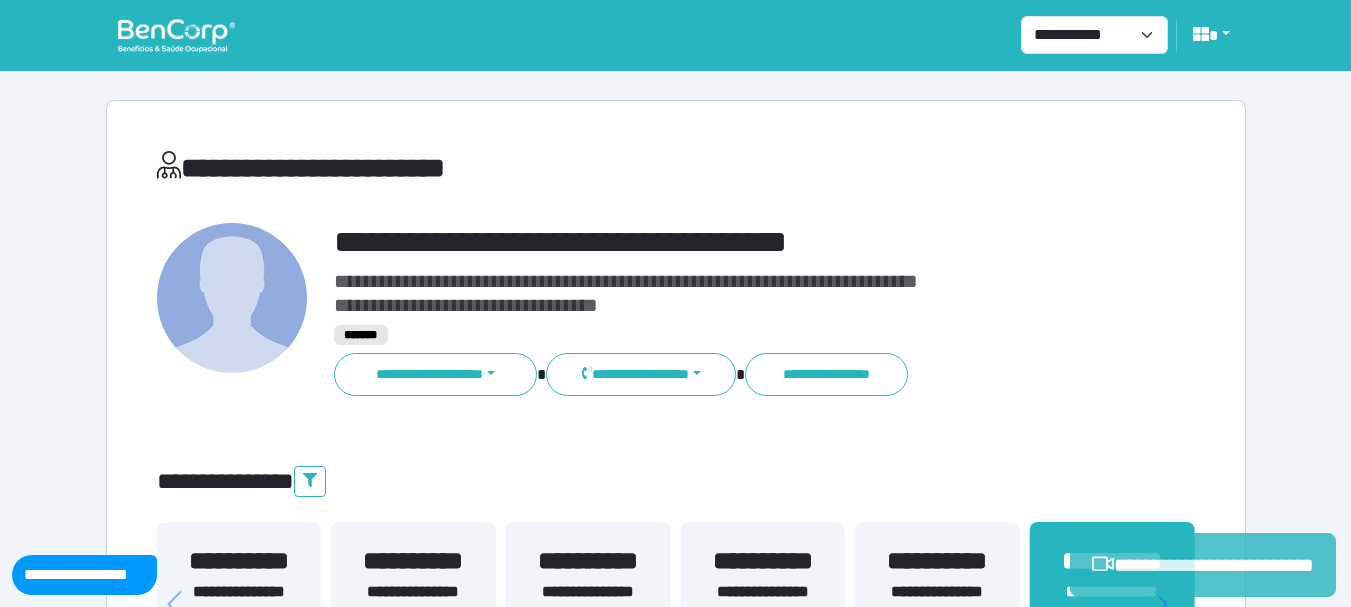 click on "**********" at bounding box center (1203, 565) 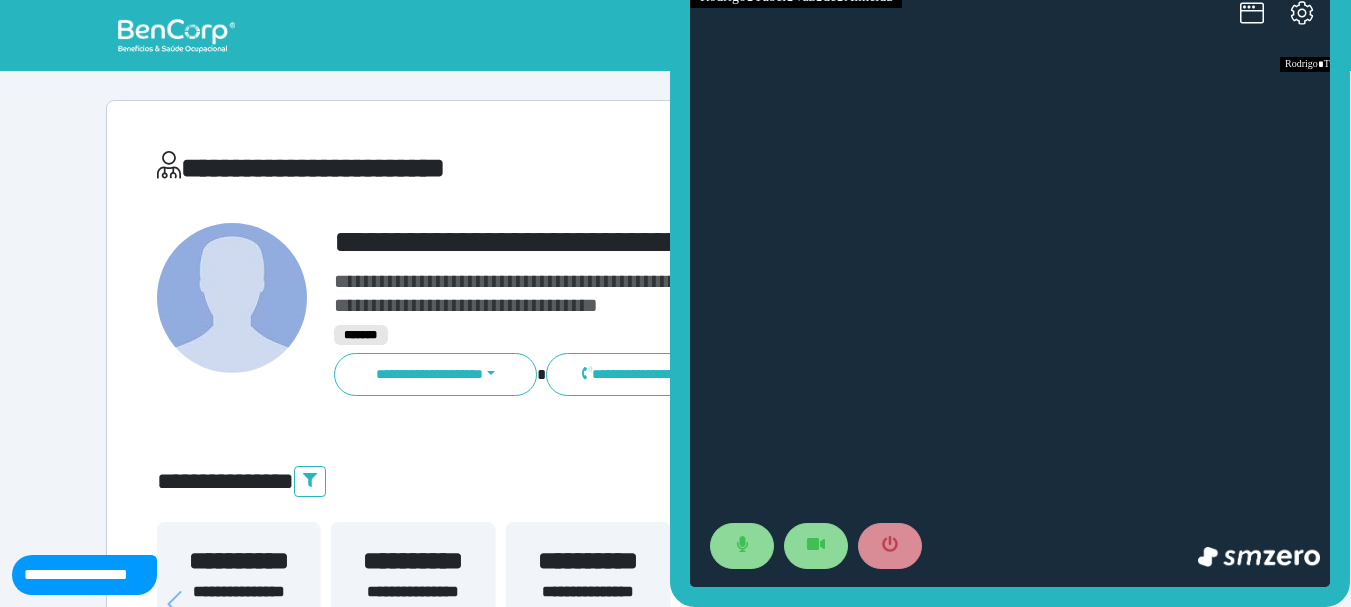 scroll, scrollTop: 300, scrollLeft: 0, axis: vertical 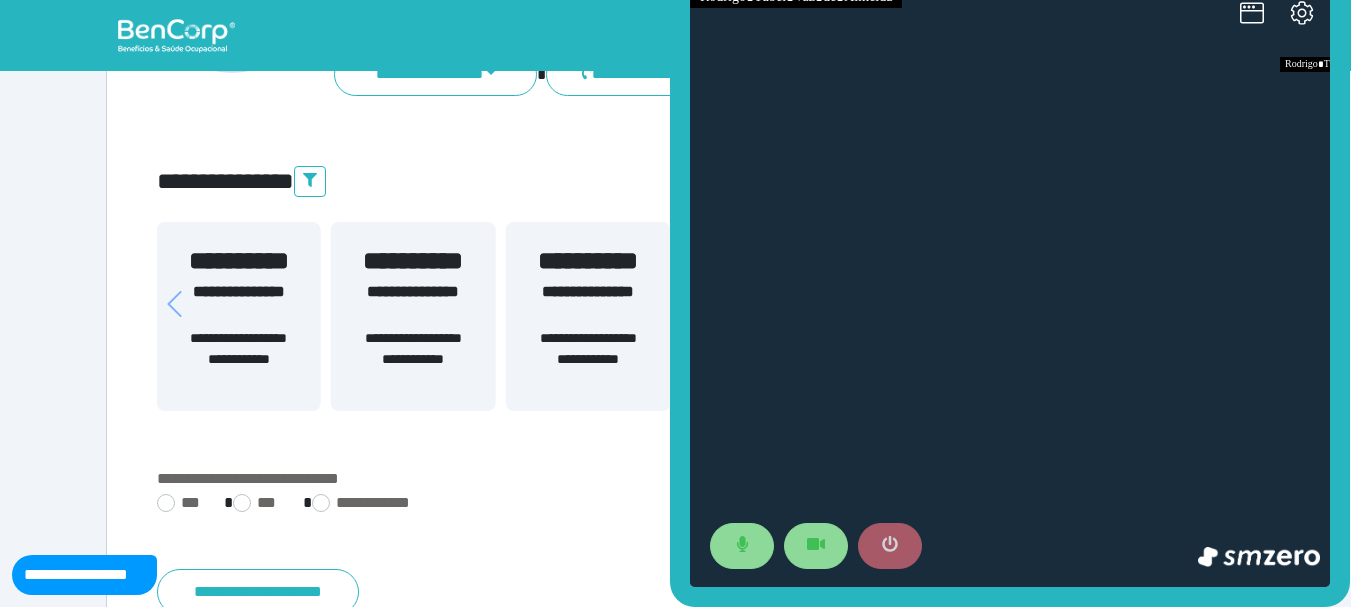 click at bounding box center (890, 546) 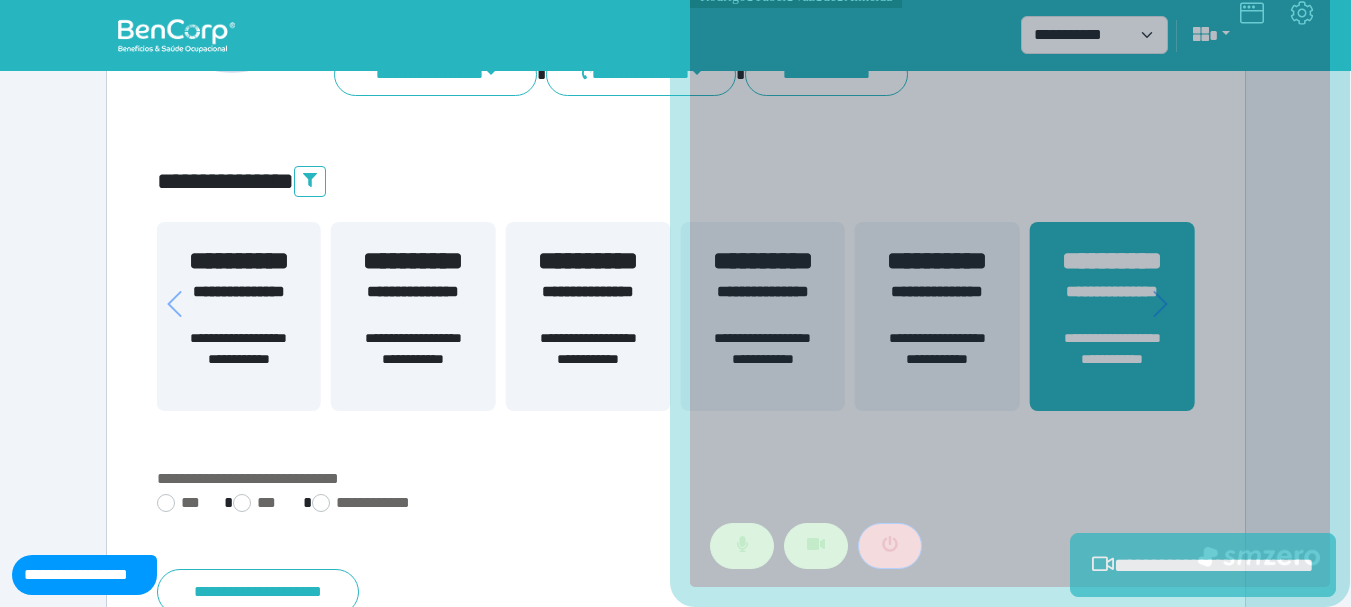 scroll, scrollTop: 0, scrollLeft: 0, axis: both 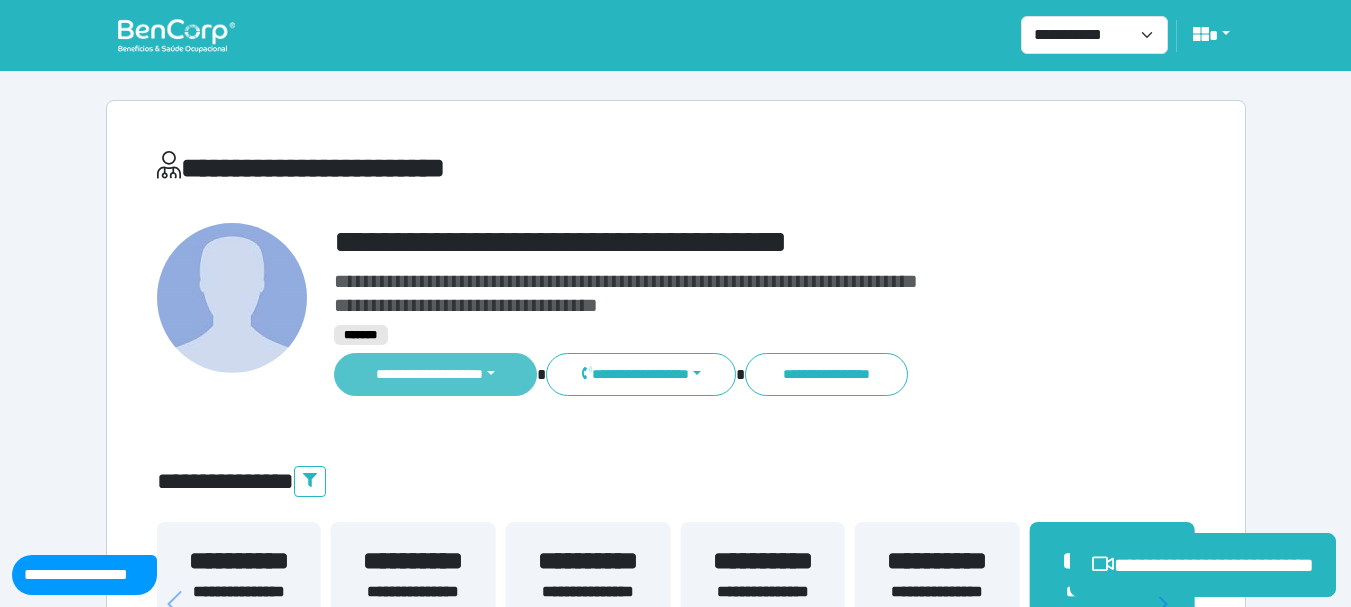 click on "**********" at bounding box center (436, 374) 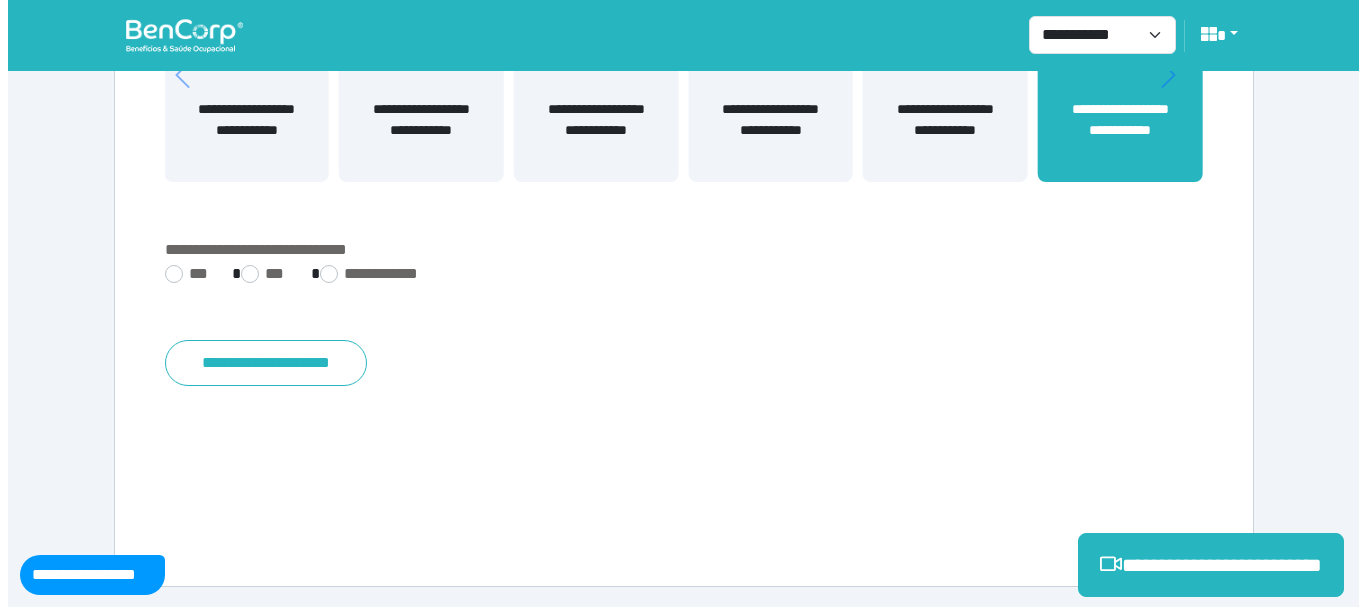 scroll, scrollTop: 229, scrollLeft: 0, axis: vertical 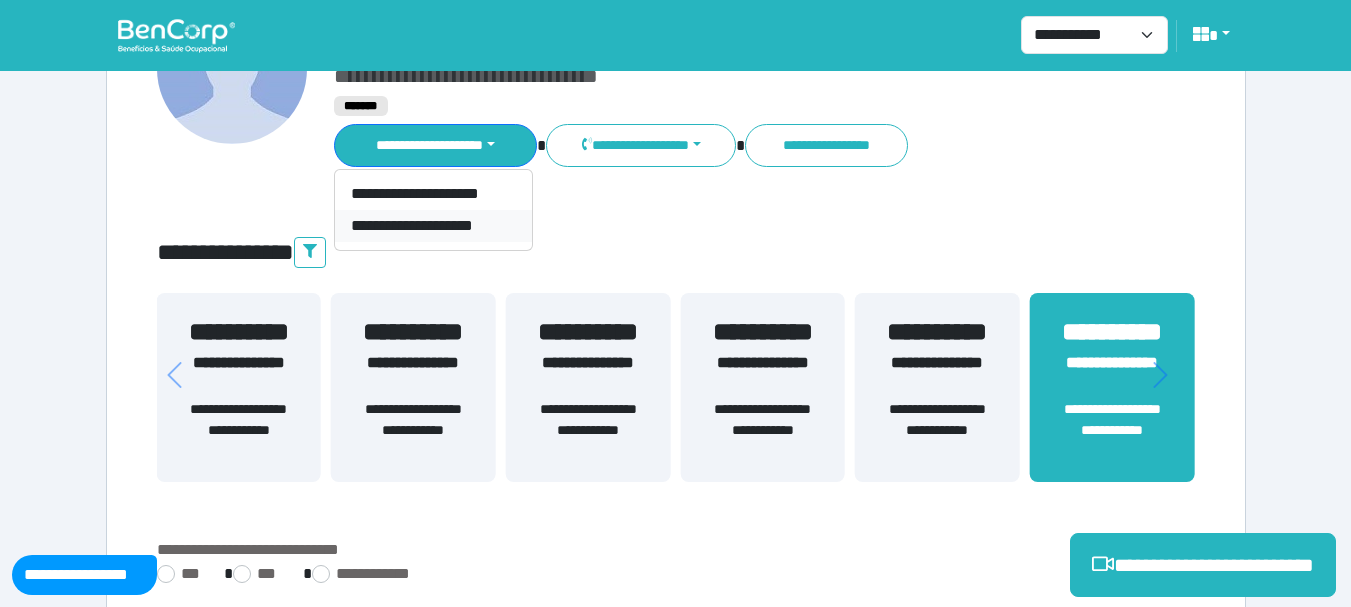 click on "**********" at bounding box center [433, 226] 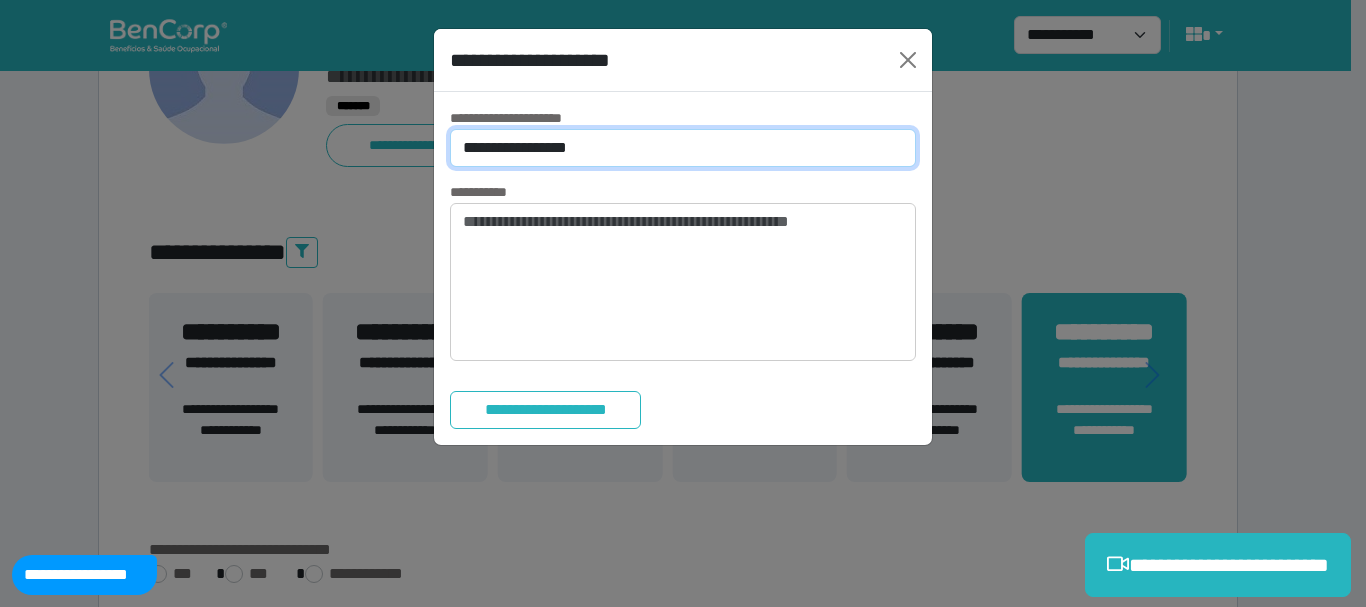 click on "**********" at bounding box center (683, 148) 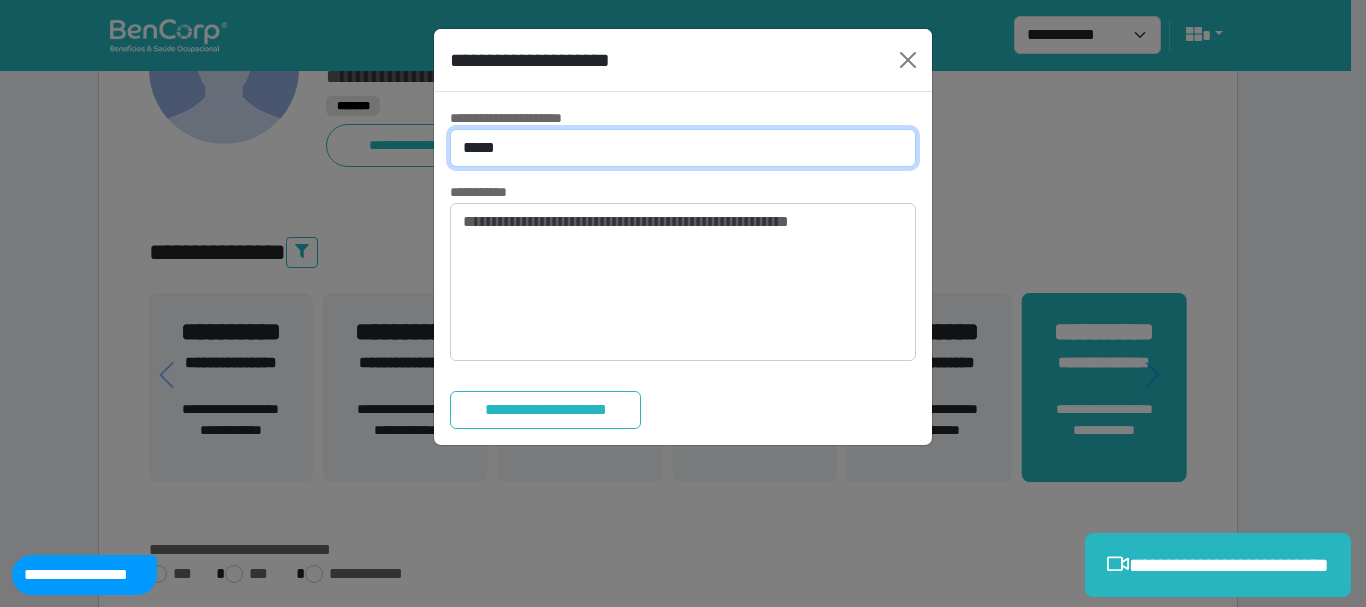 click on "**********" at bounding box center [683, 148] 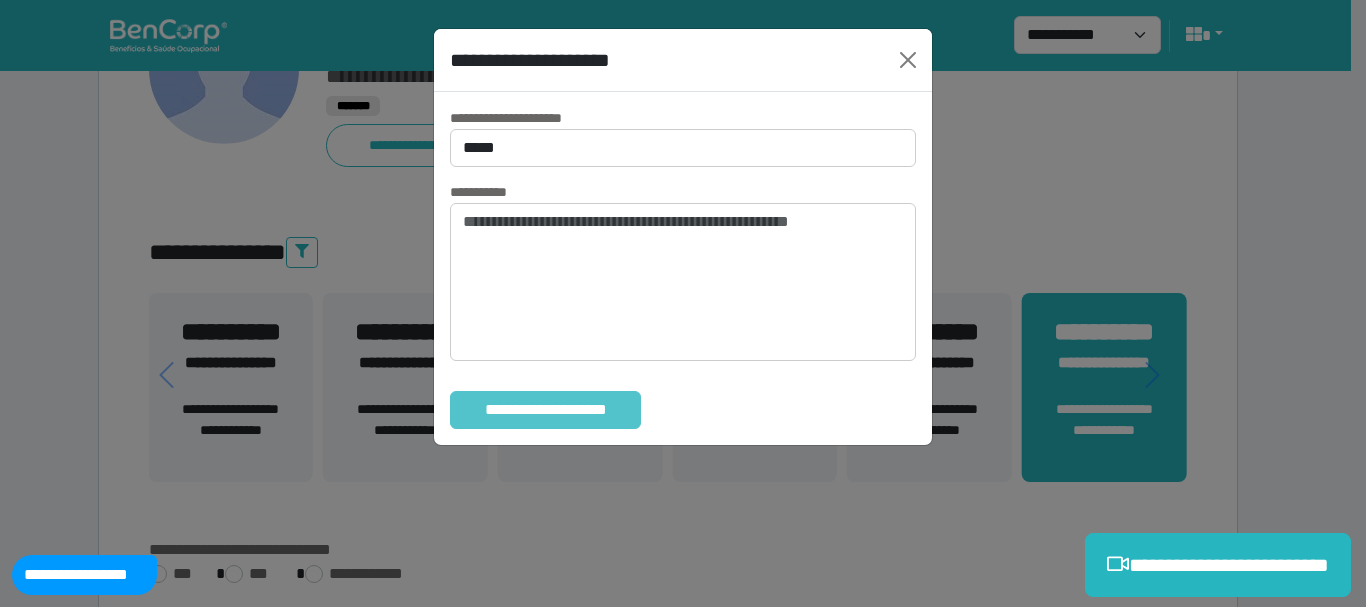 click on "**********" at bounding box center (545, 410) 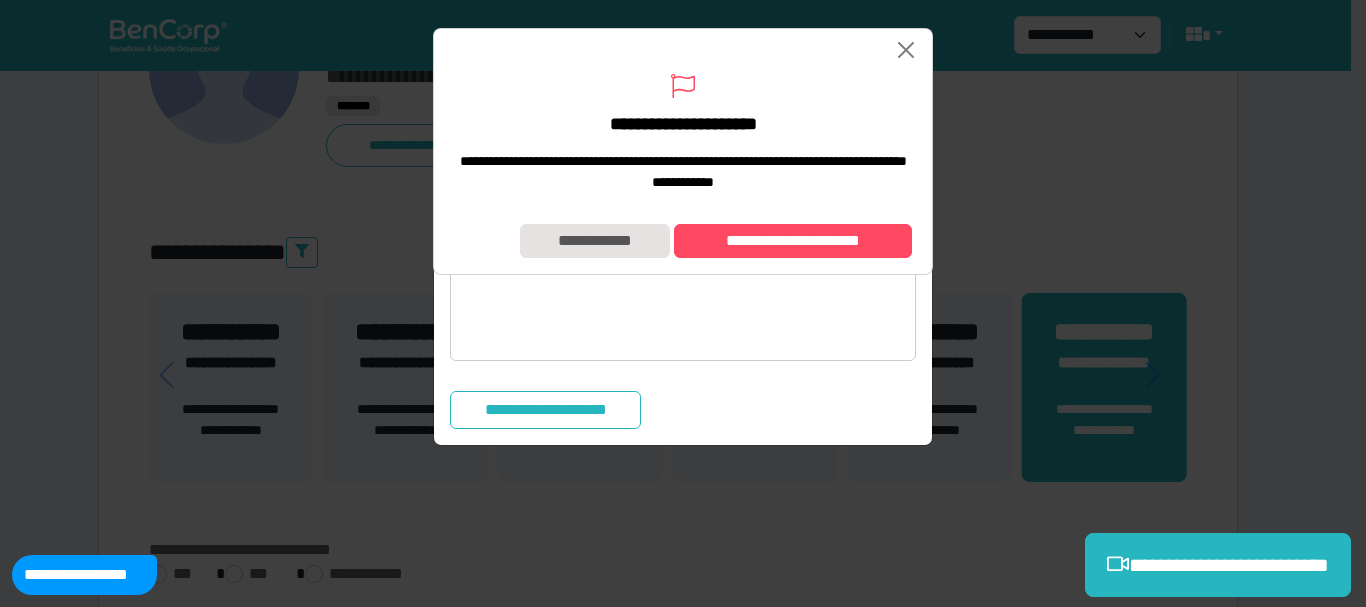 click on "**********" at bounding box center [683, 241] 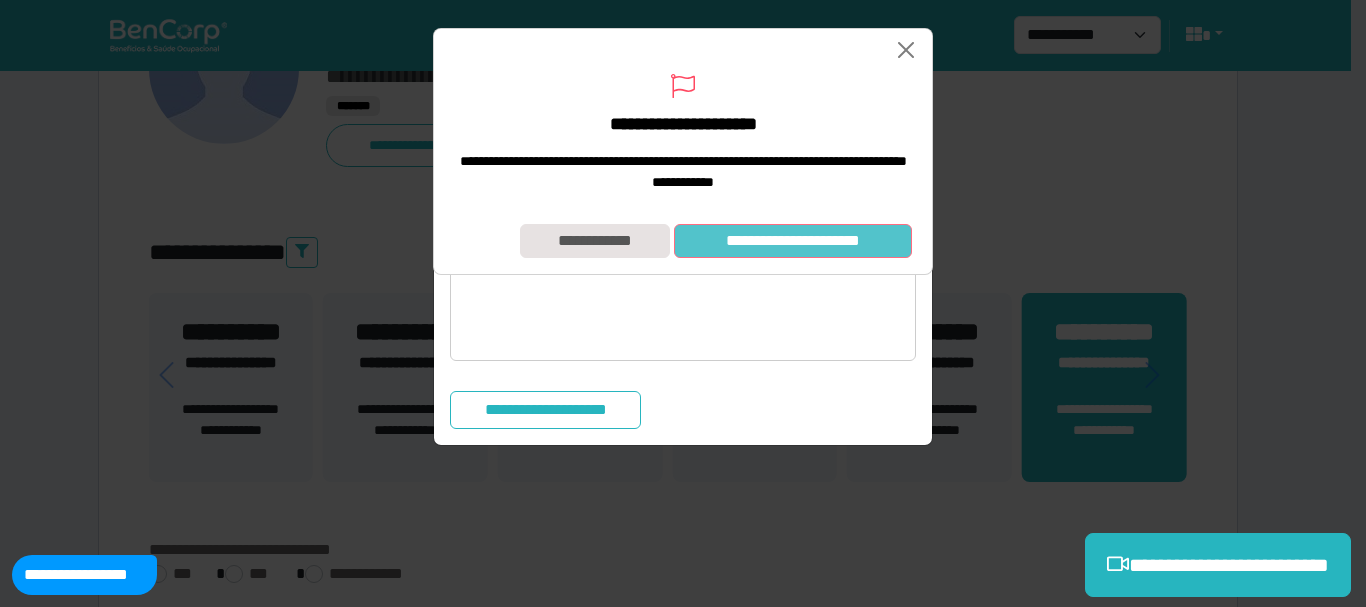 click on "**********" at bounding box center [793, 241] 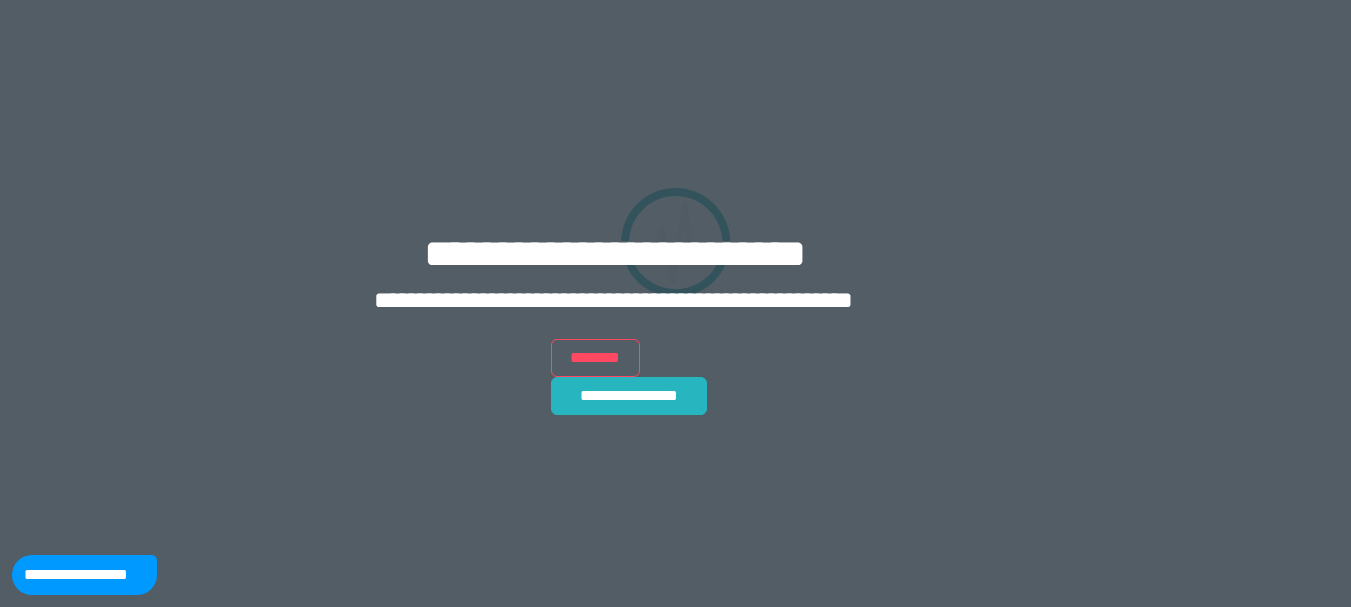 scroll, scrollTop: 0, scrollLeft: 0, axis: both 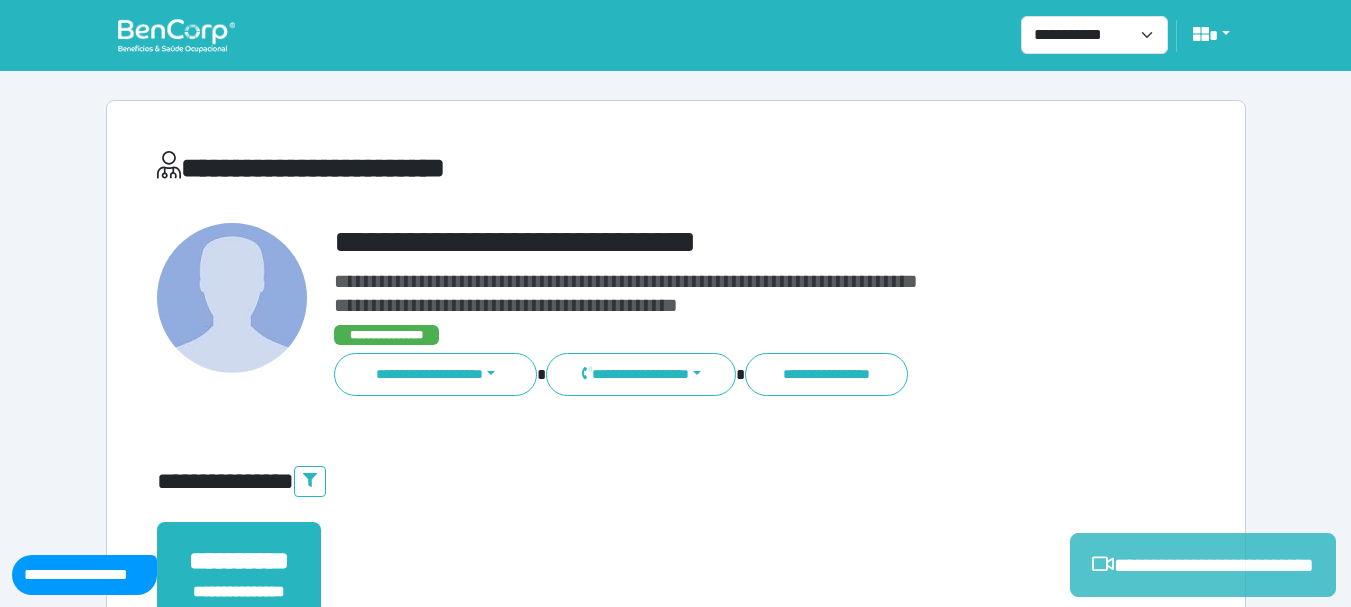 click on "**********" at bounding box center [1203, 565] 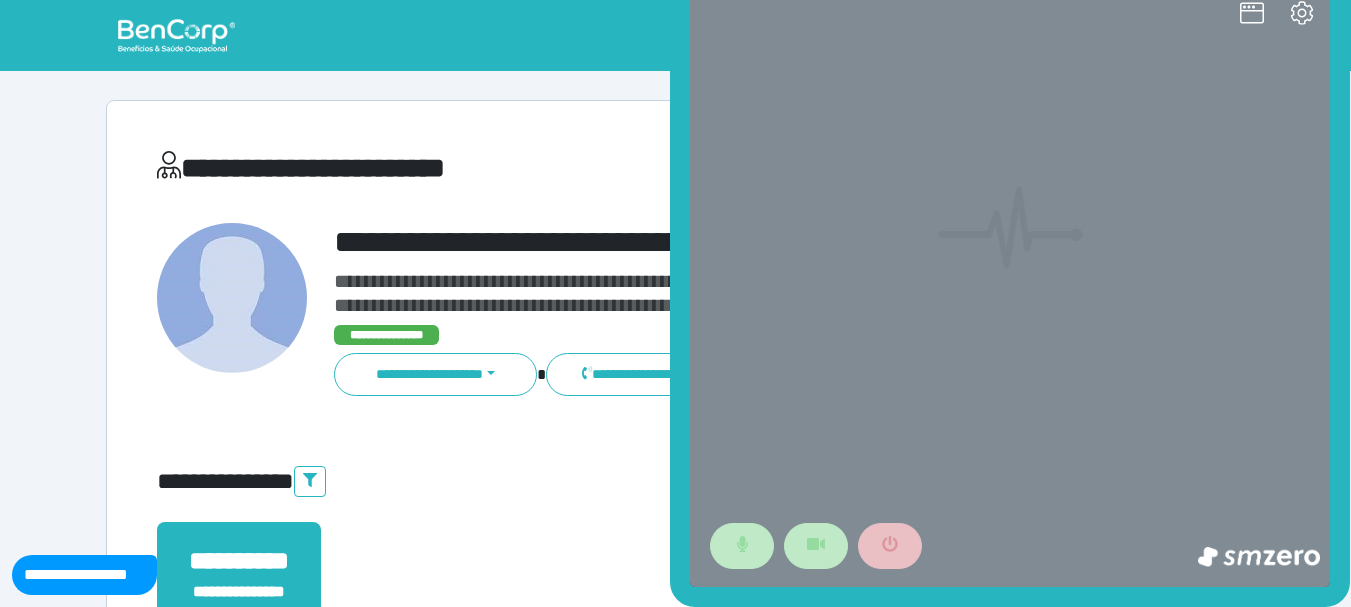 scroll, scrollTop: 0, scrollLeft: 0, axis: both 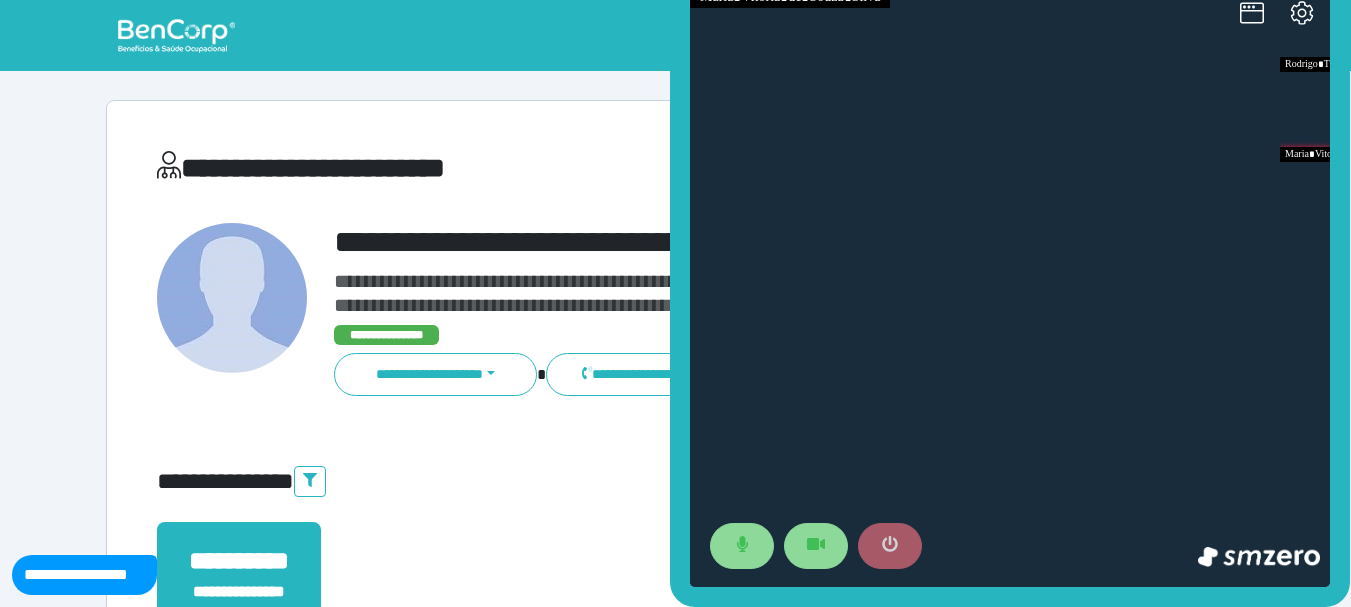 click 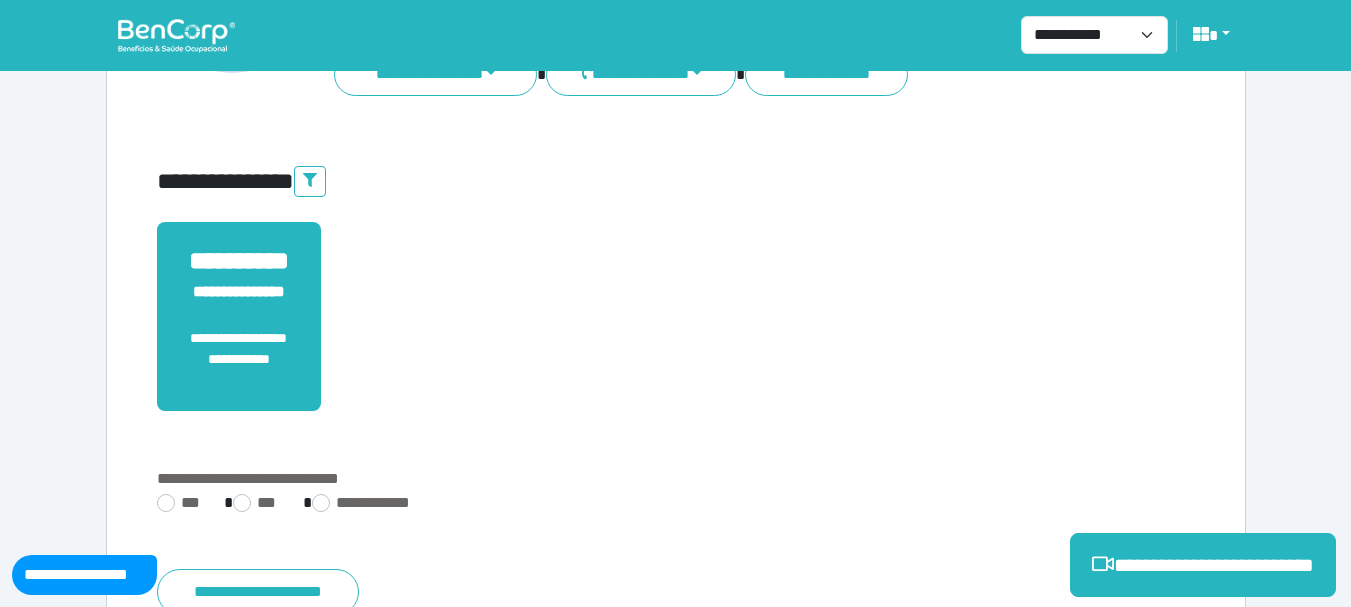 scroll, scrollTop: 400, scrollLeft: 0, axis: vertical 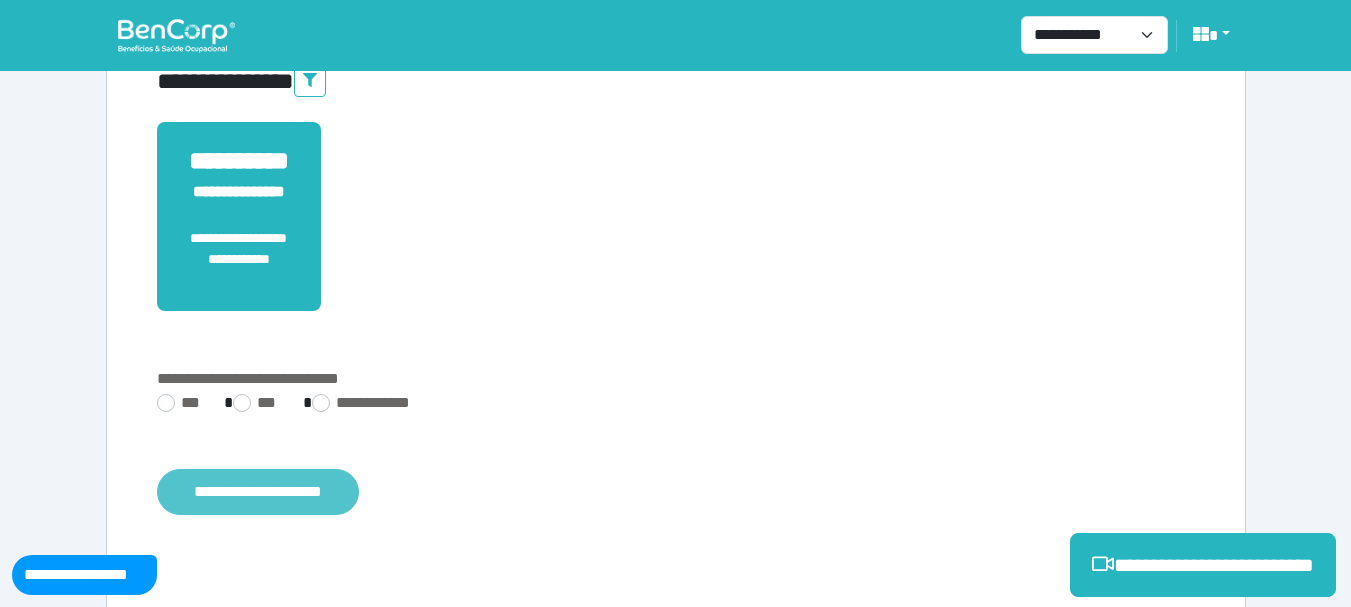 click on "**********" at bounding box center [258, 492] 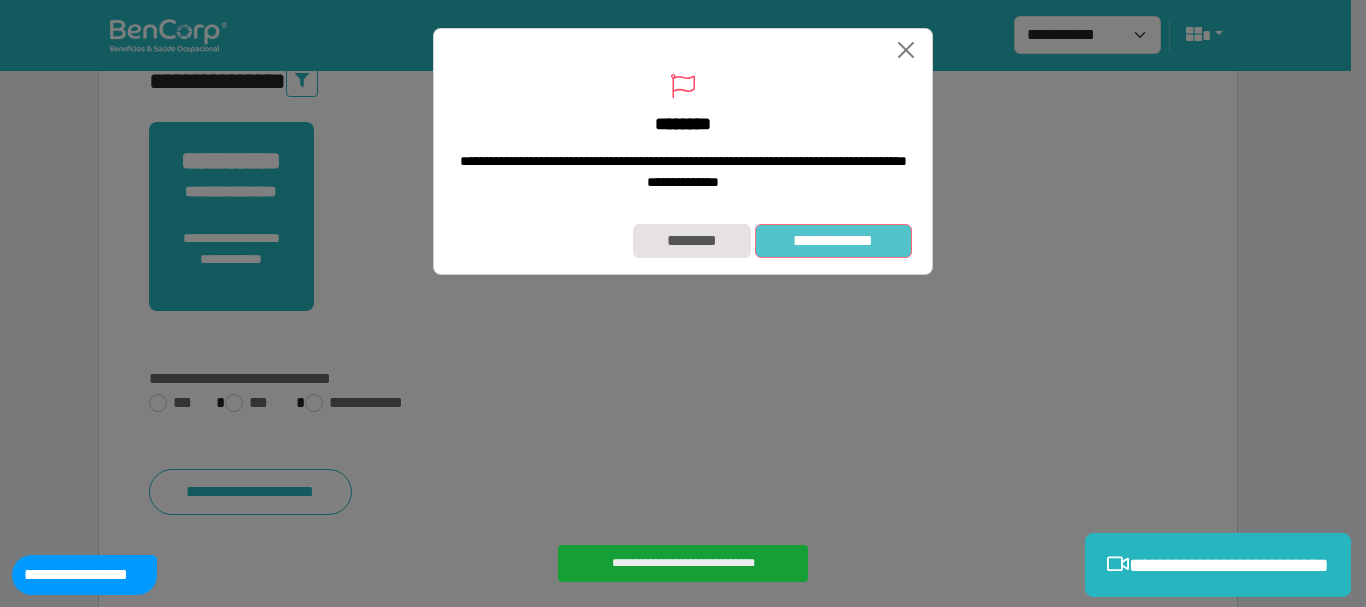 click on "**********" at bounding box center (833, 241) 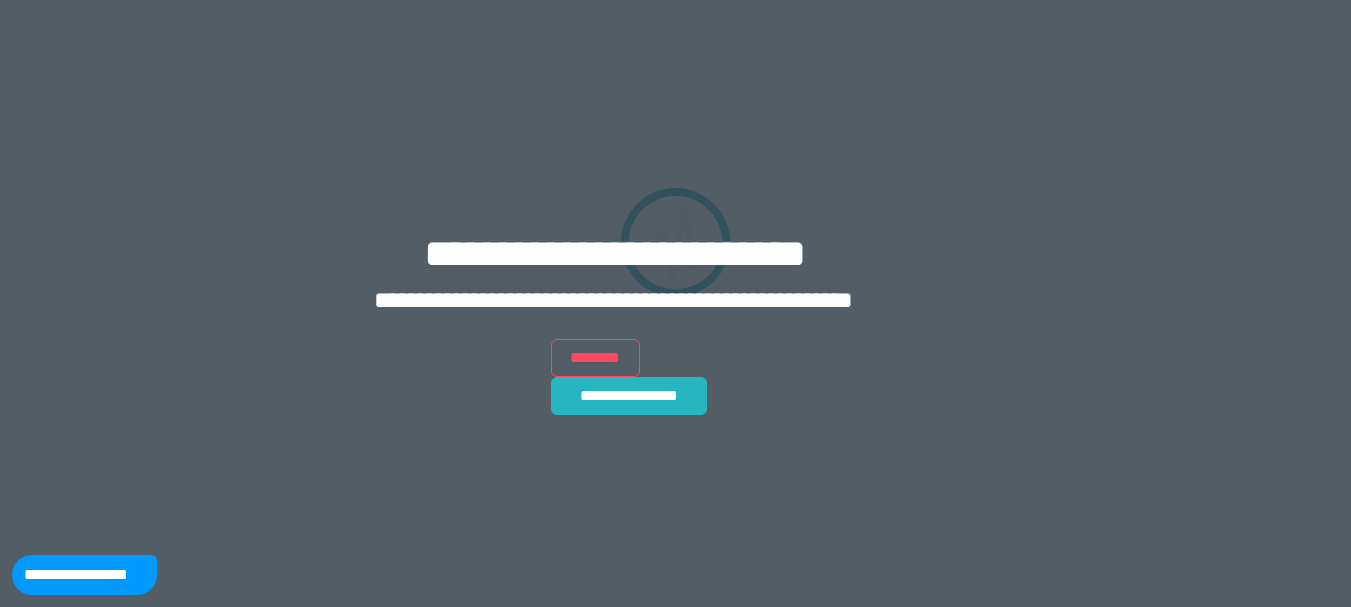 scroll, scrollTop: 0, scrollLeft: 0, axis: both 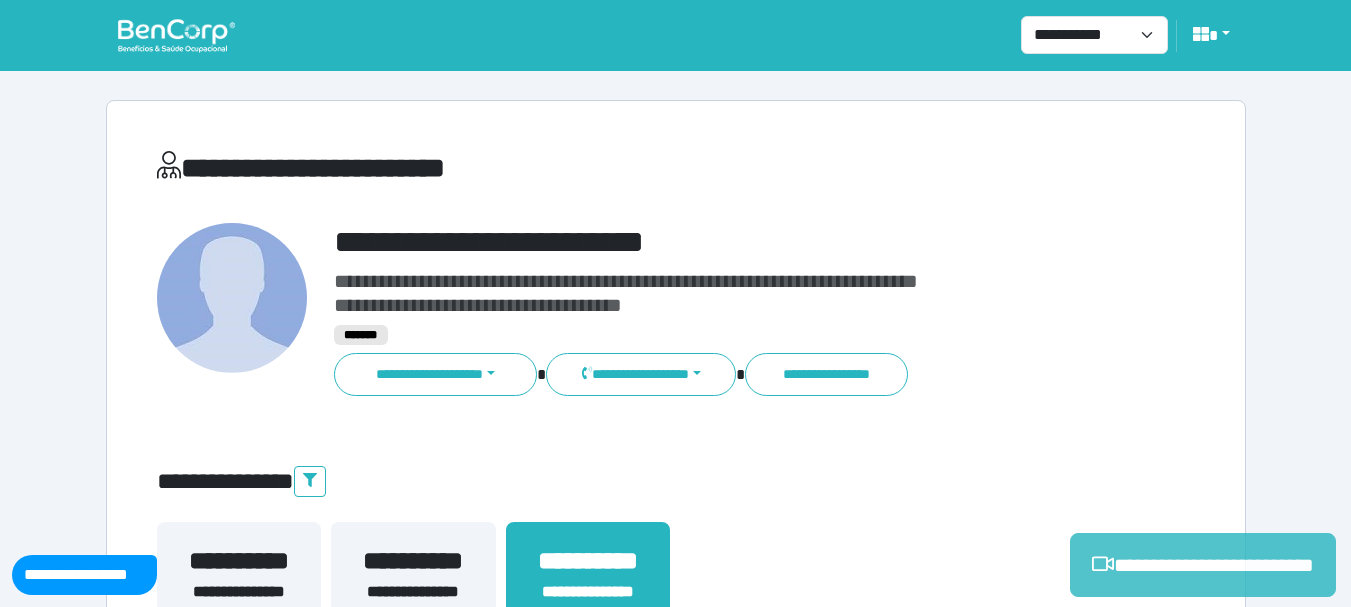 click on "**********" at bounding box center [1203, 565] 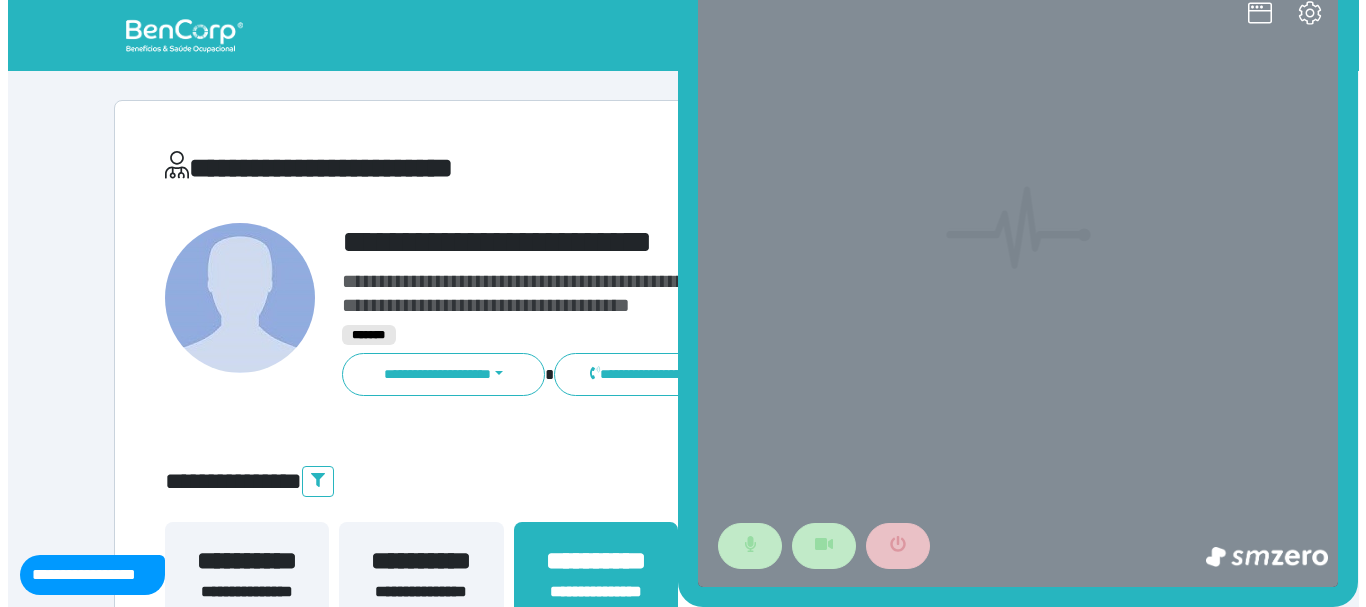 scroll, scrollTop: 0, scrollLeft: 0, axis: both 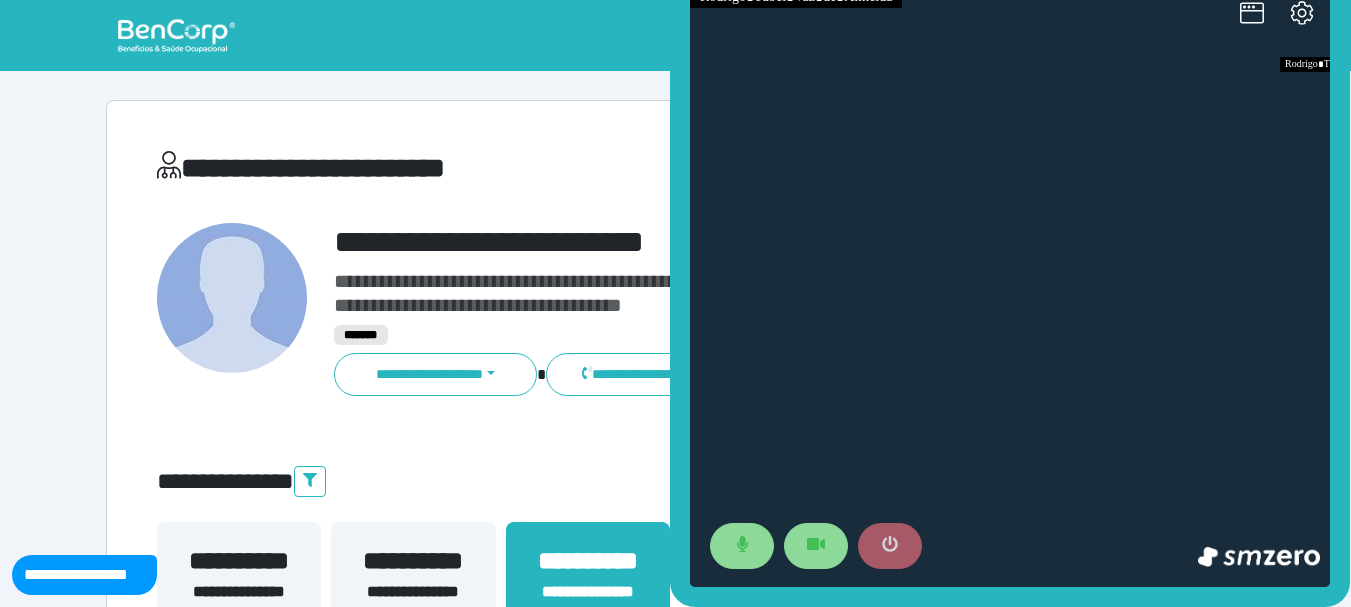 click 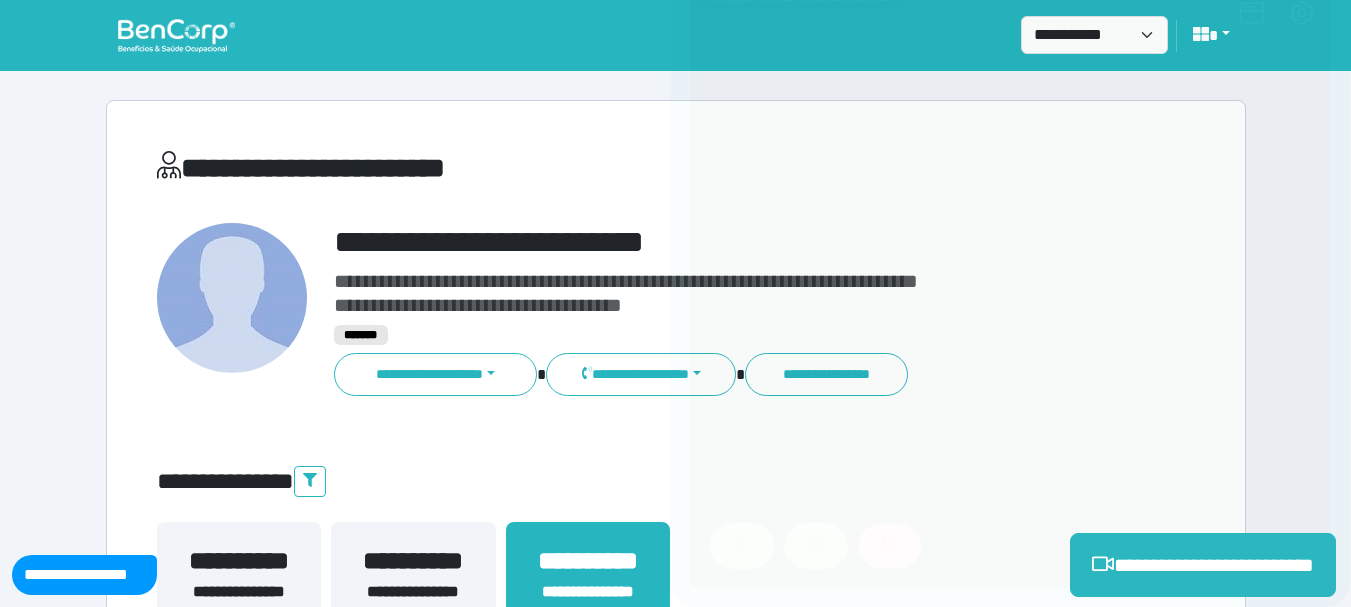click on "**********" at bounding box center (720, 310) 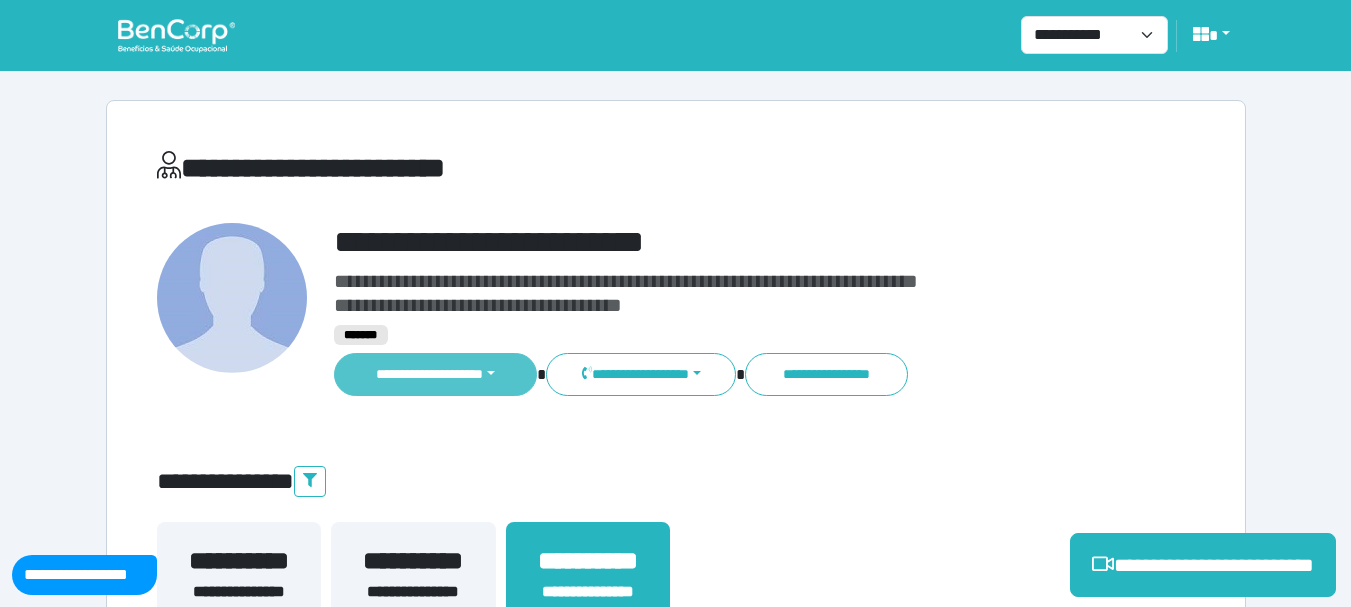 click on "**********" at bounding box center (436, 374) 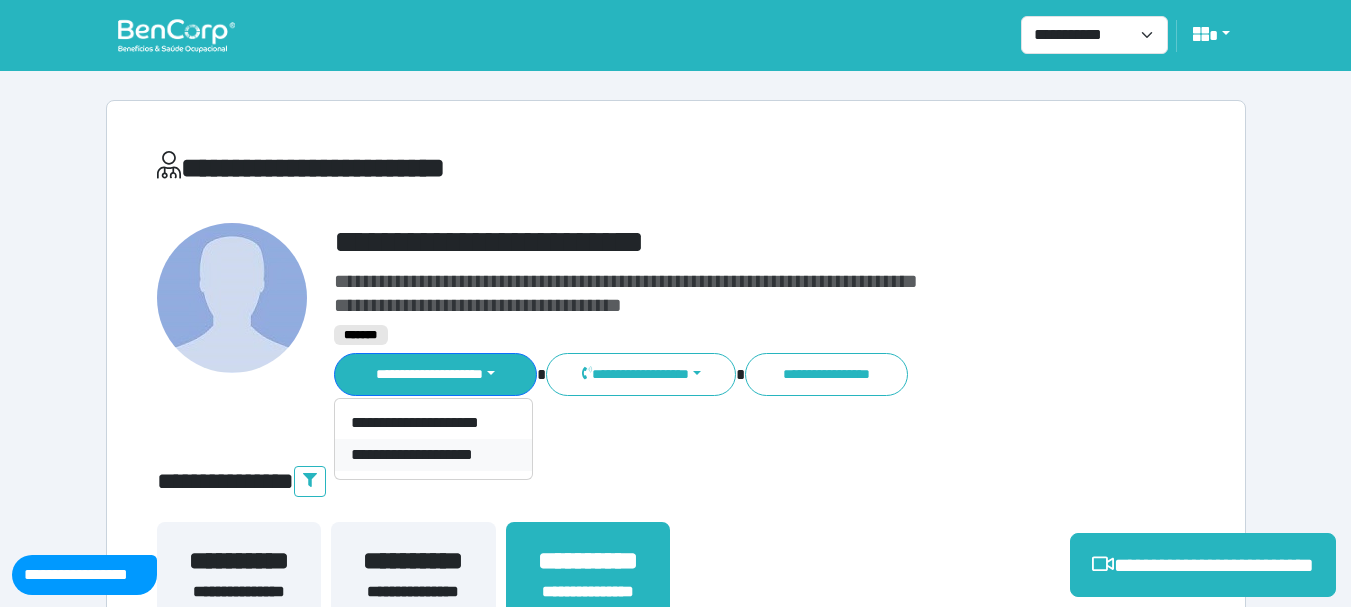 click on "**********" at bounding box center (433, 455) 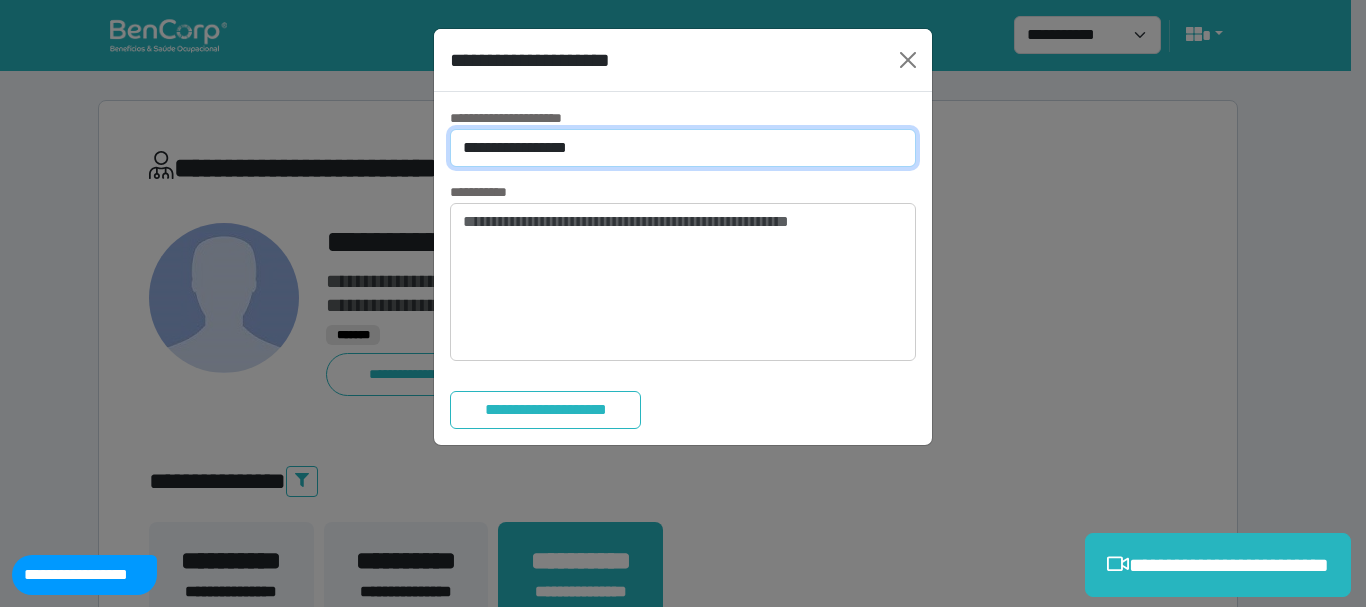 click on "**********" at bounding box center (683, 148) 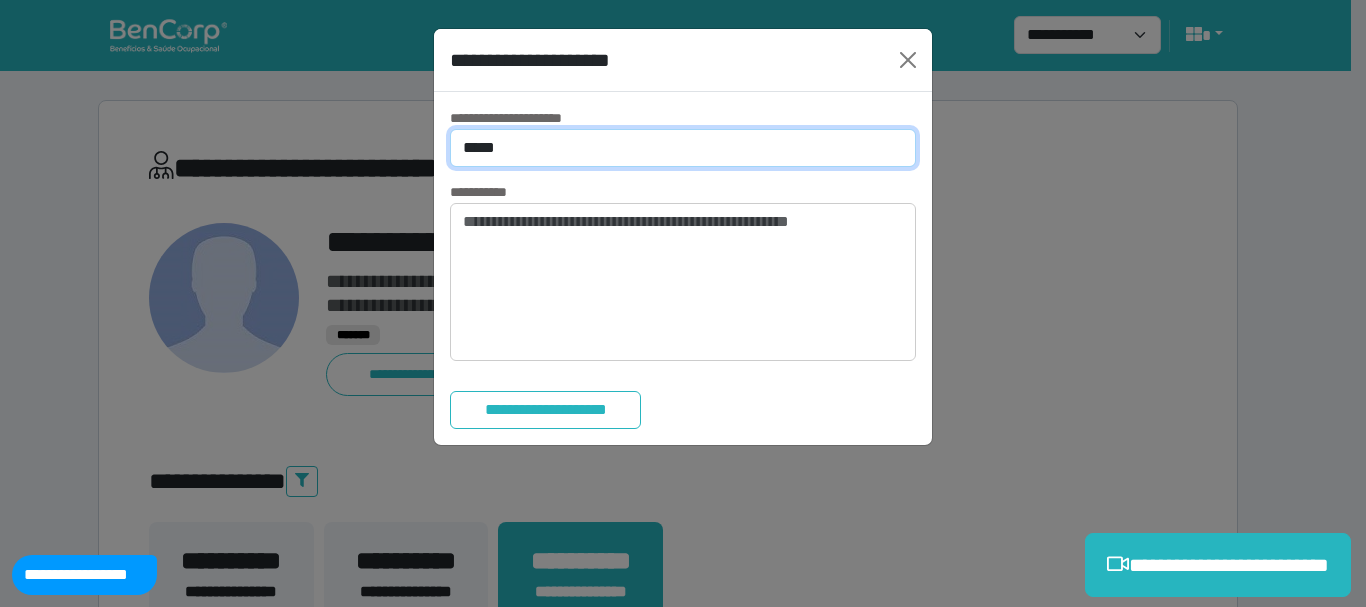 click on "**********" at bounding box center (683, 148) 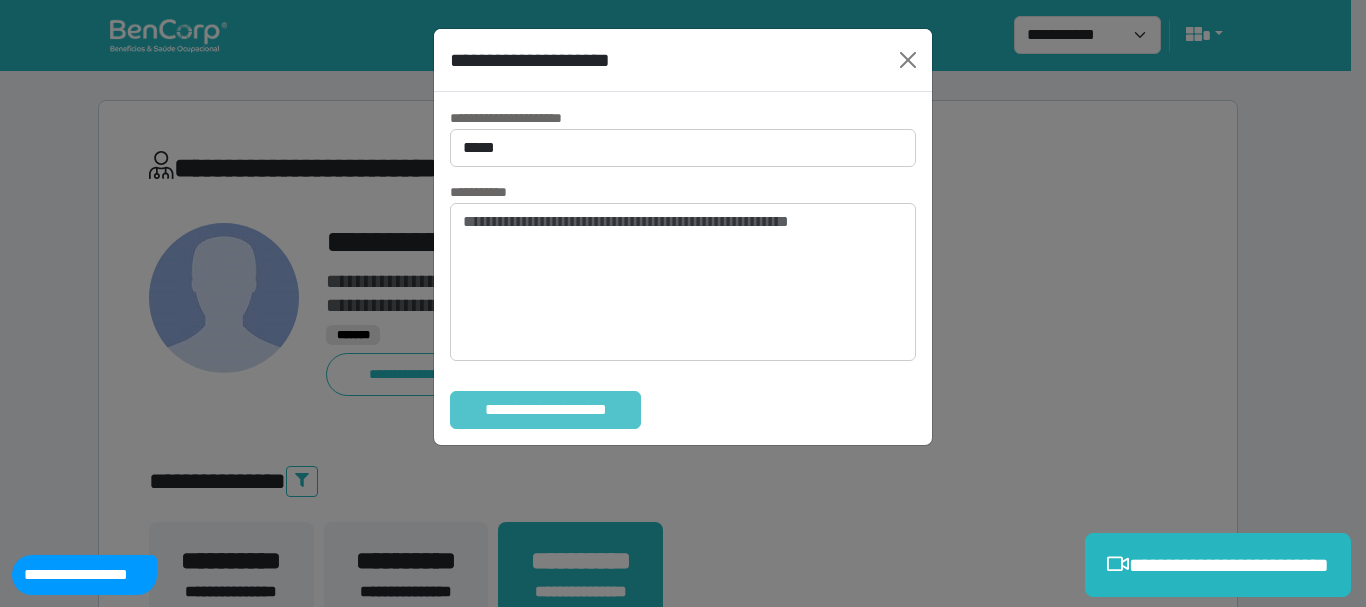 click on "**********" at bounding box center (545, 410) 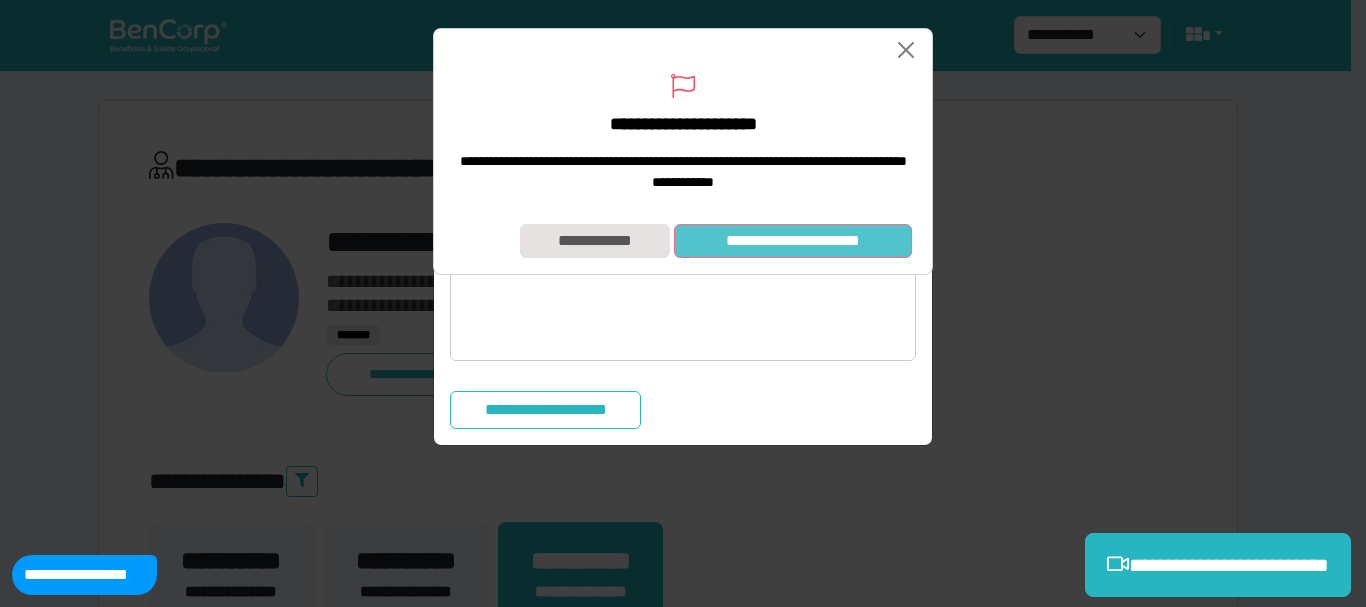 click on "**********" at bounding box center (793, 241) 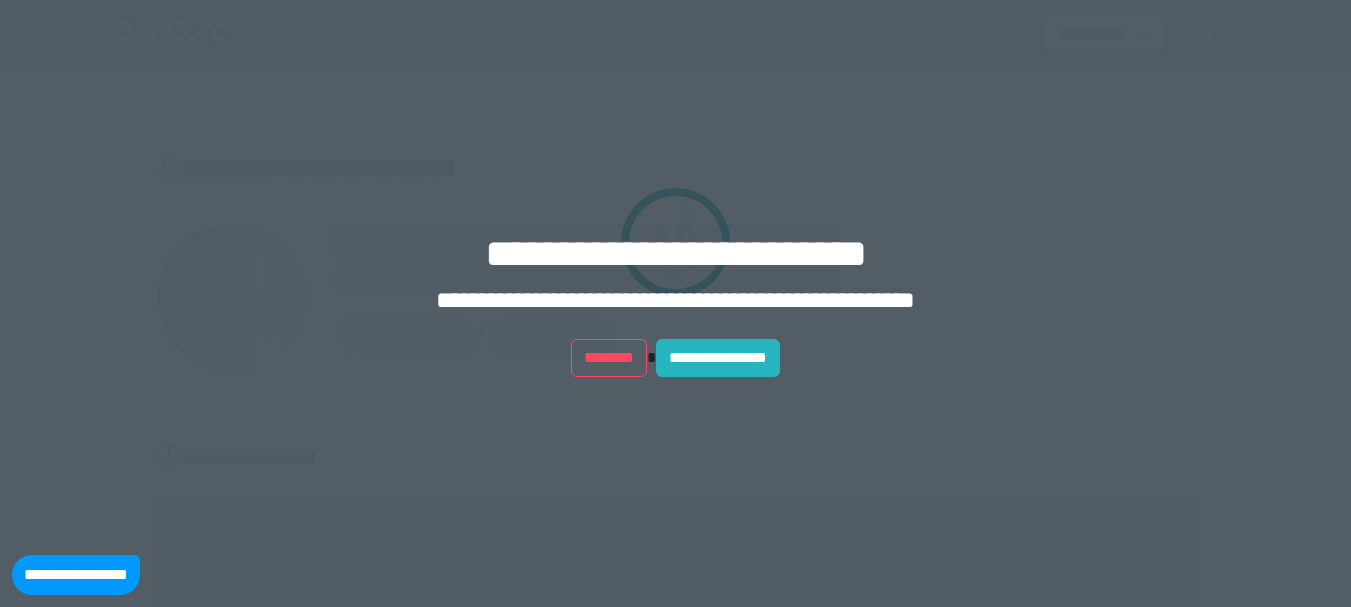 scroll, scrollTop: 0, scrollLeft: 0, axis: both 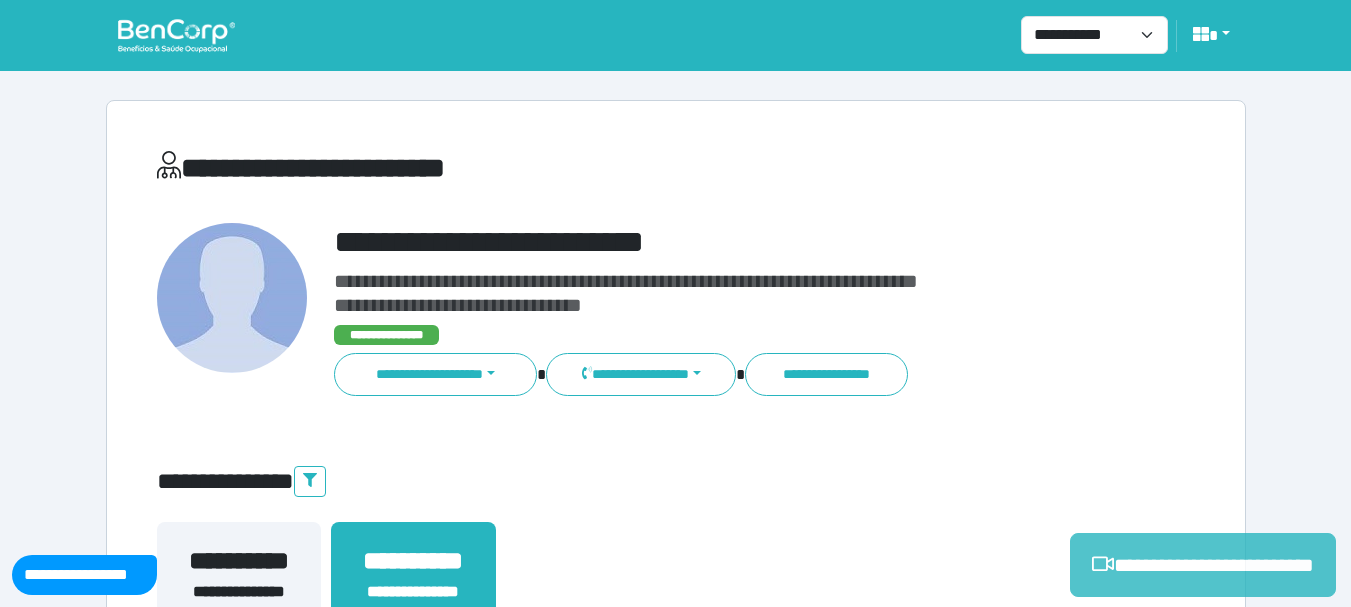 click on "**********" at bounding box center (1203, 565) 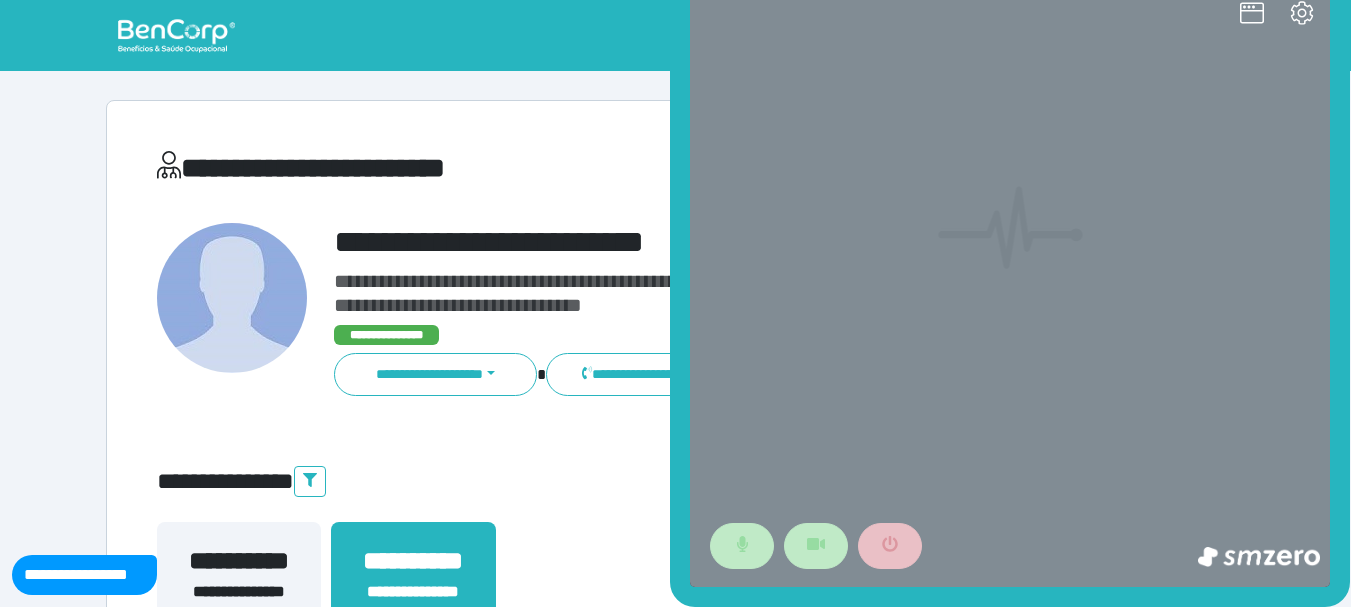 scroll, scrollTop: 0, scrollLeft: 0, axis: both 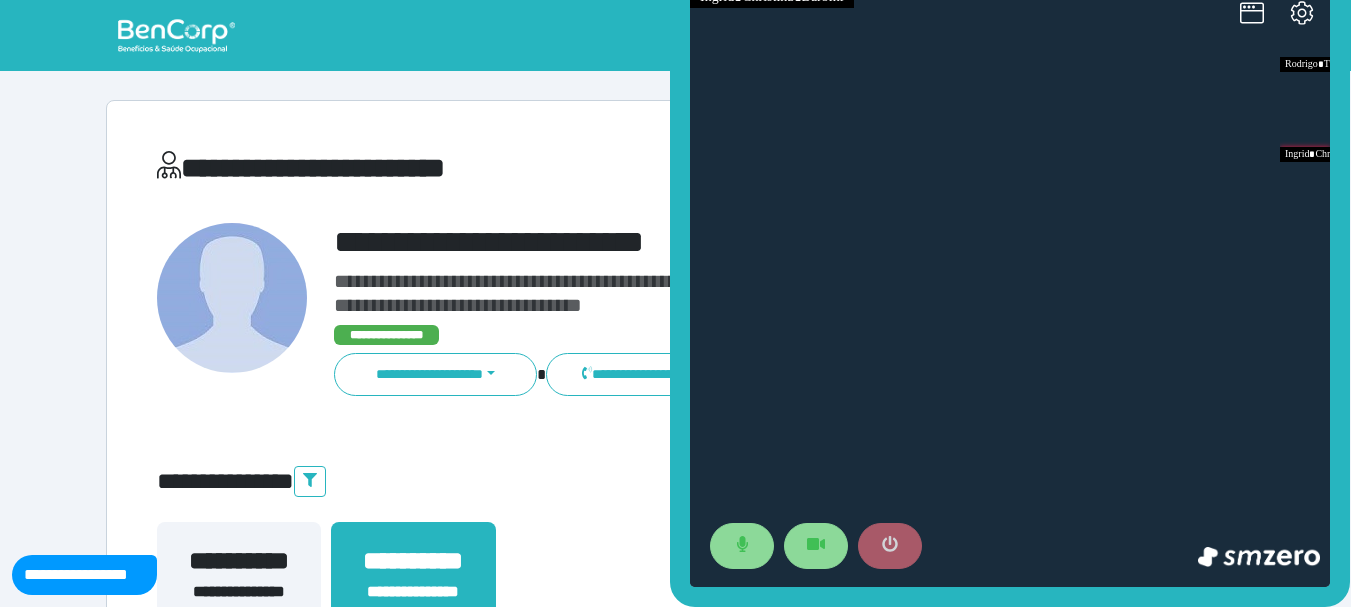 click 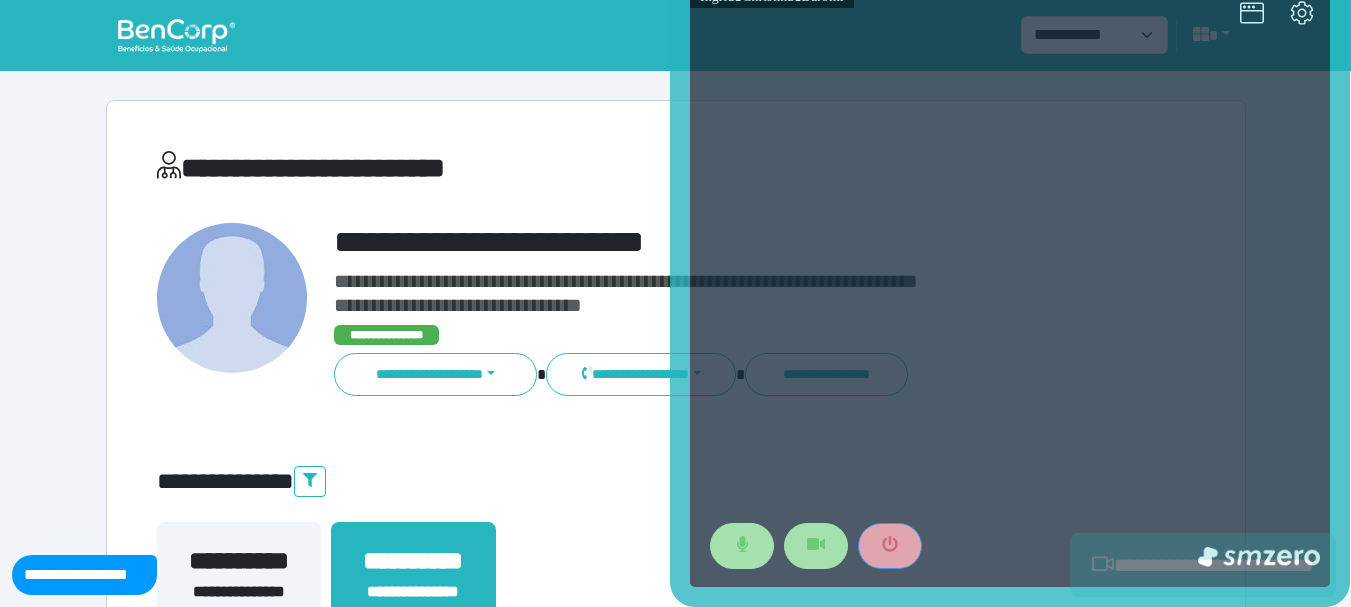 scroll, scrollTop: 529, scrollLeft: 0, axis: vertical 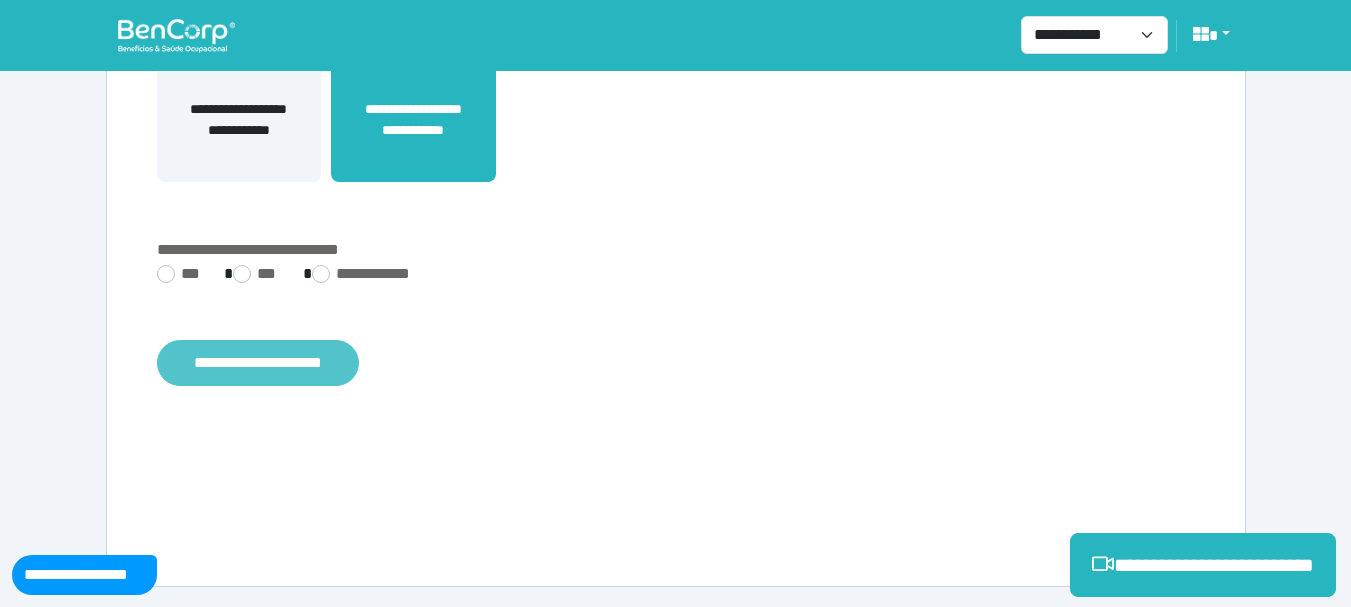 click on "**********" at bounding box center [258, 363] 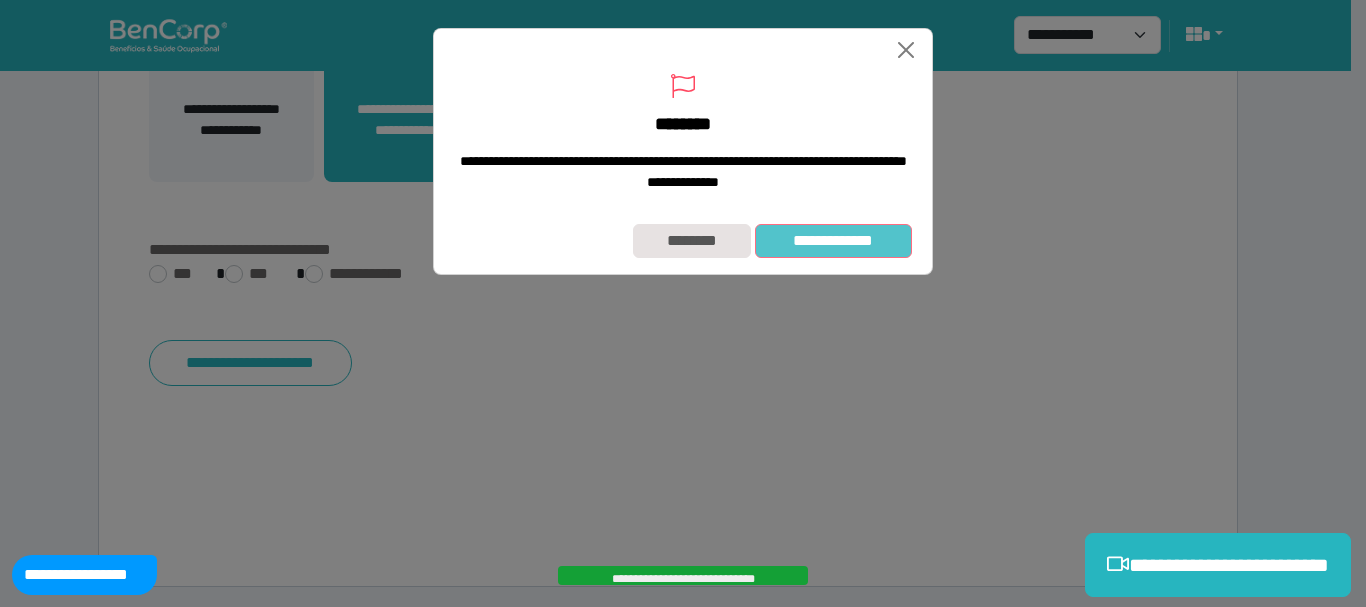 click on "**********" at bounding box center [833, 241] 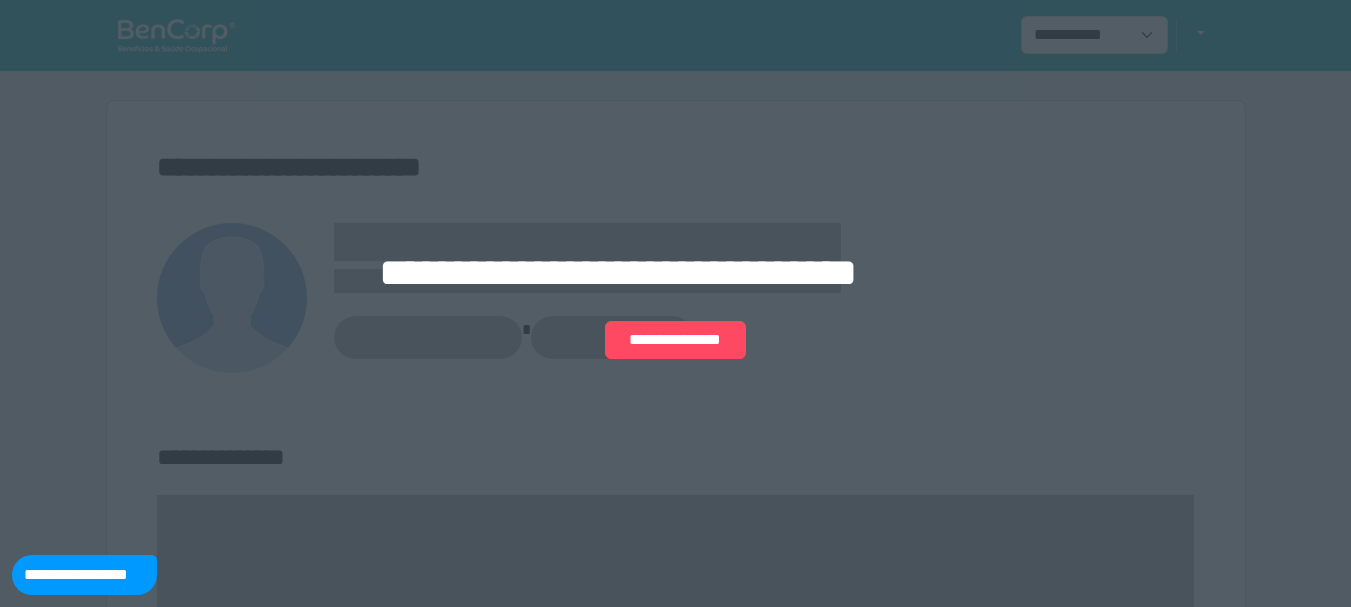 scroll, scrollTop: 0, scrollLeft: 0, axis: both 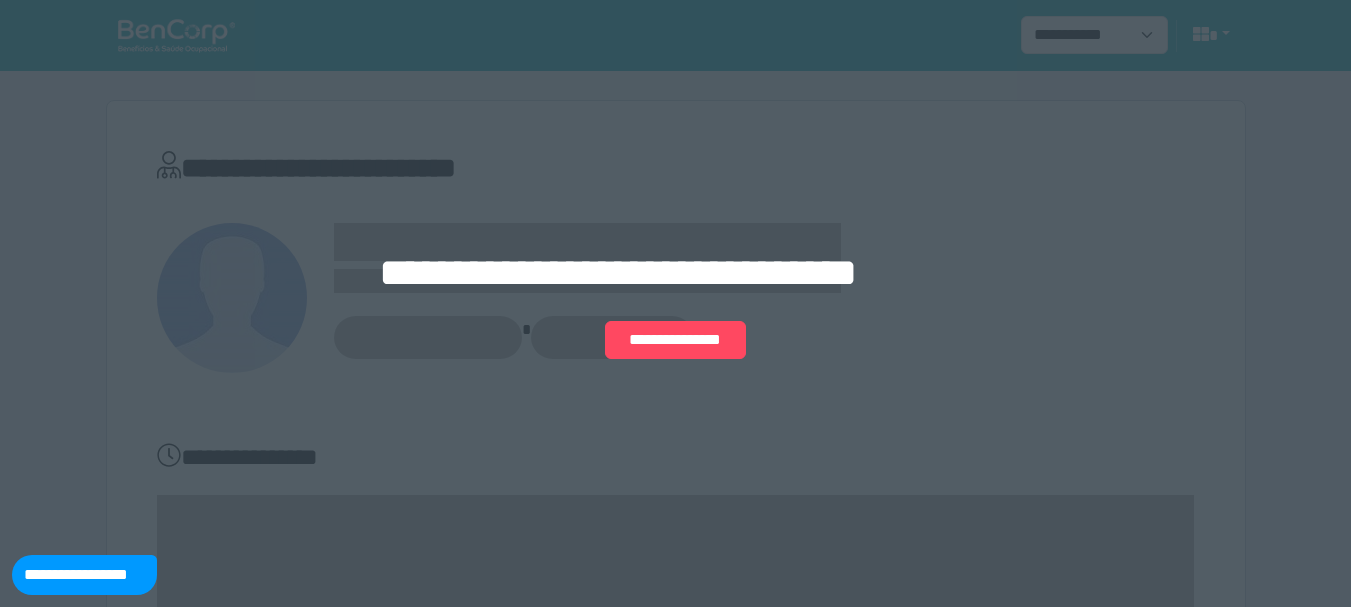 click on "**********" at bounding box center (675, 303) 